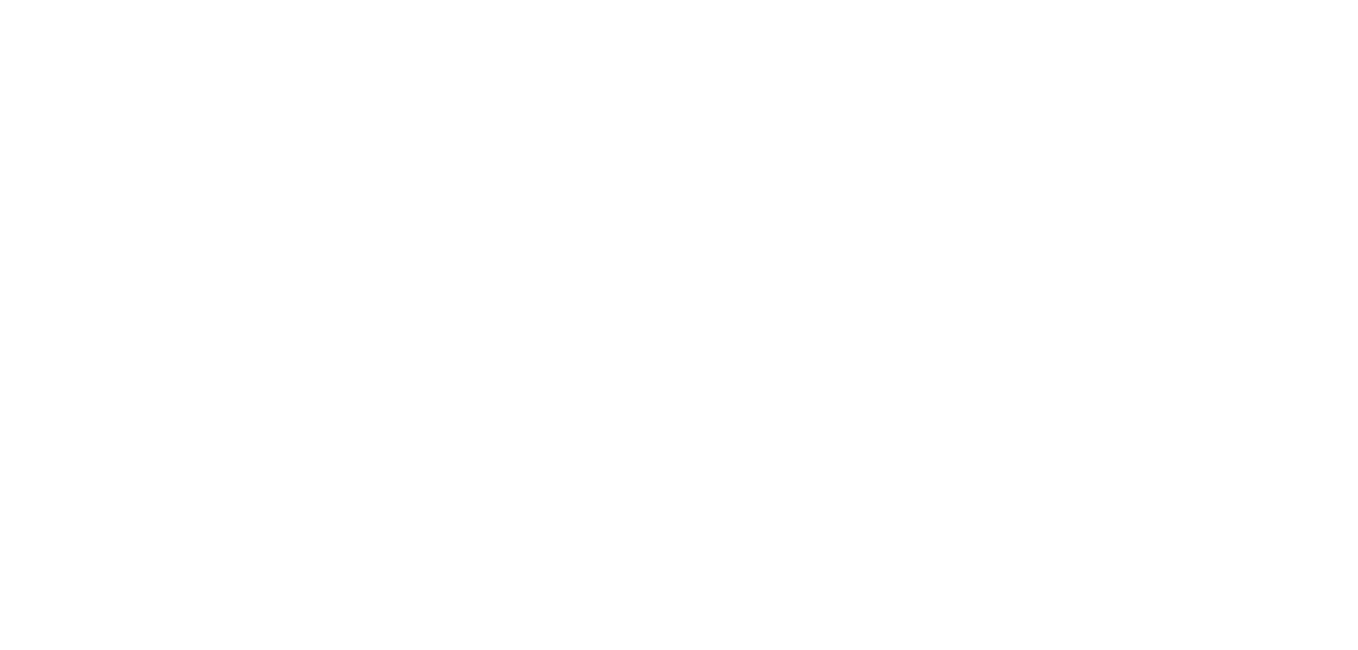 scroll, scrollTop: 0, scrollLeft: 0, axis: both 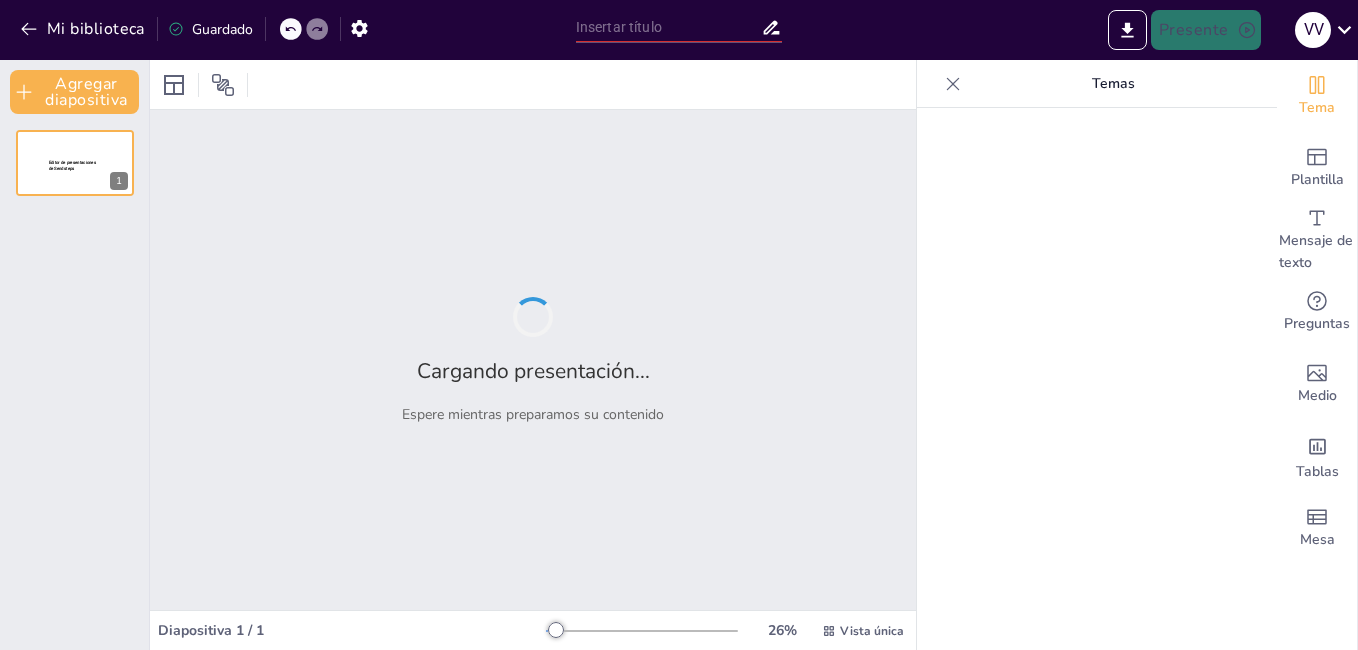 type on "Desarrollo Sostenible: Ecoalojamientos y Ecoturismo en Ttio, Cusco" 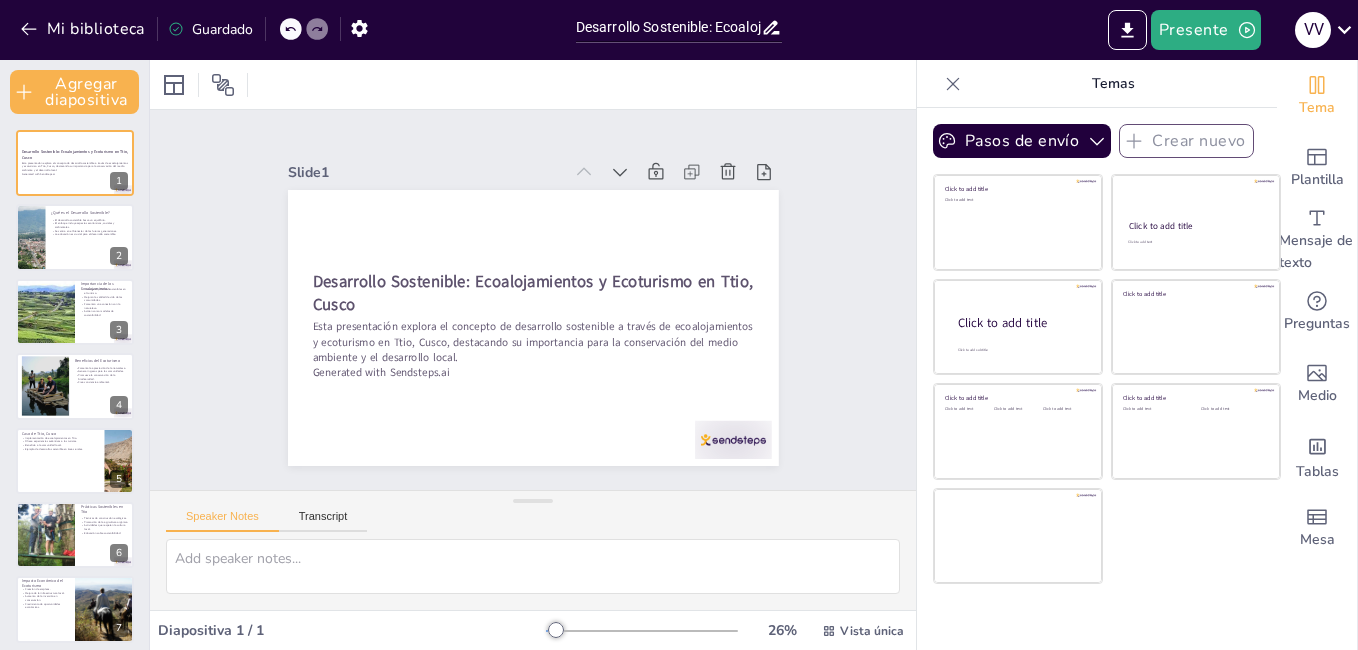 checkbox on "true" 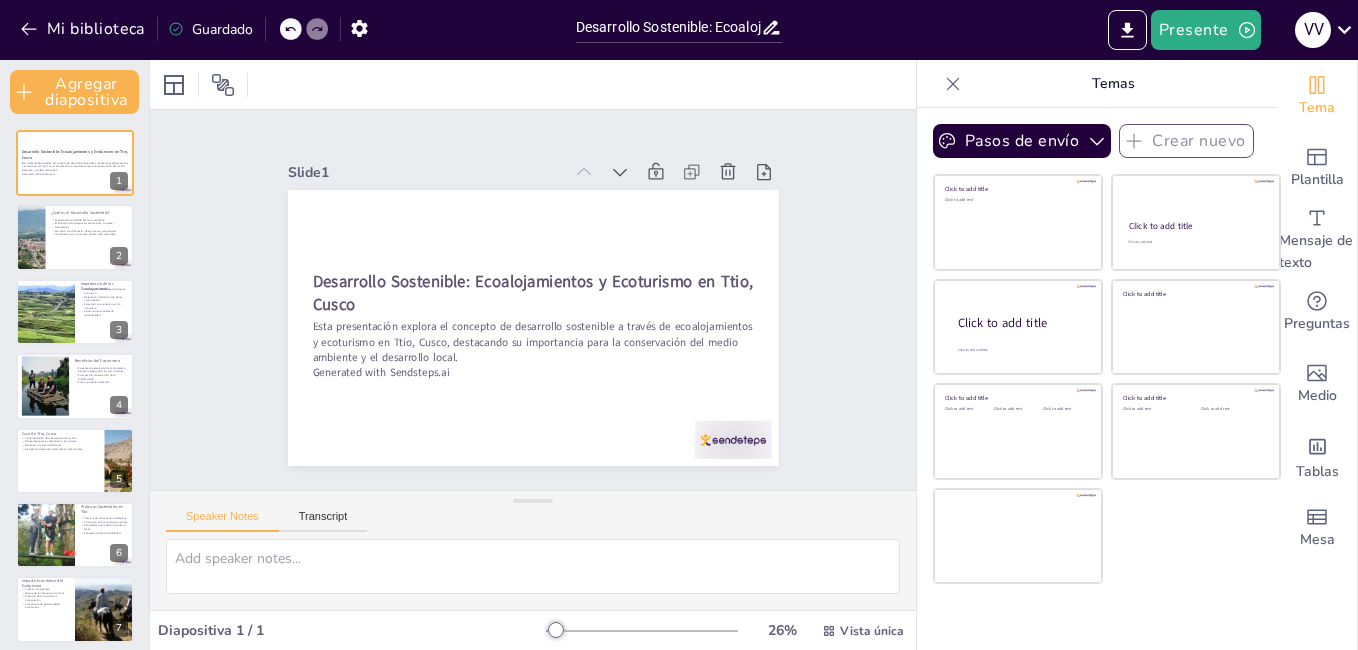 checkbox on "true" 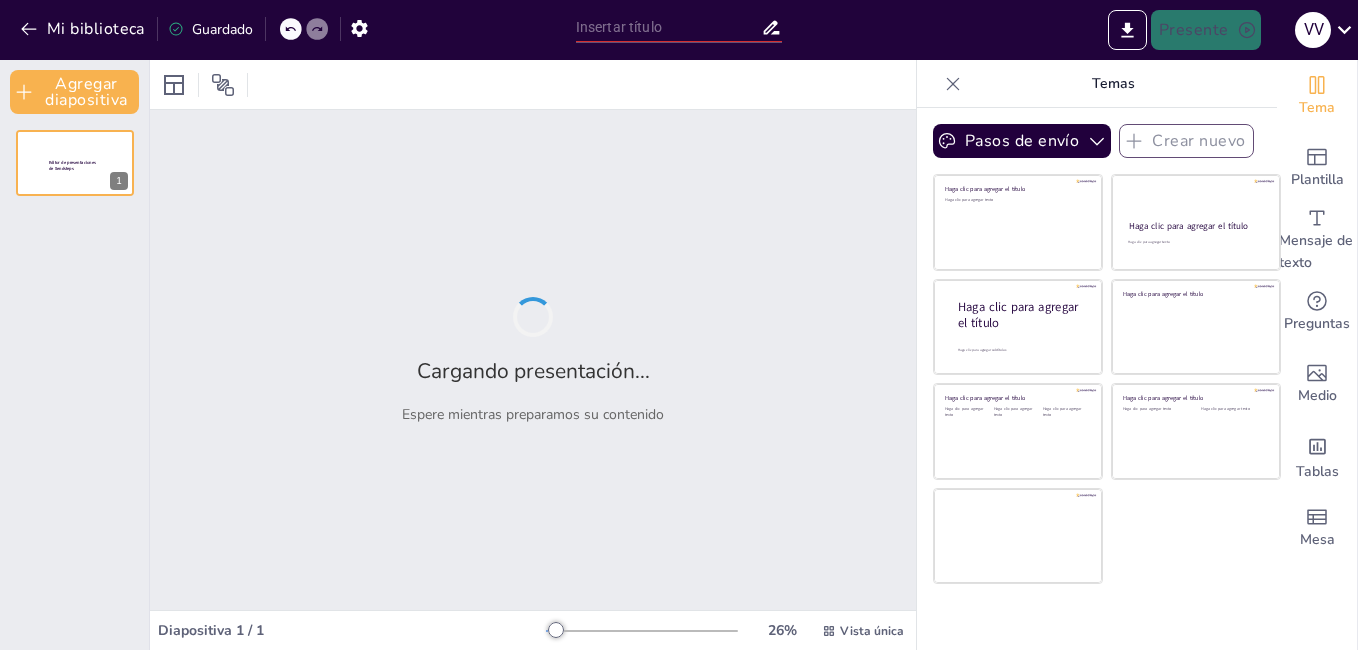 type on "Desarrollo Sostenible: Ecoalojamientos y Ecoturismo en Ttio, Cusco" 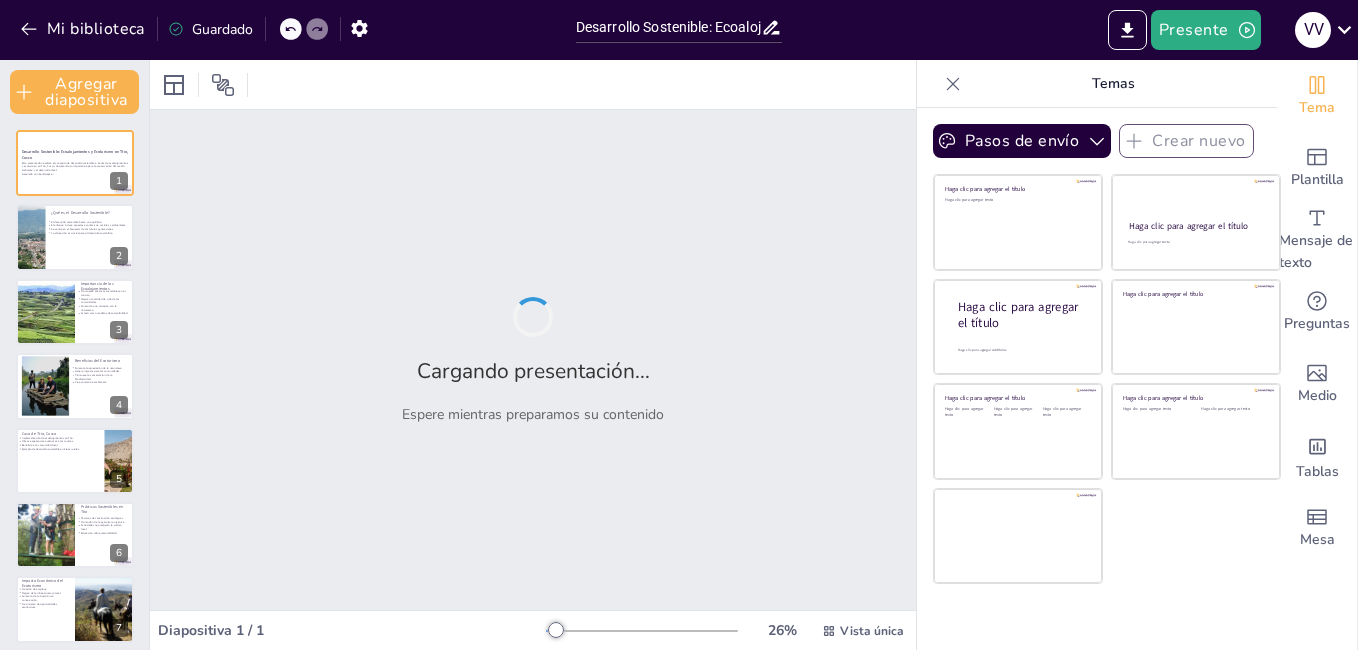 checkbox on "true" 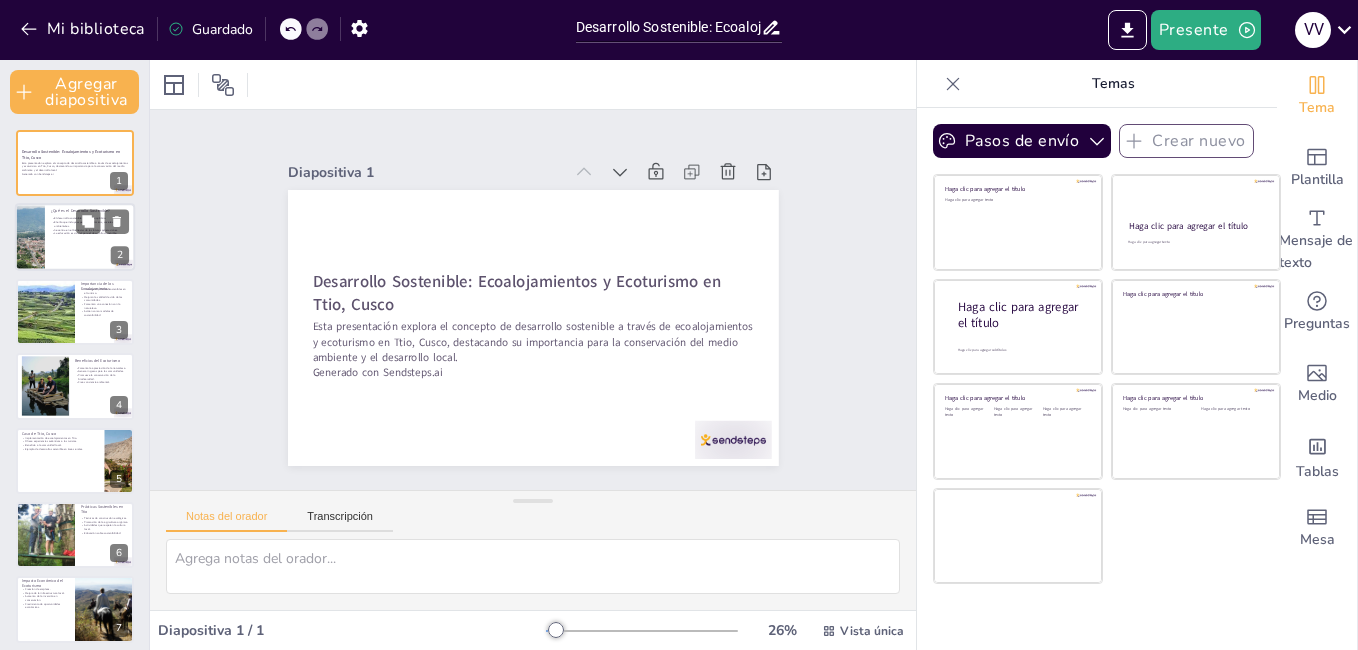 checkbox on "true" 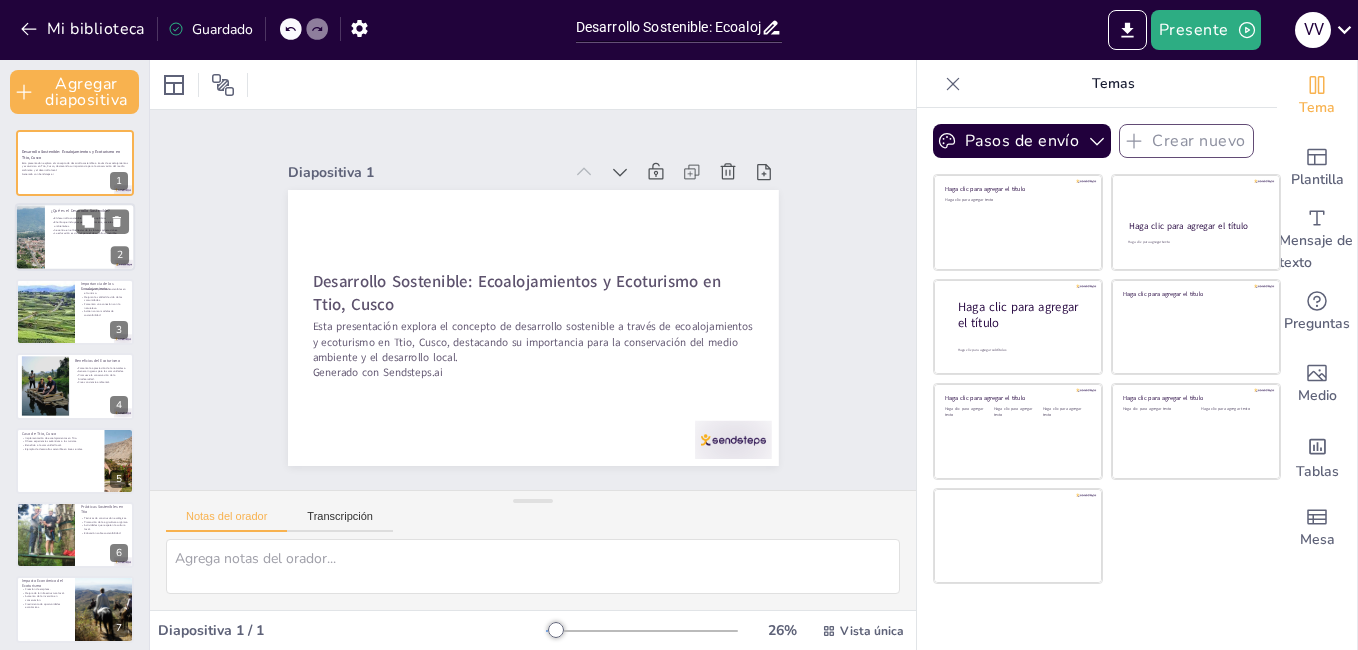 checkbox on "true" 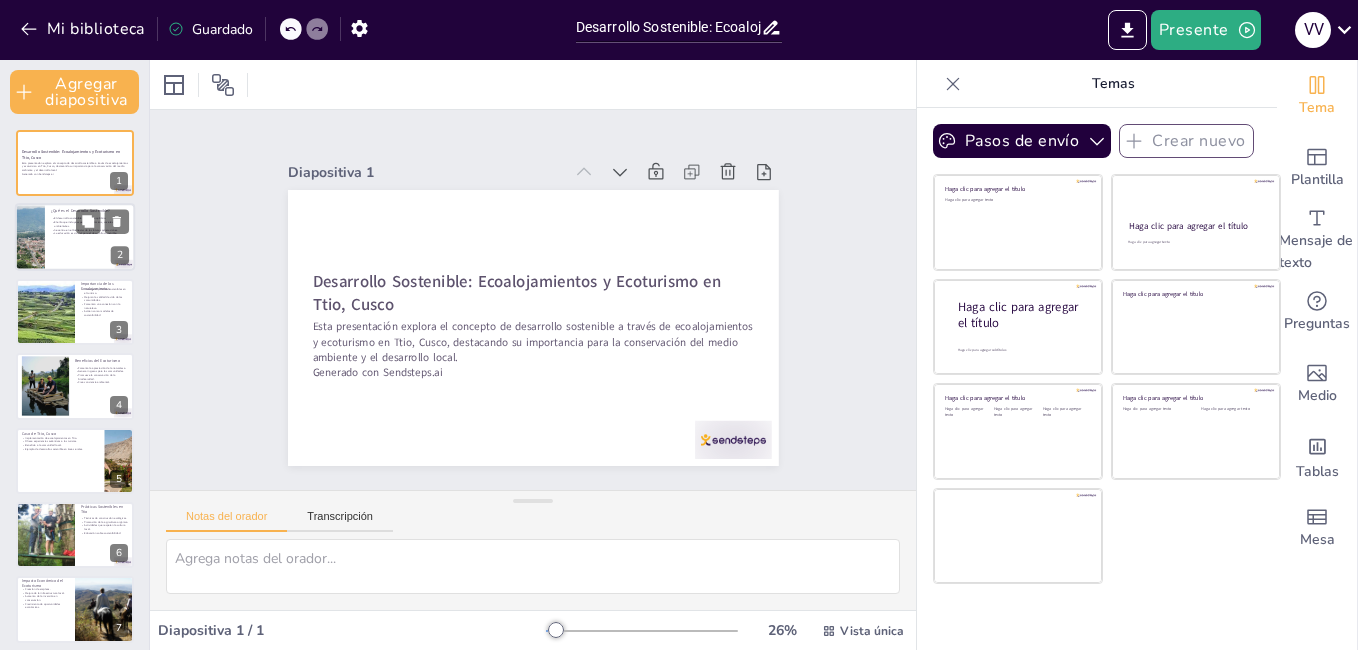 checkbox on "true" 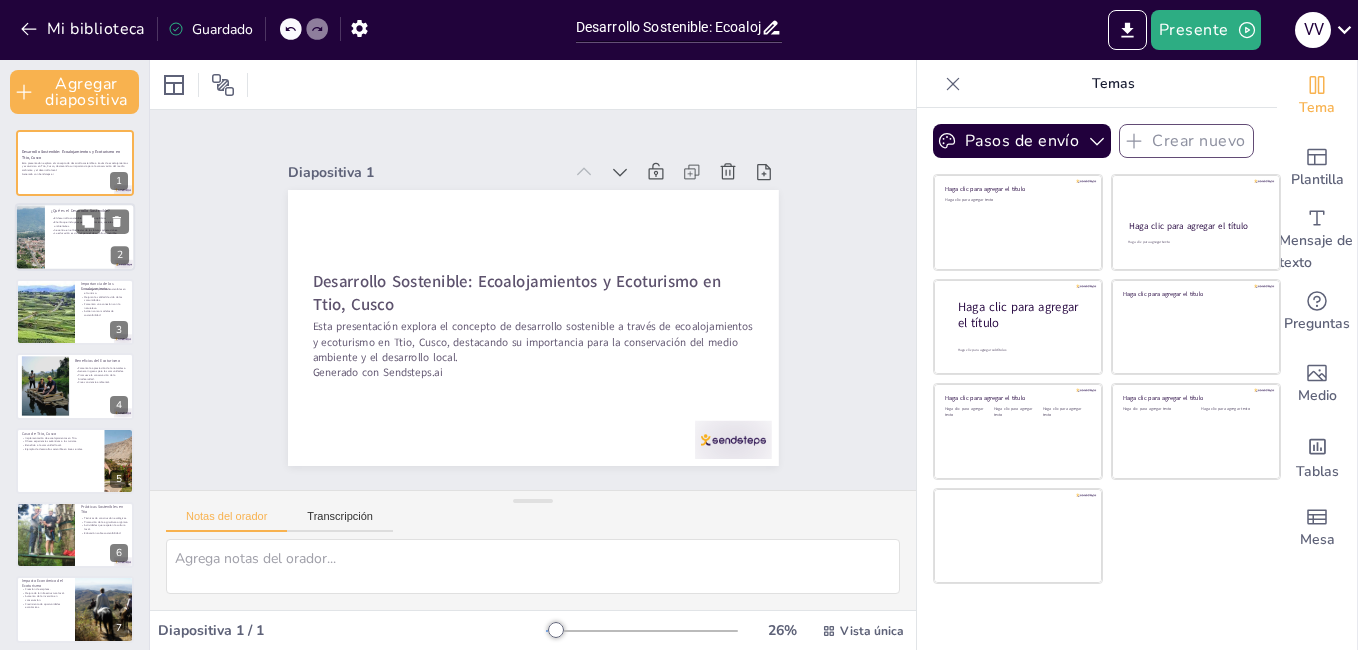 checkbox on "true" 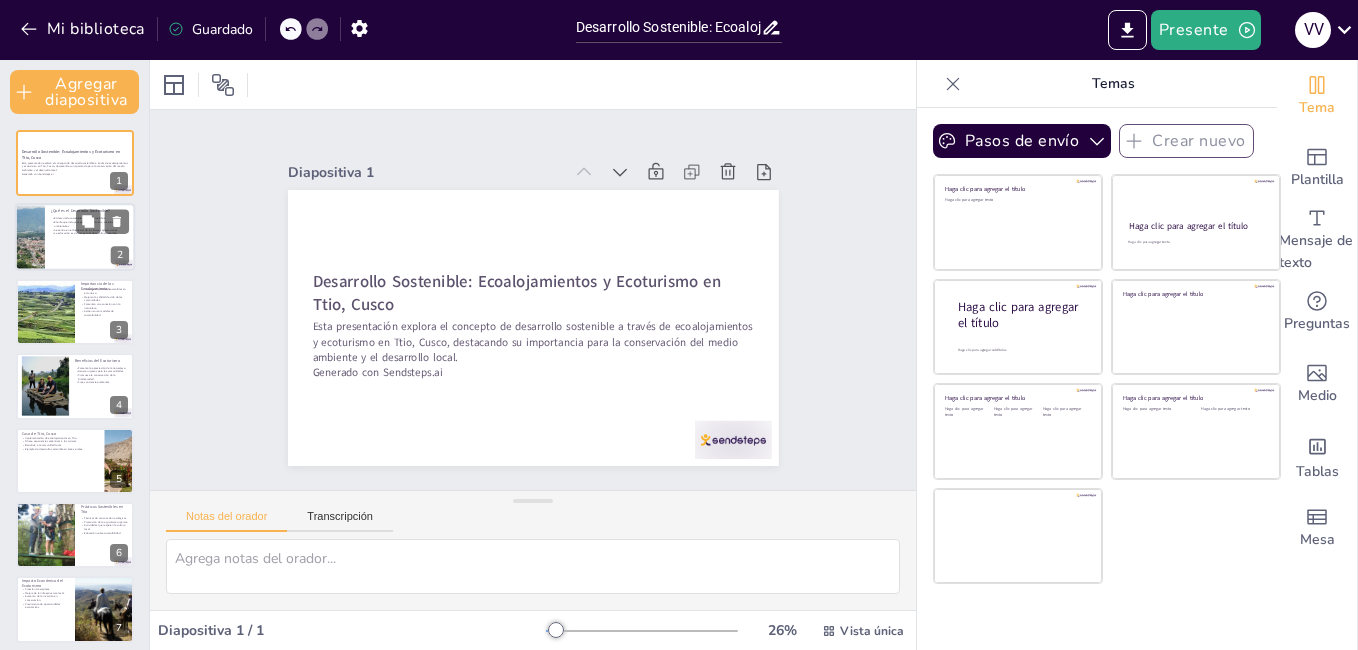 click at bounding box center (75, 238) 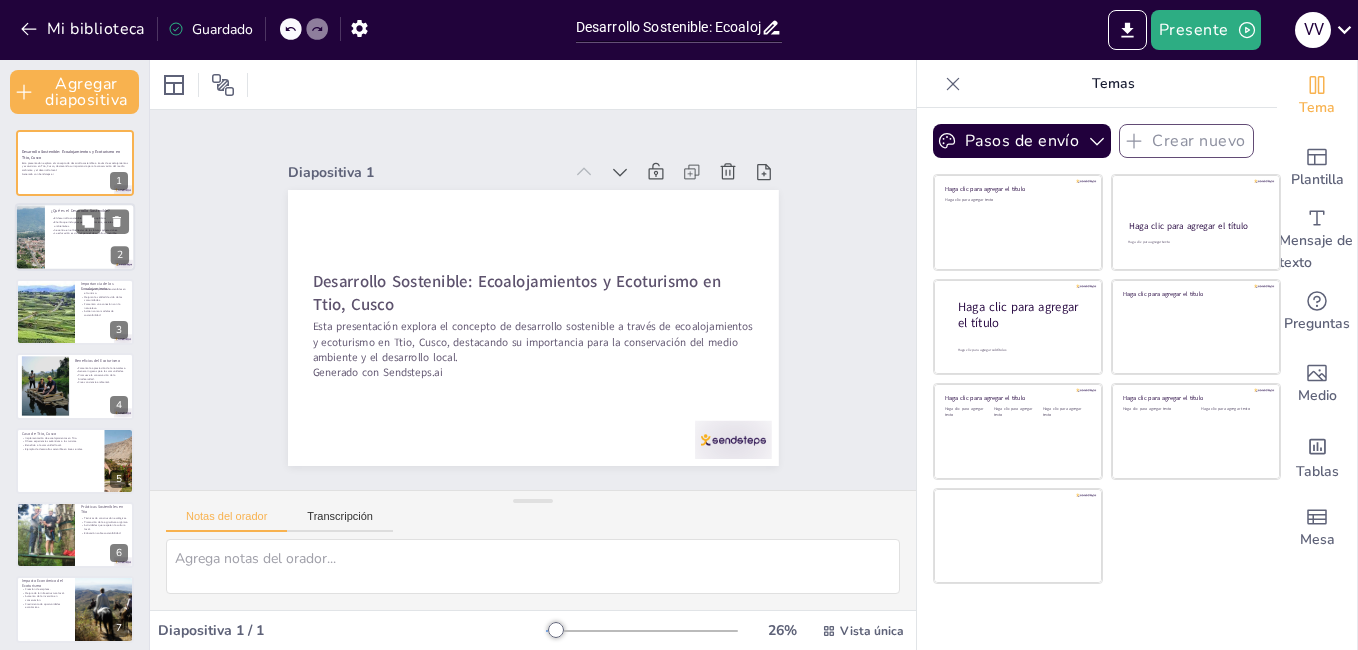 type on "El desarrollo sostenible es esencial para asegurar que no solo se satisfagan las necesidades actuales, sino que también se protejan los recursos para las generaciones futuras. Este equilibrio es clave para un futuro viable.
Este enfoque integral es lo que hace que el desarrollo sostenible sea un concepto tan poderoso. Al considerar todos los aspectos, se pueden crear soluciones que beneficien a todos.
El bienestar de las futuras generaciones es un principio central del desarrollo sostenible, lo que implica que las decisiones de hoy deben ser tomadas con cuidado y responsabilidad.
La educación juega un papel vital en la promoción del desarrollo sostenible, ya que permite a las personas tomar decisiones informadas sobre el uso de recursos y la protección del medio ambiente." 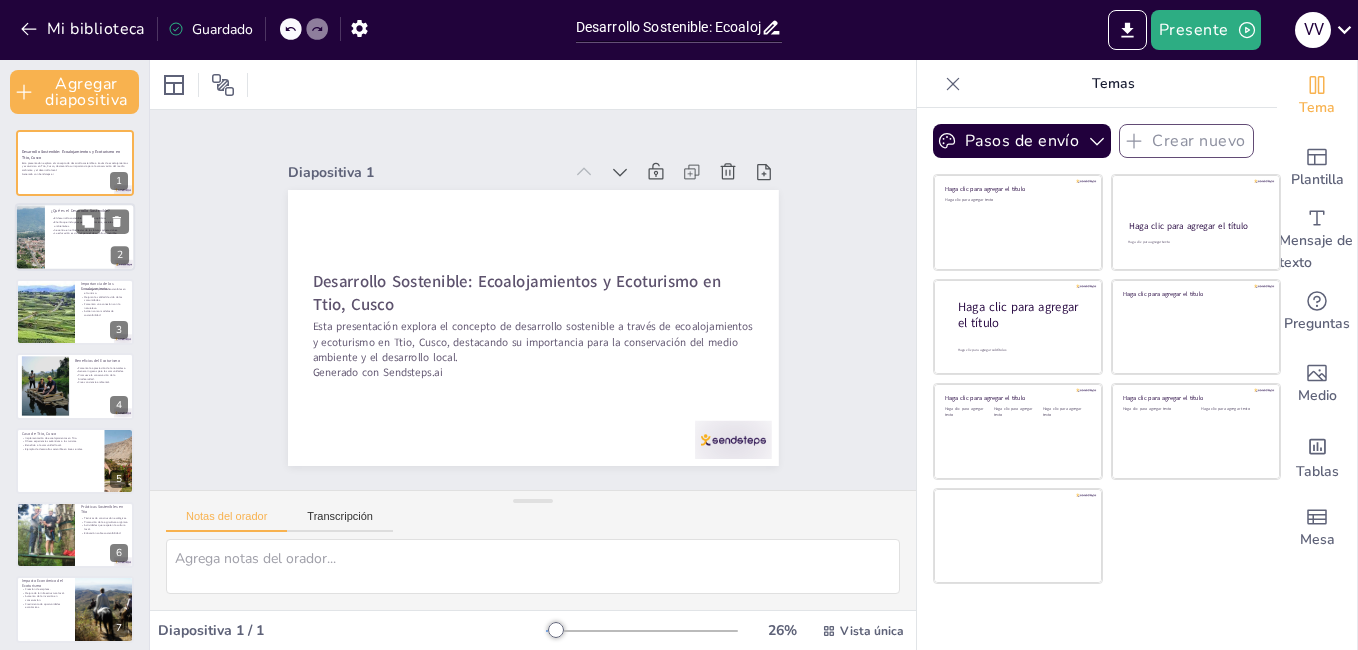 checkbox on "true" 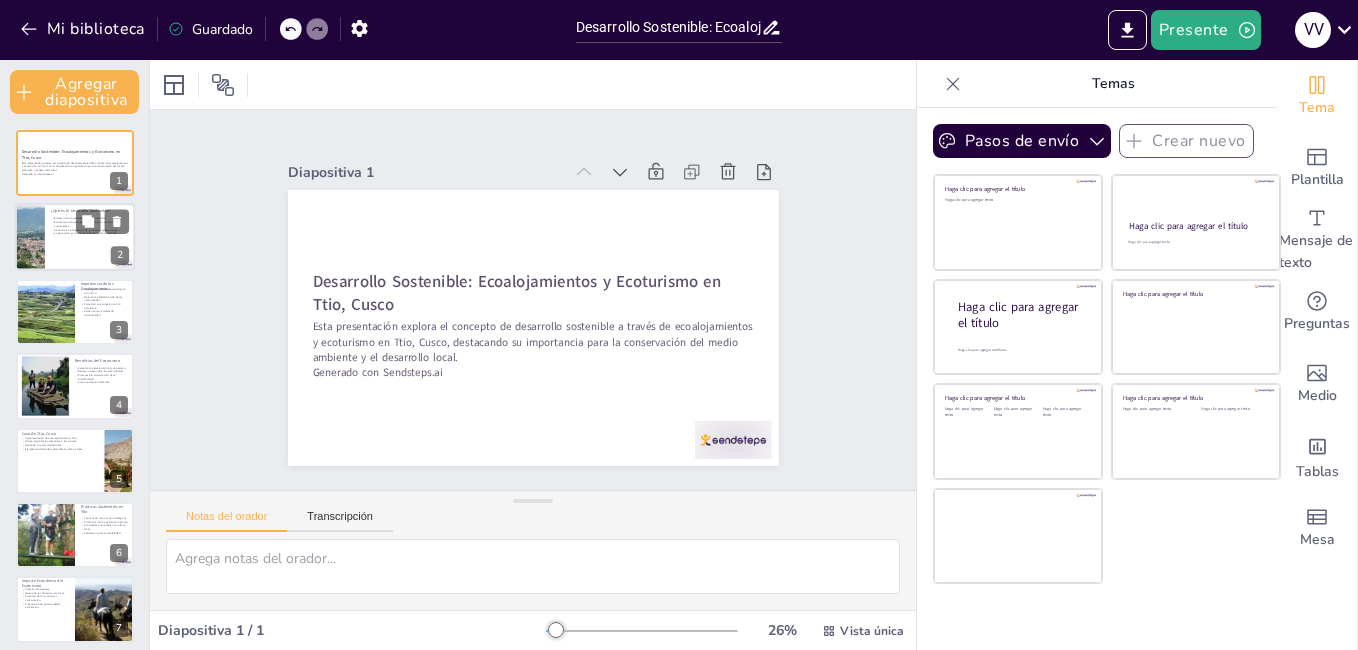 checkbox on "true" 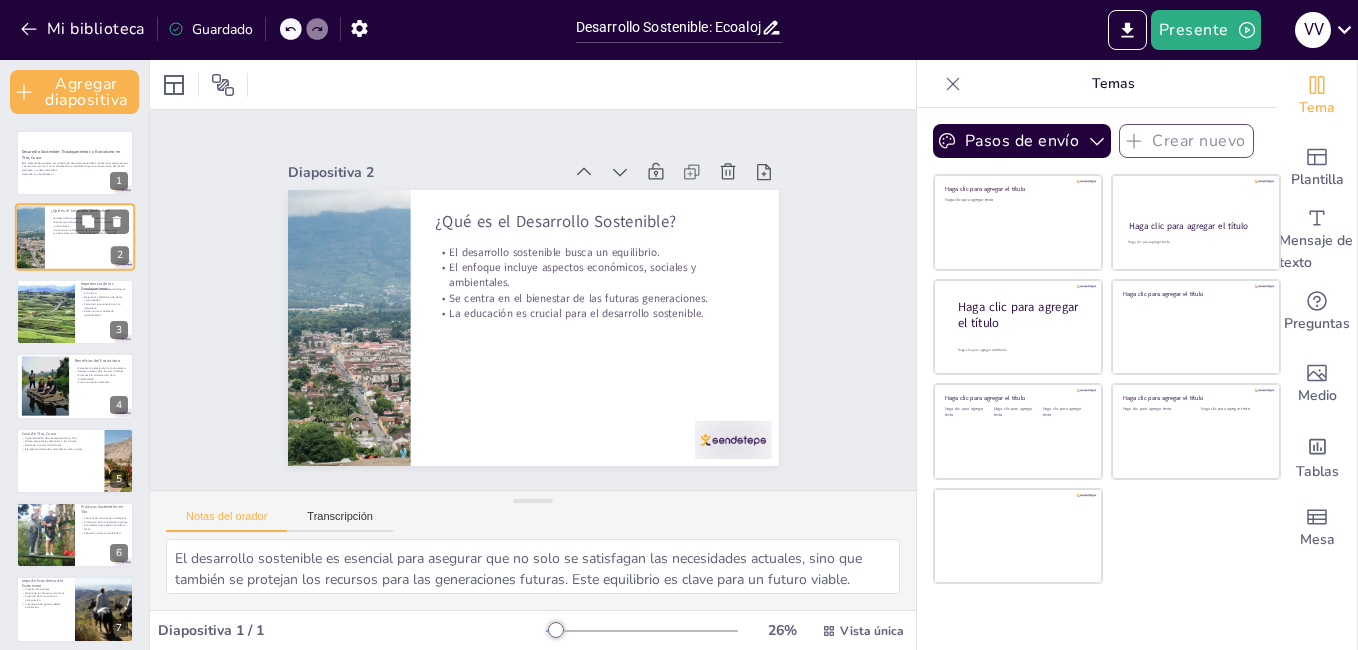 checkbox on "true" 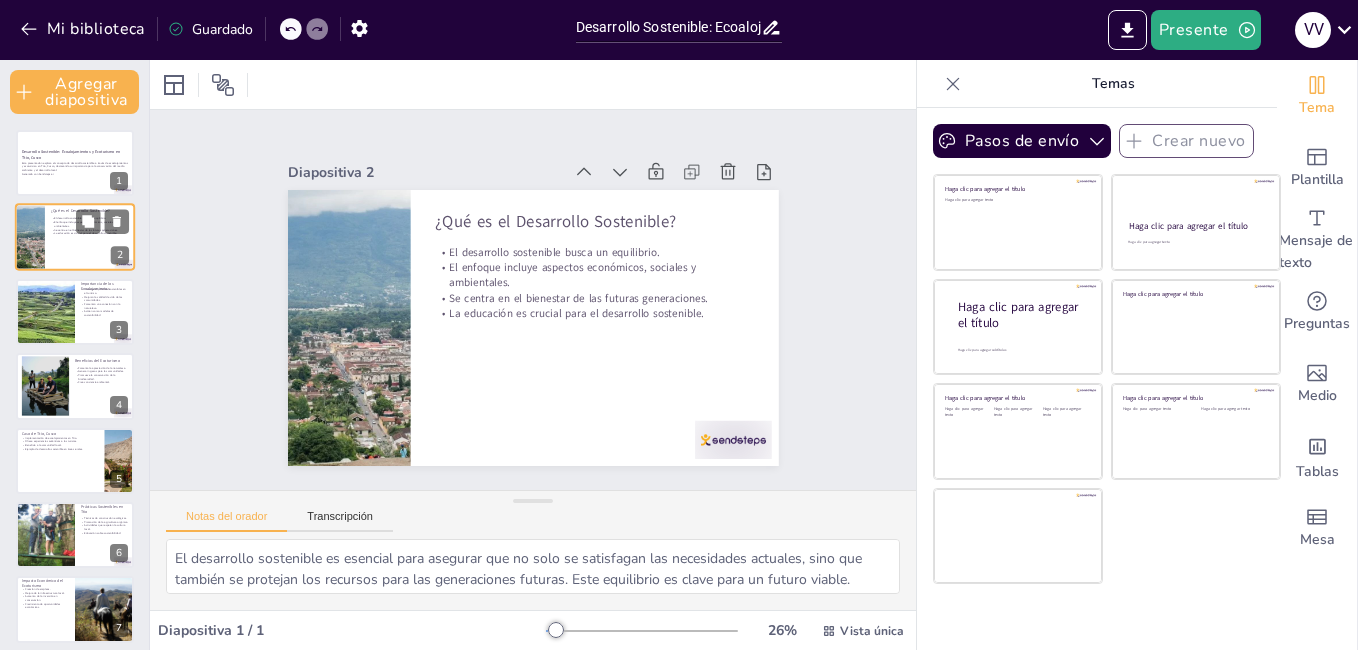 checkbox on "true" 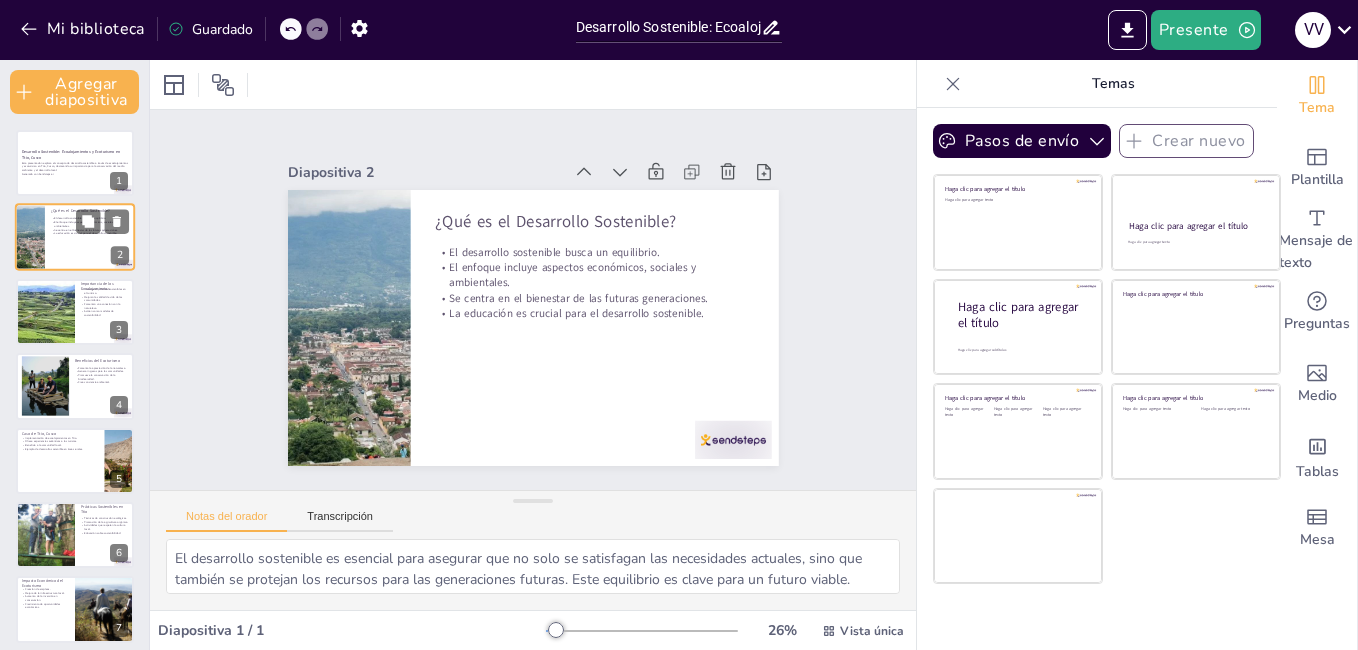 checkbox on "true" 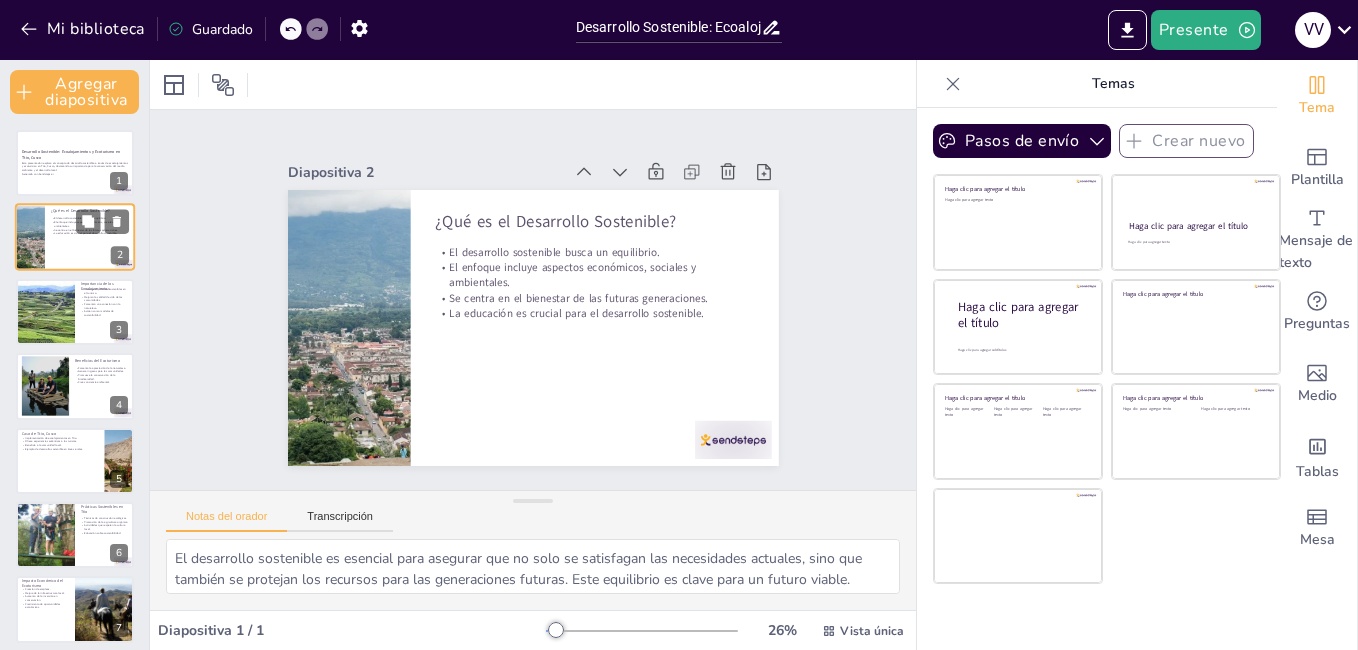 checkbox on "true" 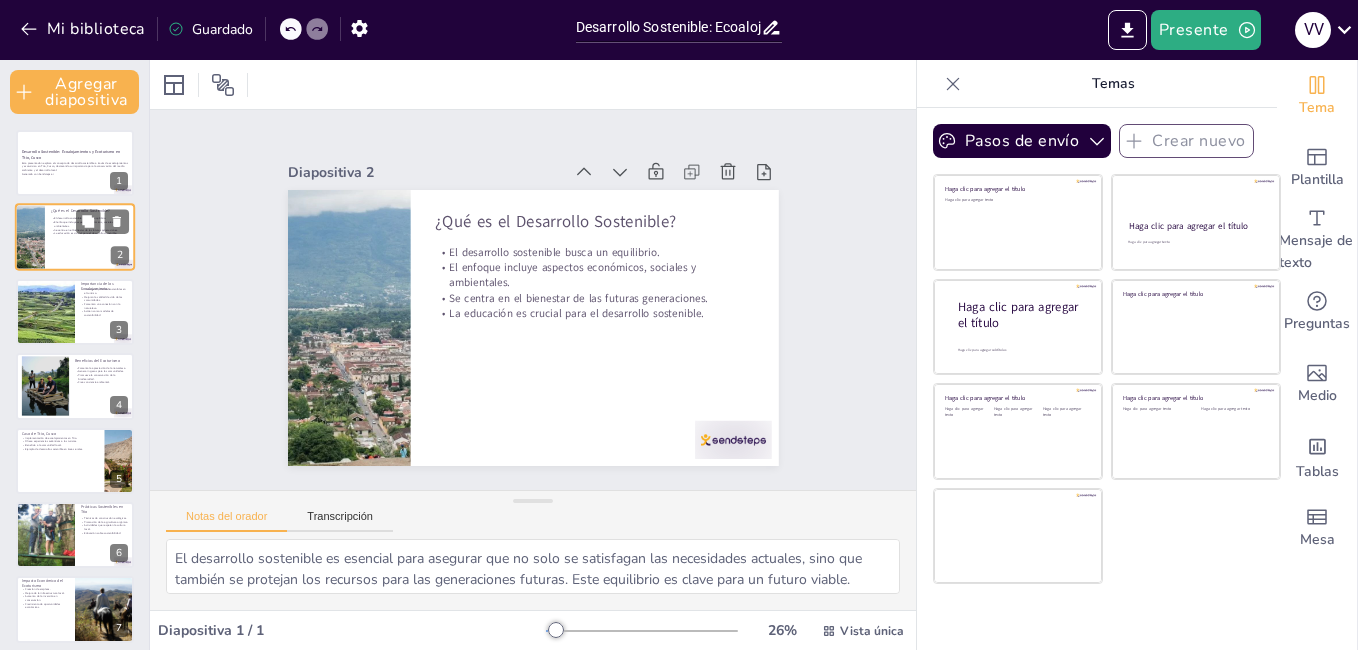 checkbox on "true" 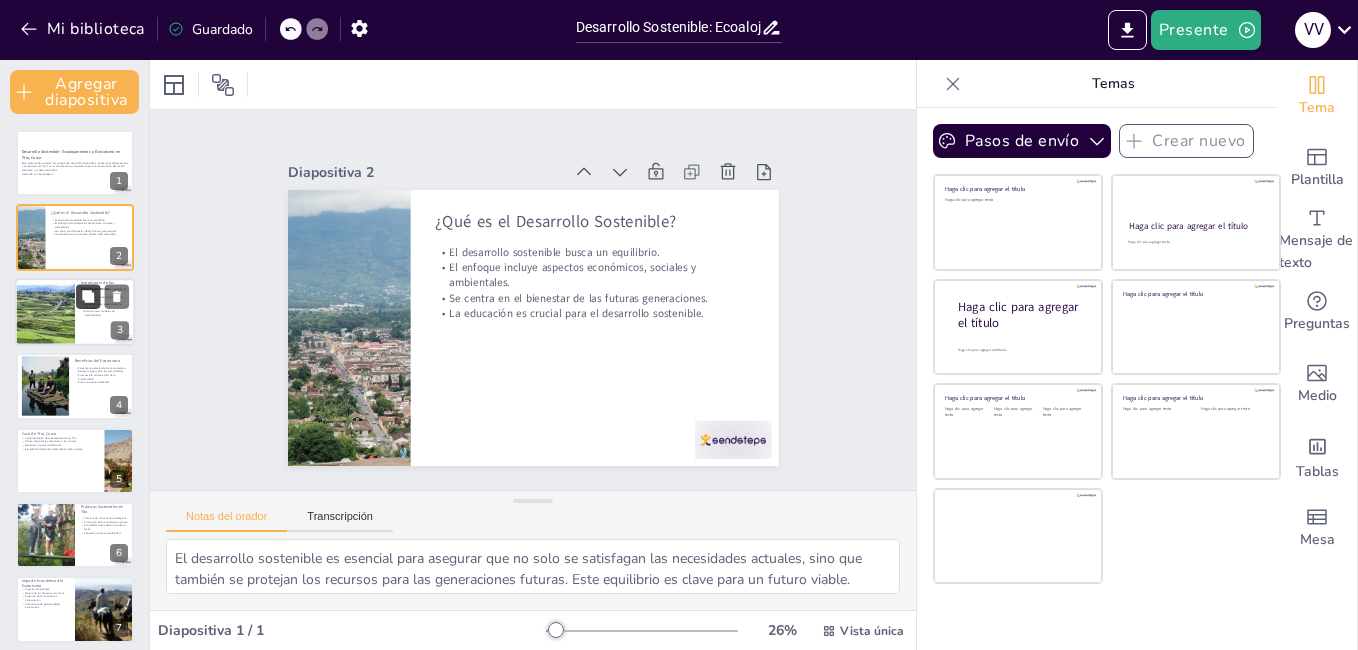 checkbox on "true" 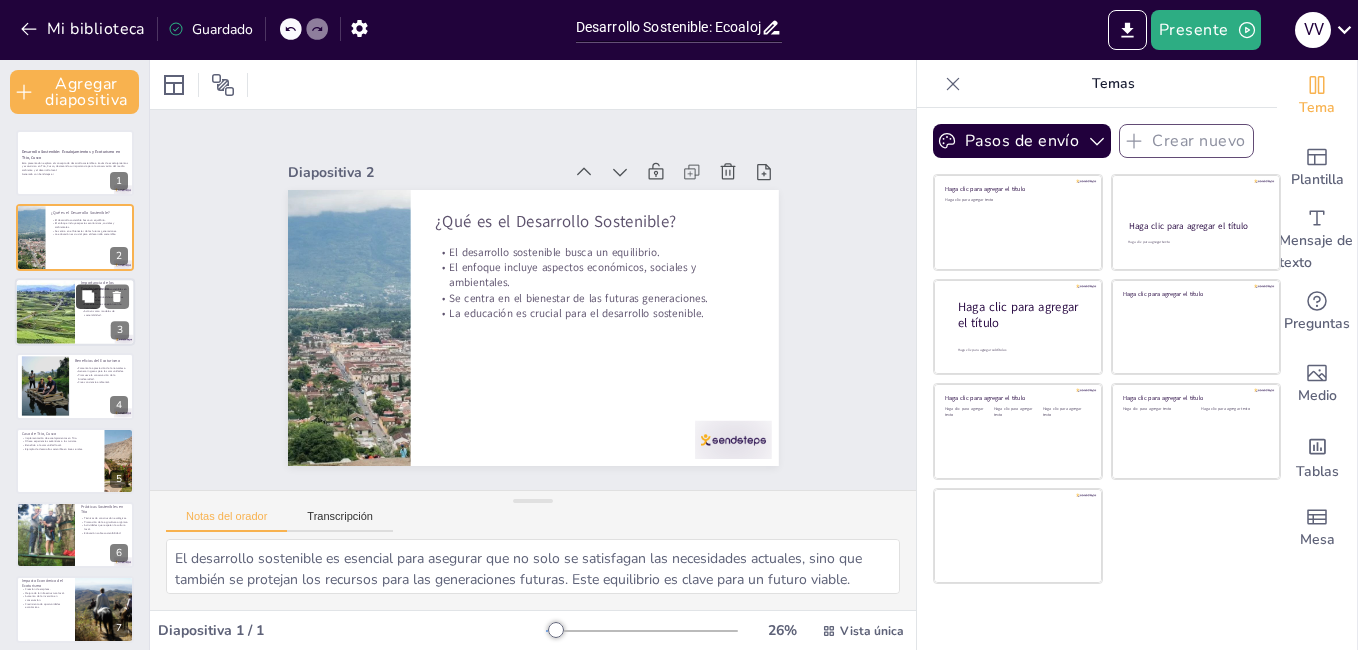 checkbox on "true" 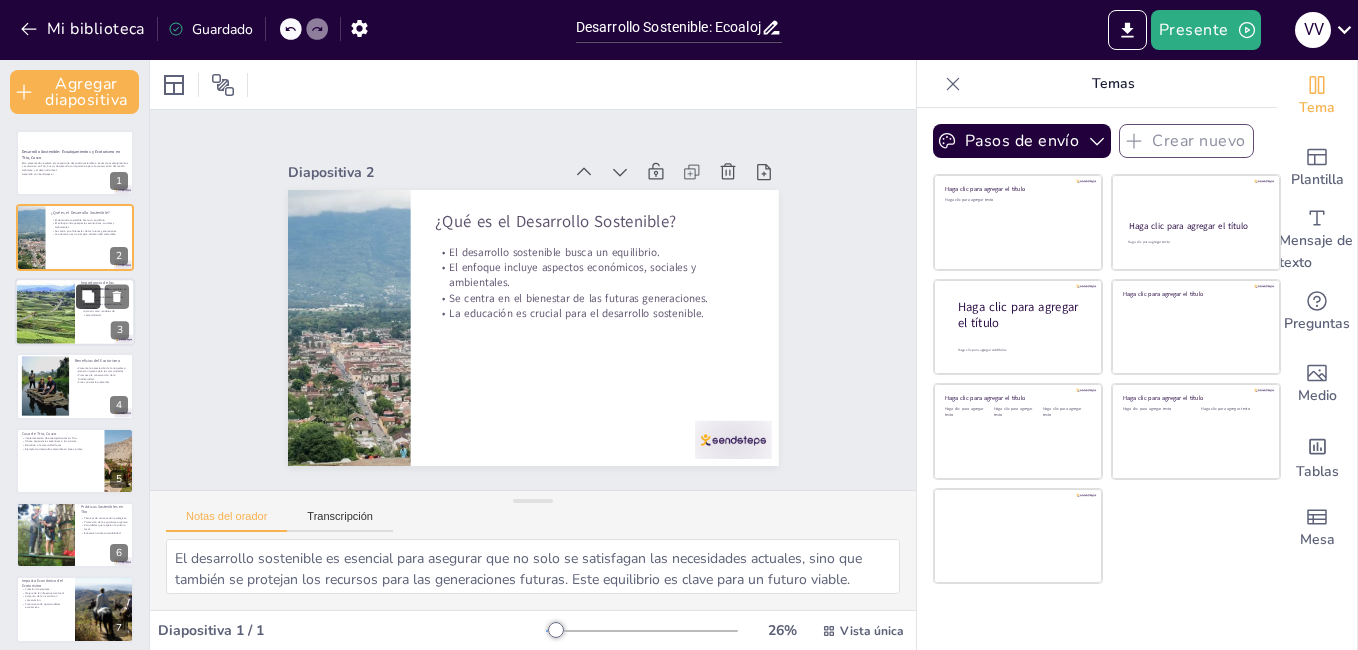 checkbox on "true" 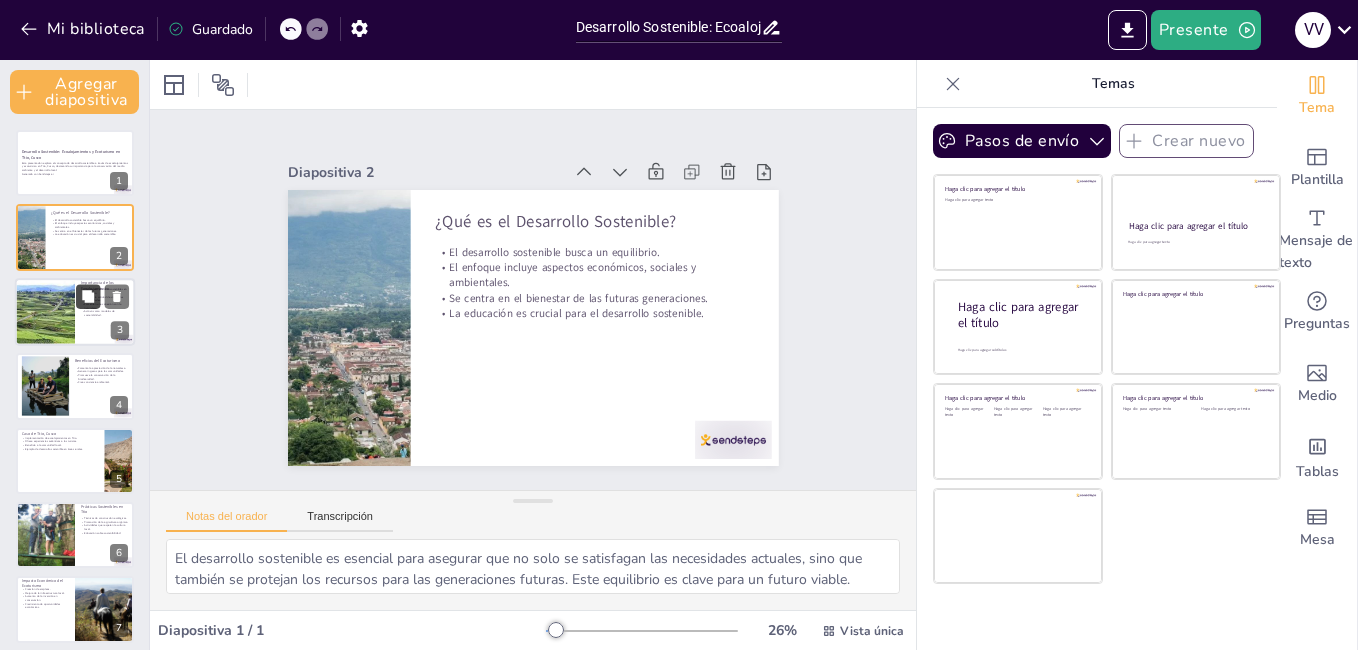 checkbox on "true" 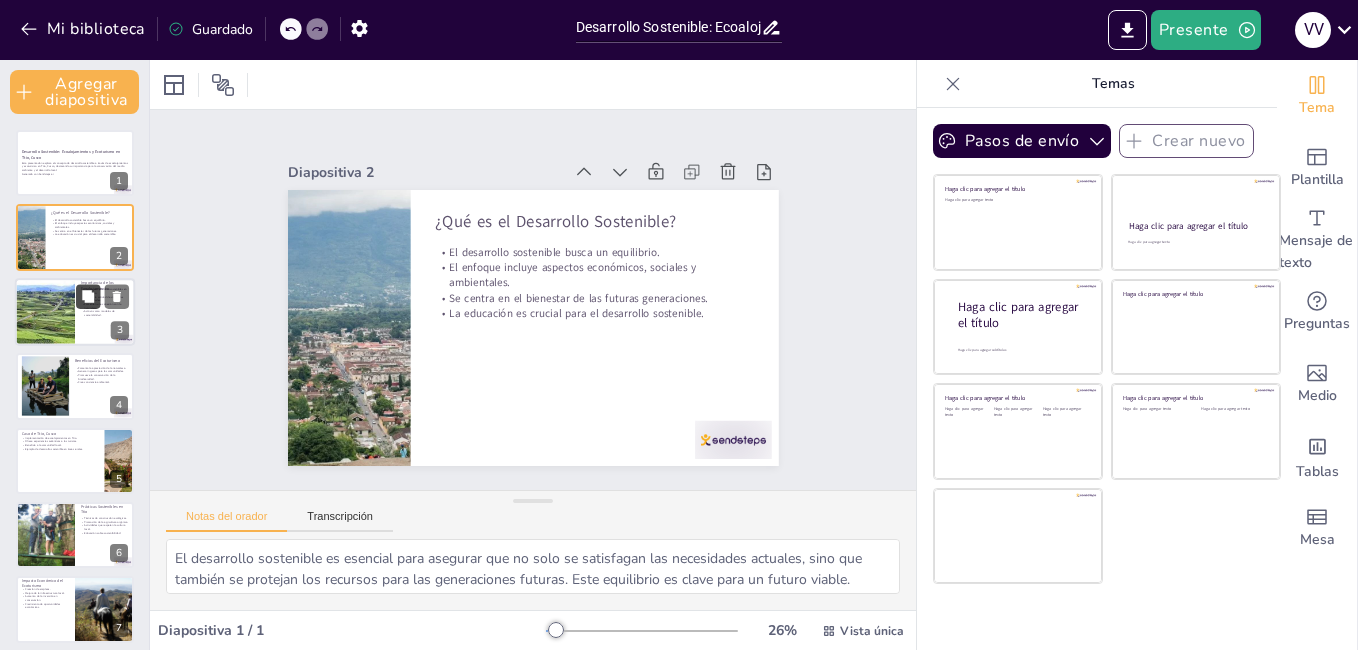 checkbox on "true" 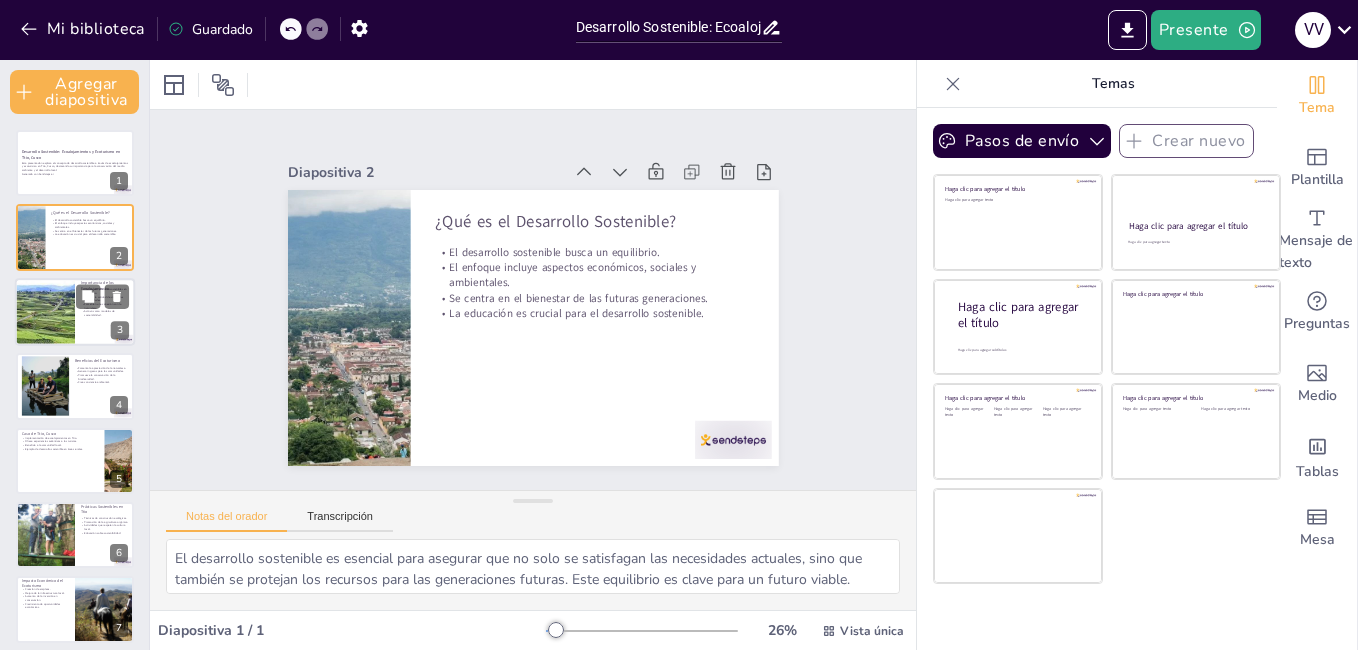 checkbox on "true" 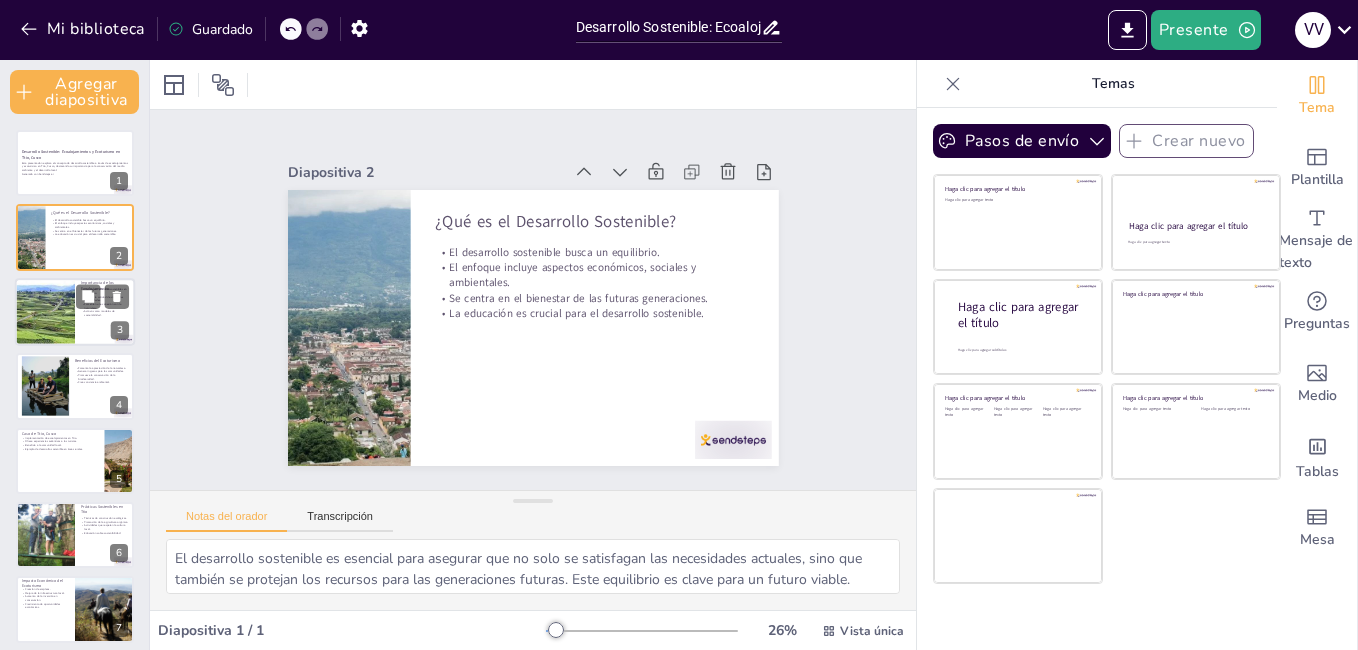 checkbox on "true" 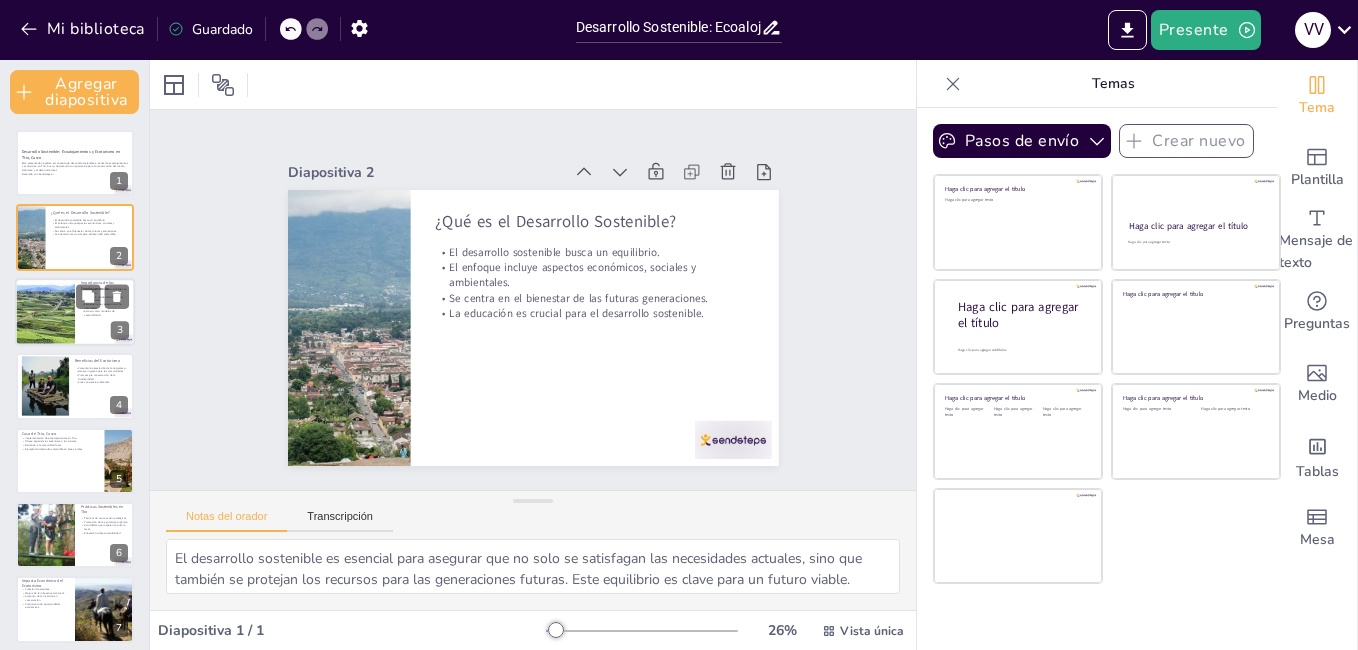checkbox on "true" 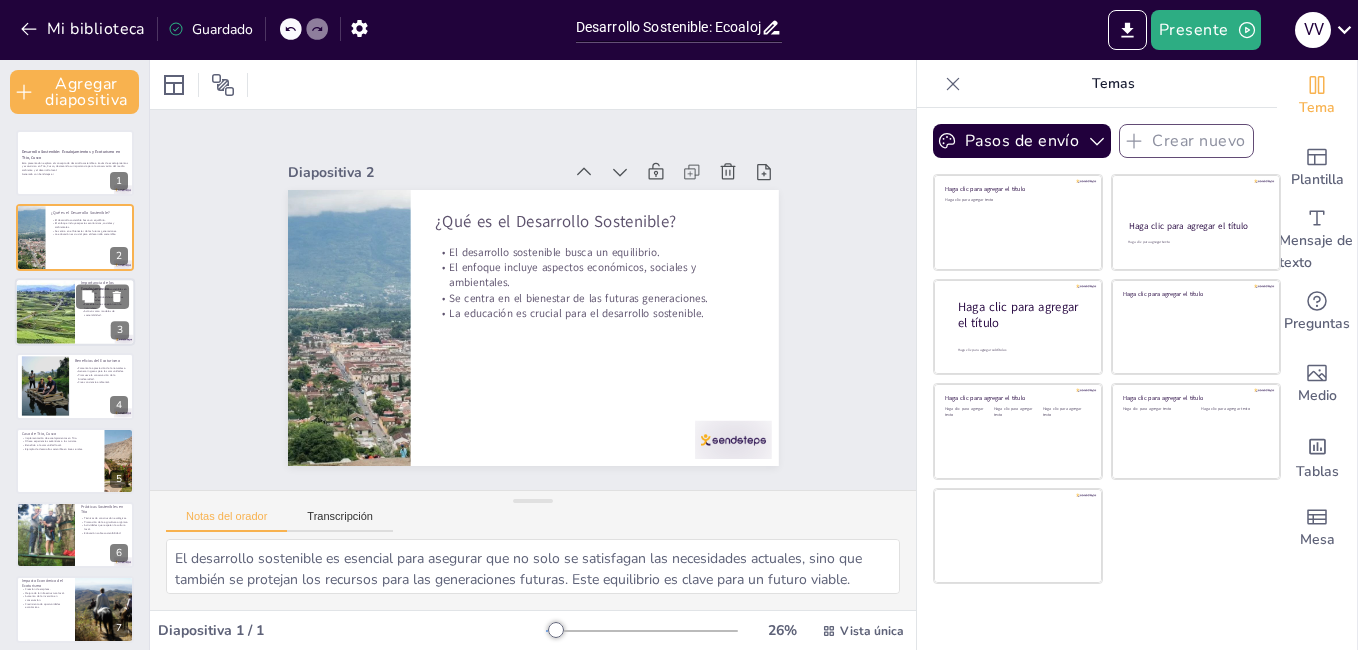 checkbox on "true" 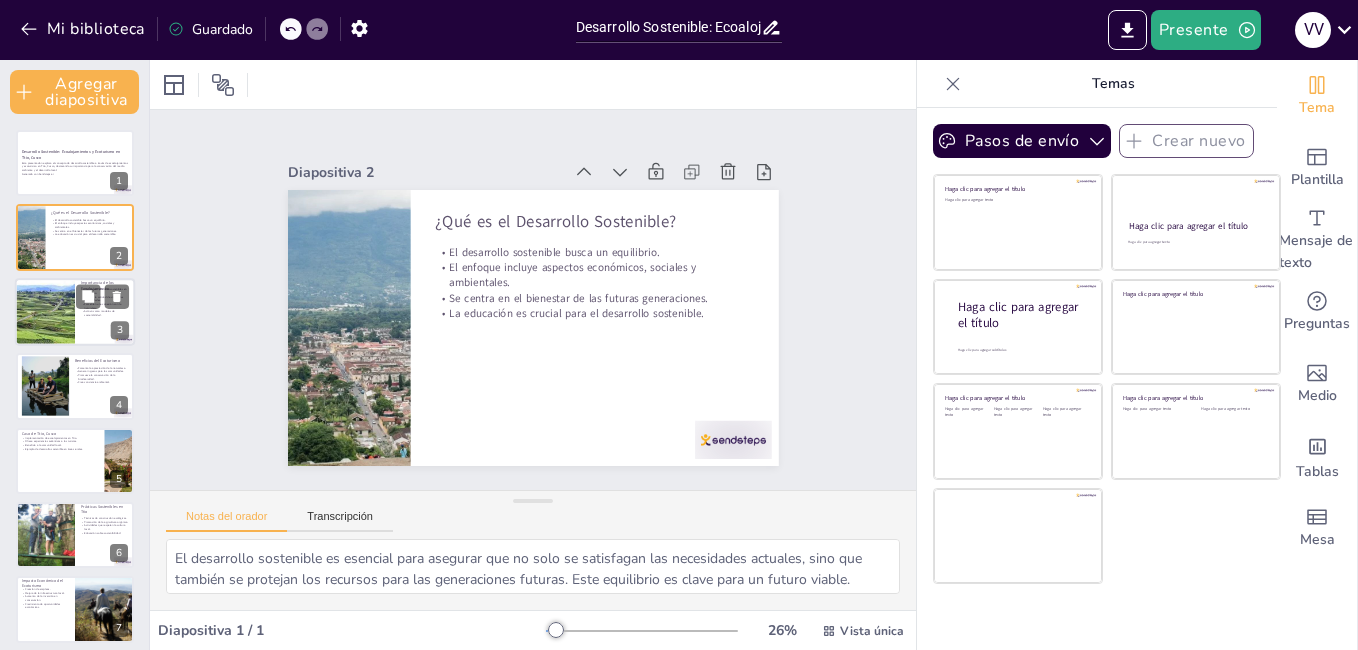 checkbox on "true" 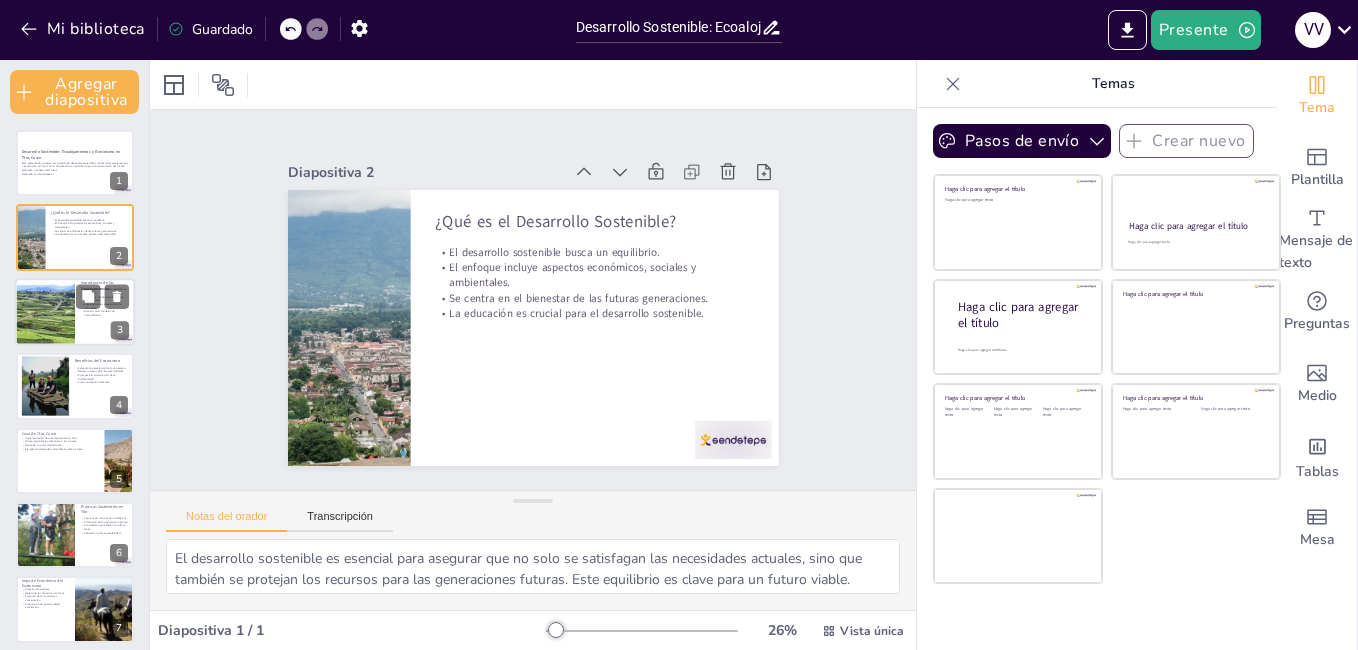 checkbox on "true" 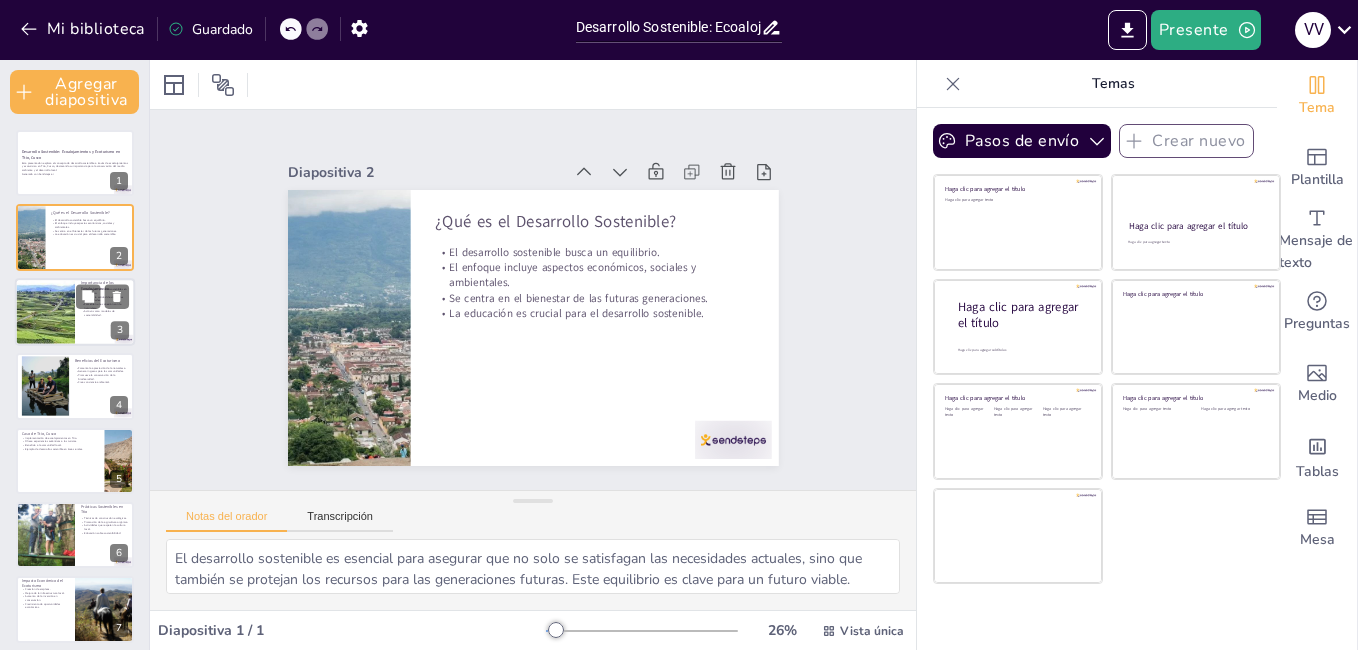 checkbox on "true" 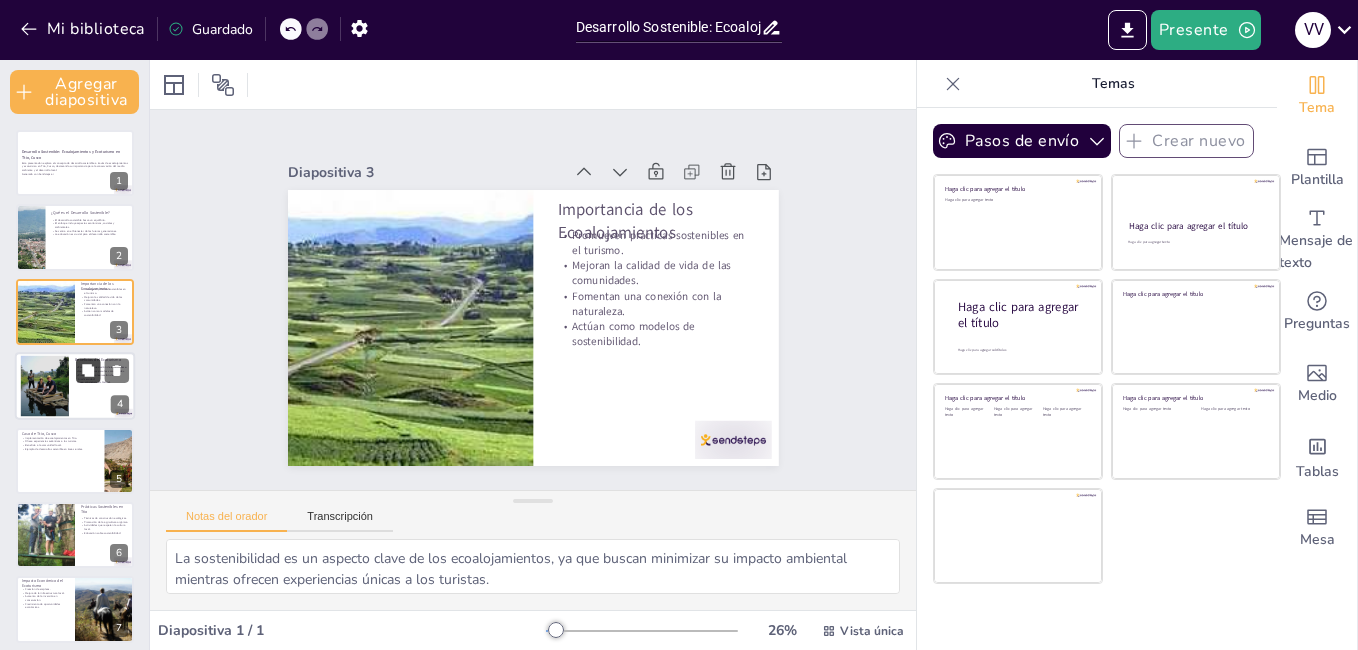 checkbox on "true" 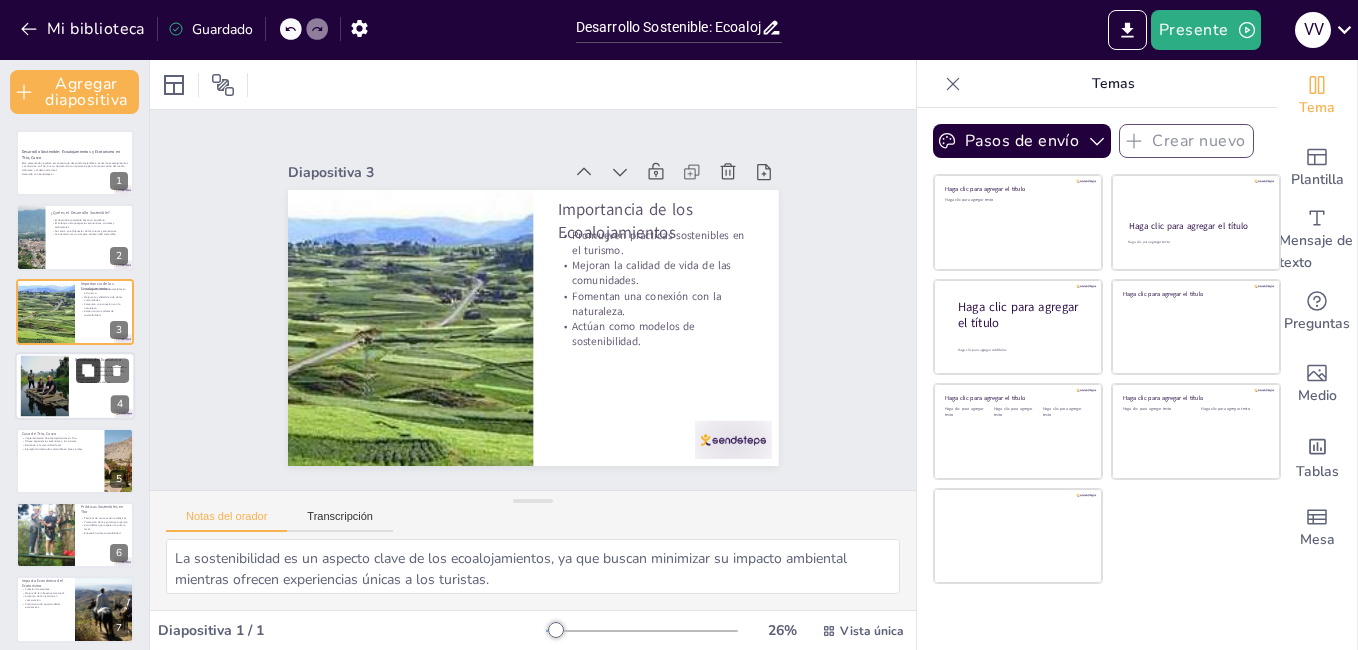 checkbox on "true" 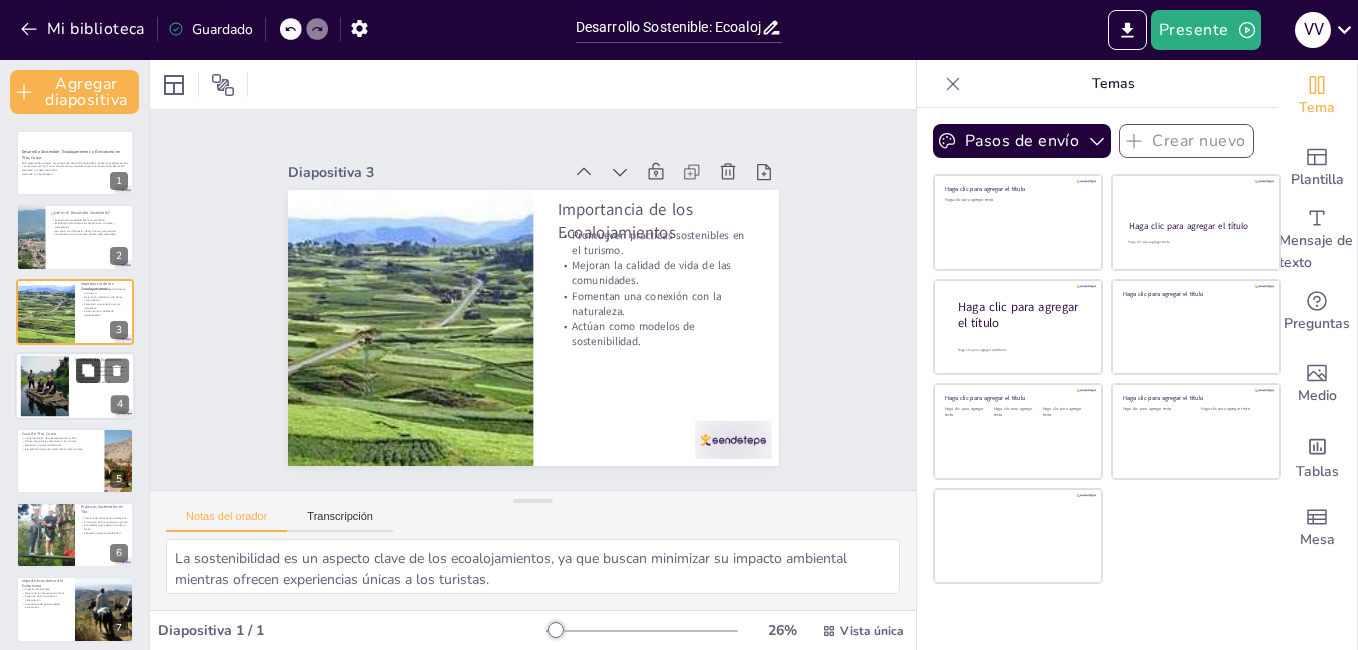checkbox on "true" 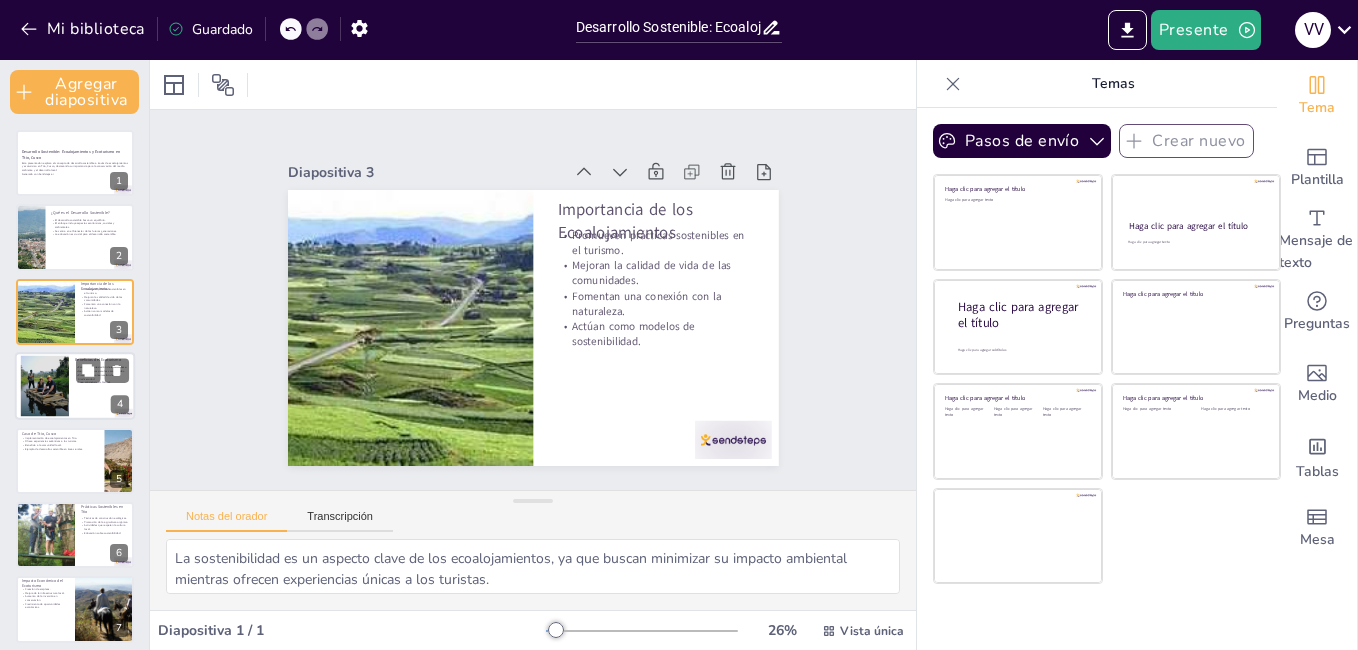 checkbox on "true" 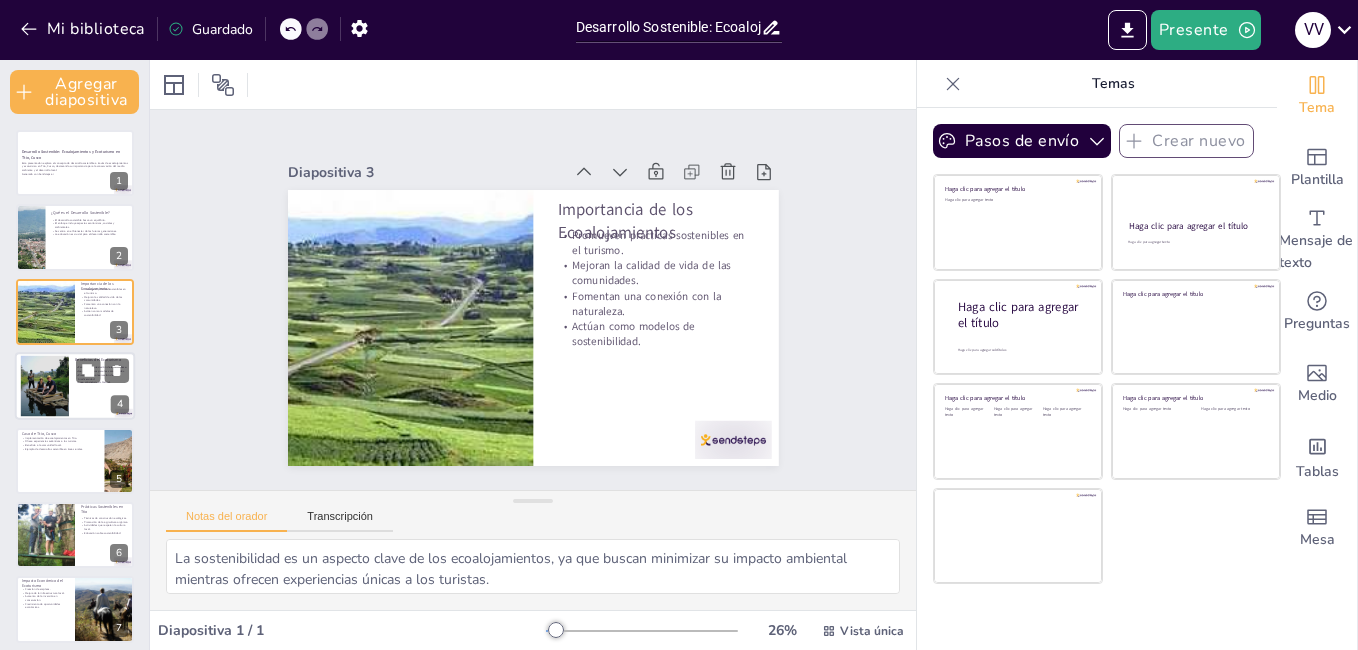 checkbox on "true" 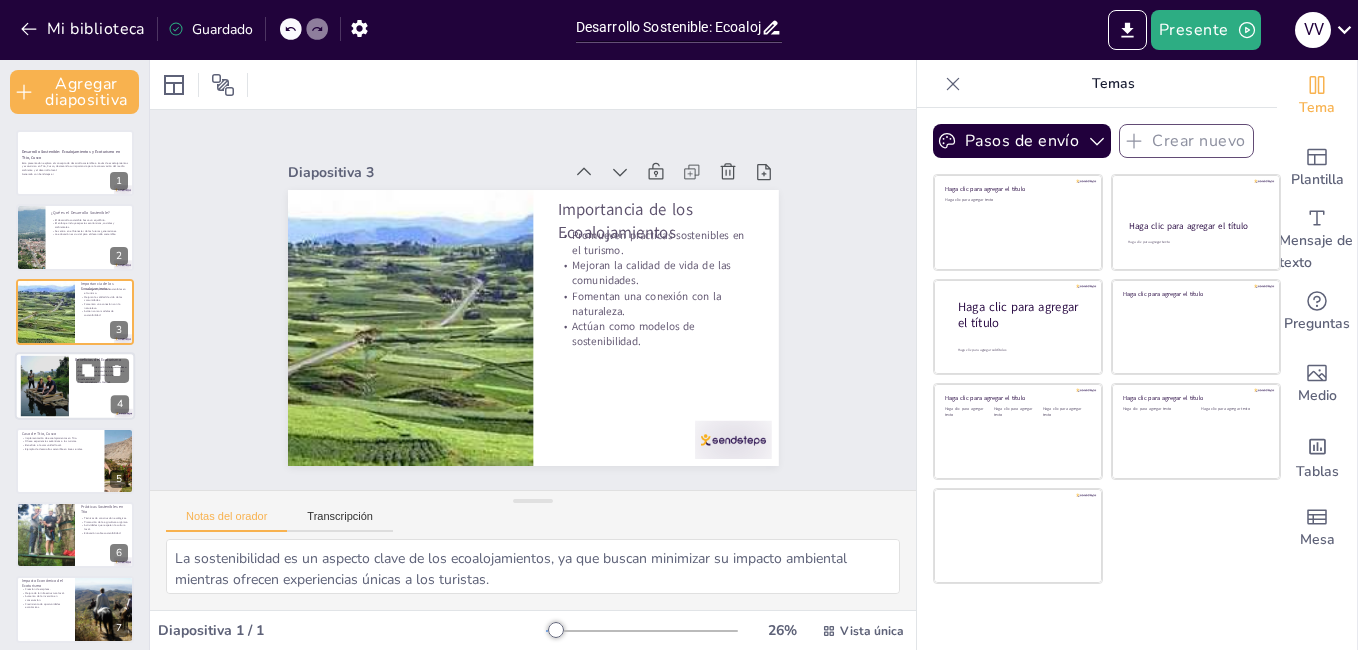click at bounding box center (75, 386) 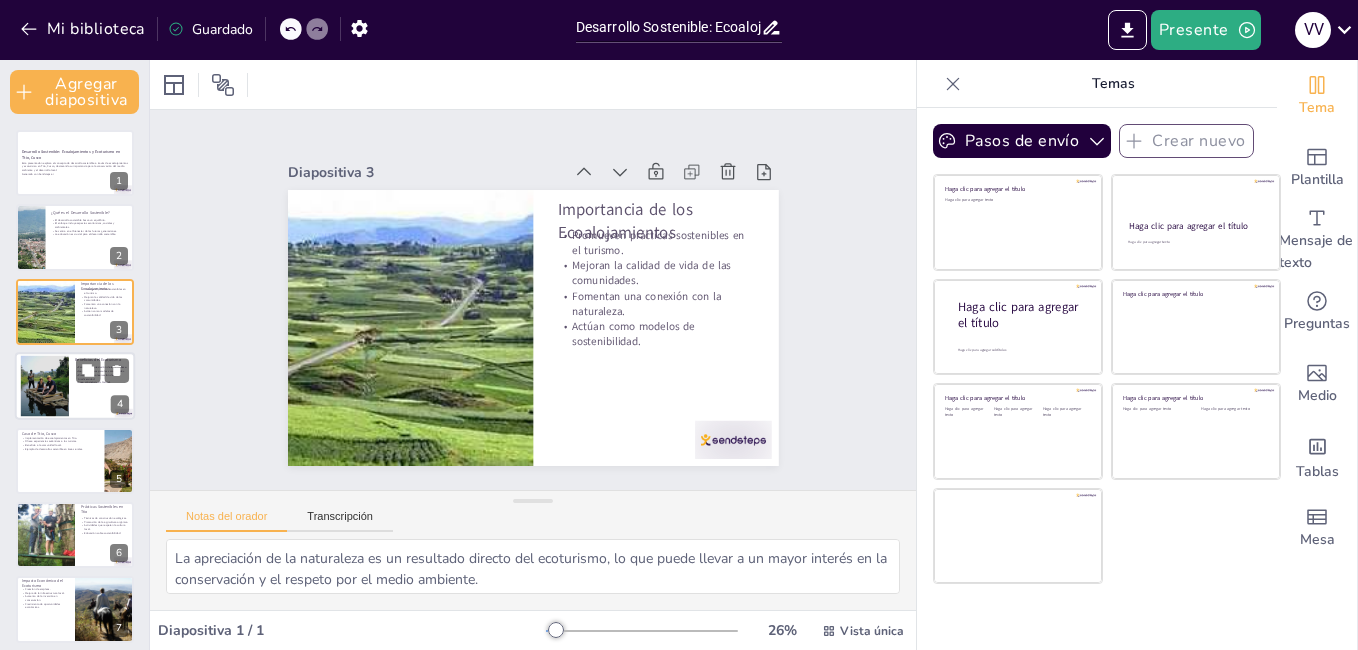 scroll, scrollTop: 4, scrollLeft: 0, axis: vertical 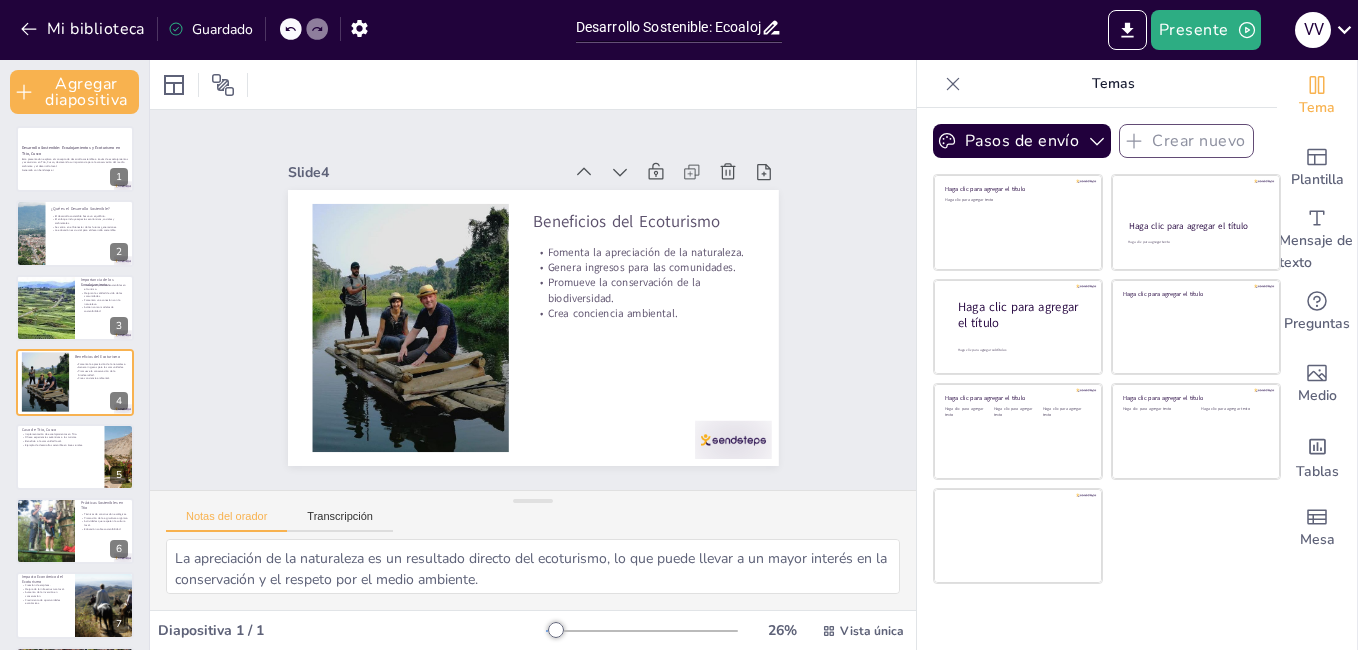 checkbox on "true" 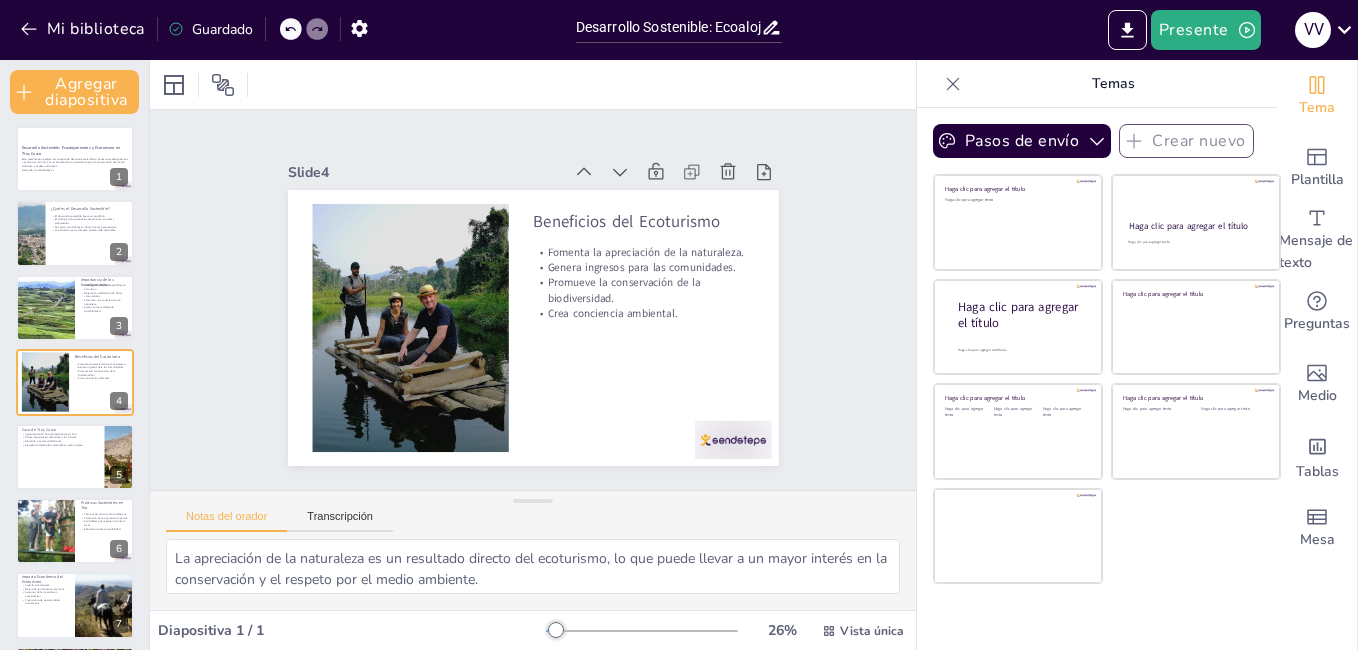 checkbox on "true" 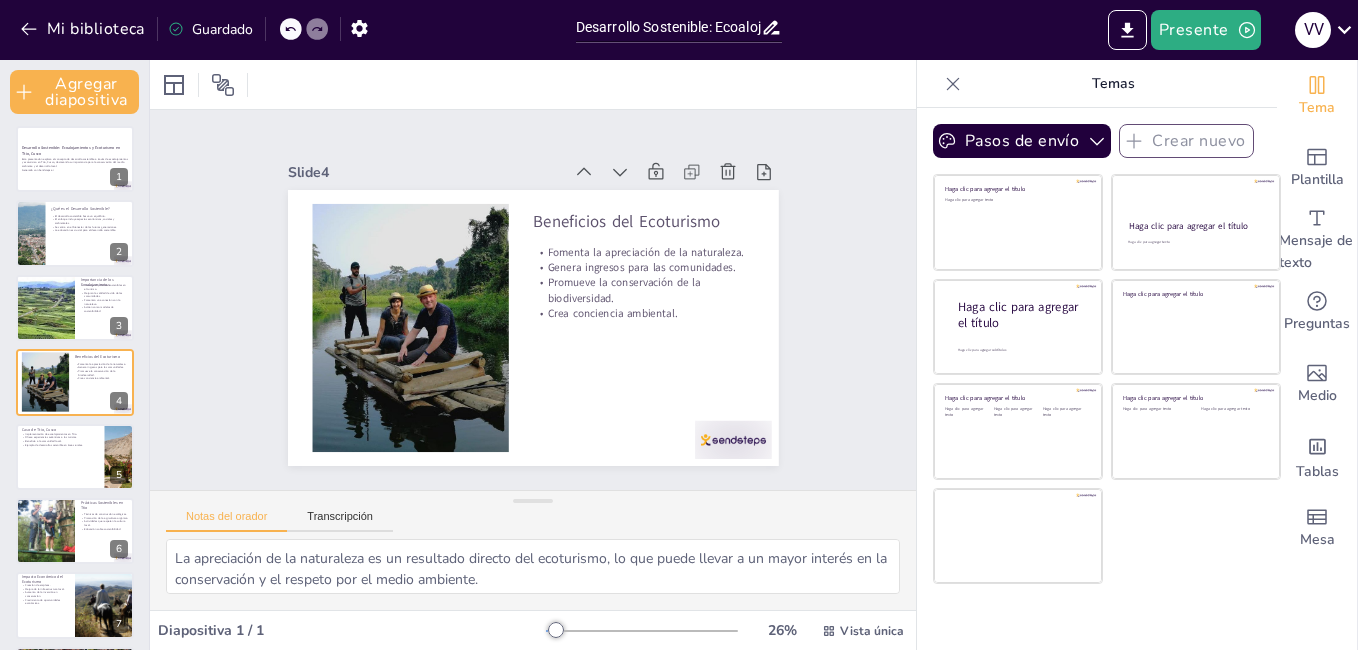 checkbox on "true" 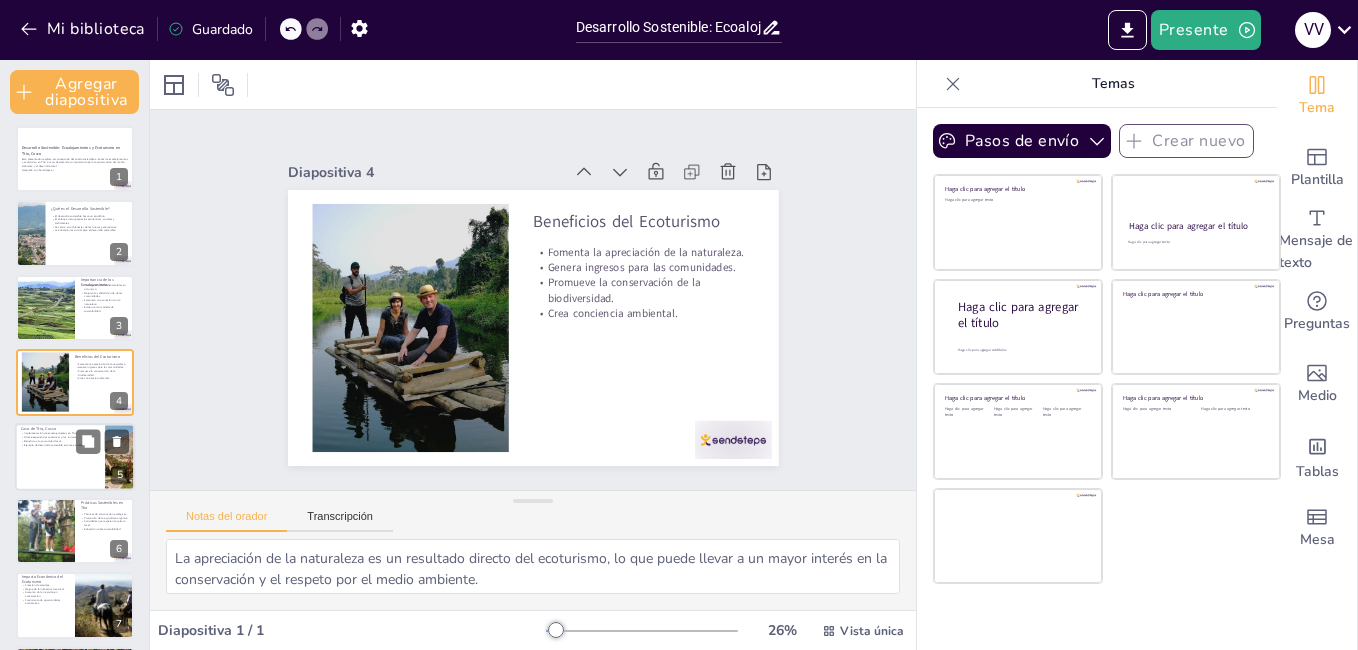 checkbox on "true" 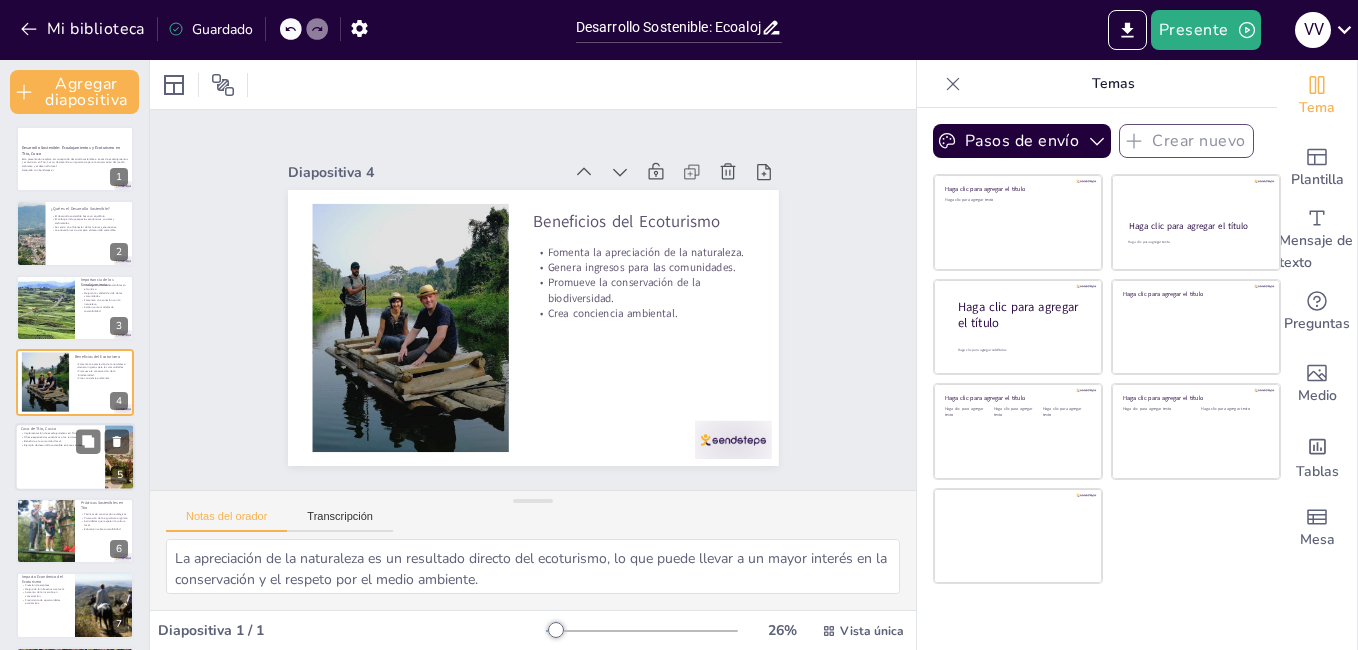 checkbox on "true" 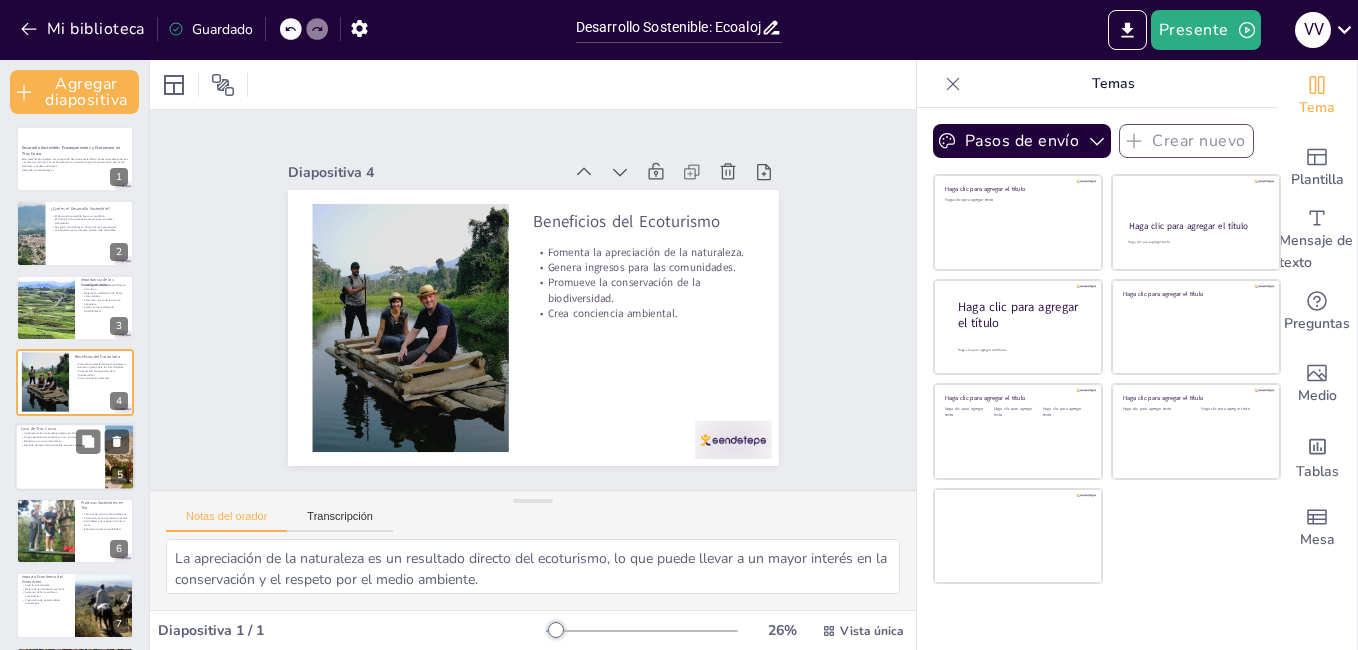 checkbox on "true" 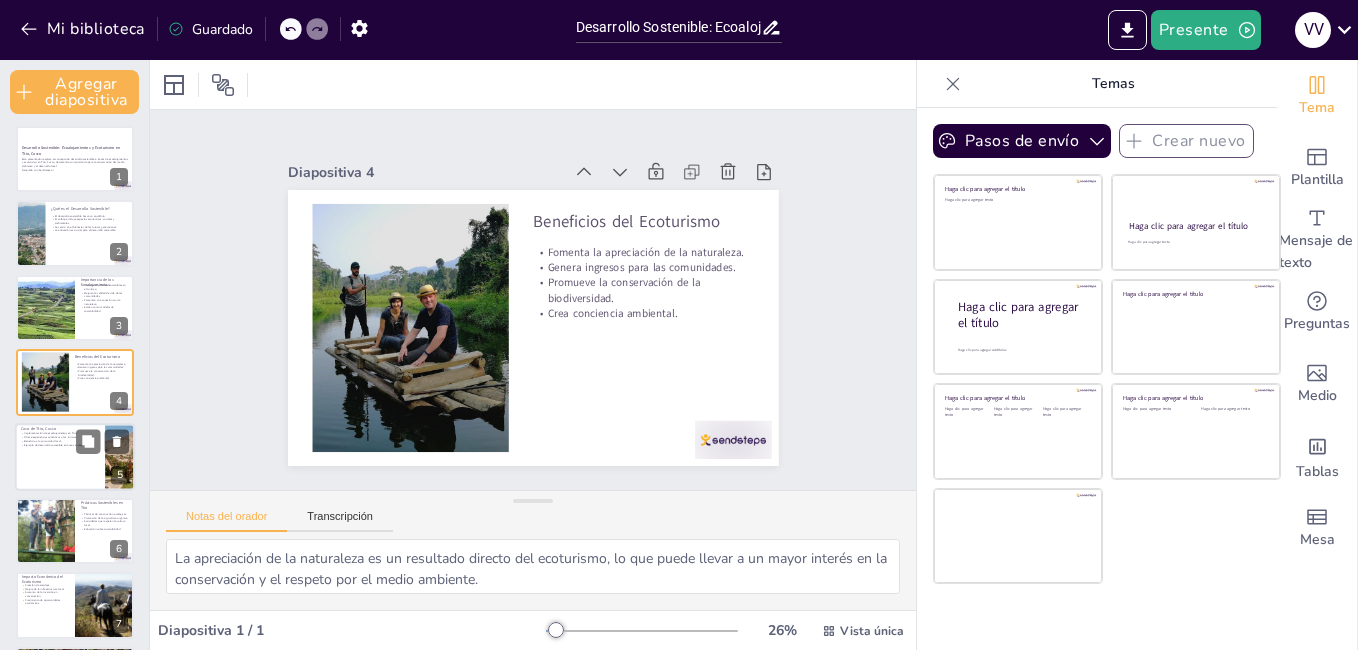 checkbox on "true" 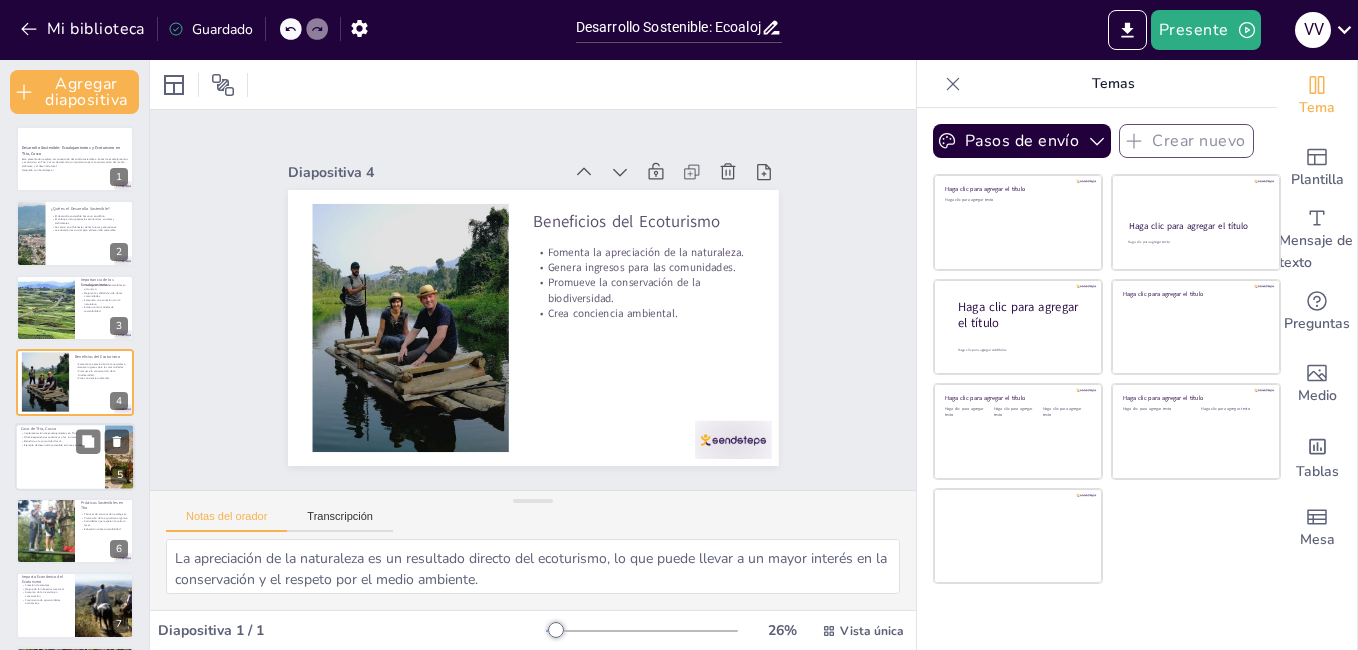 type on "La implementación de ecoalojamientos en Ttio es un paso significativo hacia el desarrollo sostenible, mostrando cómo el turismo puede ser una fuerza positiva.
La autenticidad es un atractivo clave para los turistas, y Ttio ofrece una experiencia única que conecta a los visitantes con la cultura local.
Los beneficios para la comunidad son evidentes, ya que el ecoturismo puede proporcionar empleo y oportunidades económicas, mejorando la calidad de vida.
Ttio representa un modelo de cómo el ecoturismo puede impulsar el desarrollo sostenible en áreas rurales, contribuyendo al bienestar de la comunidad y la conservación del medio ambiente." 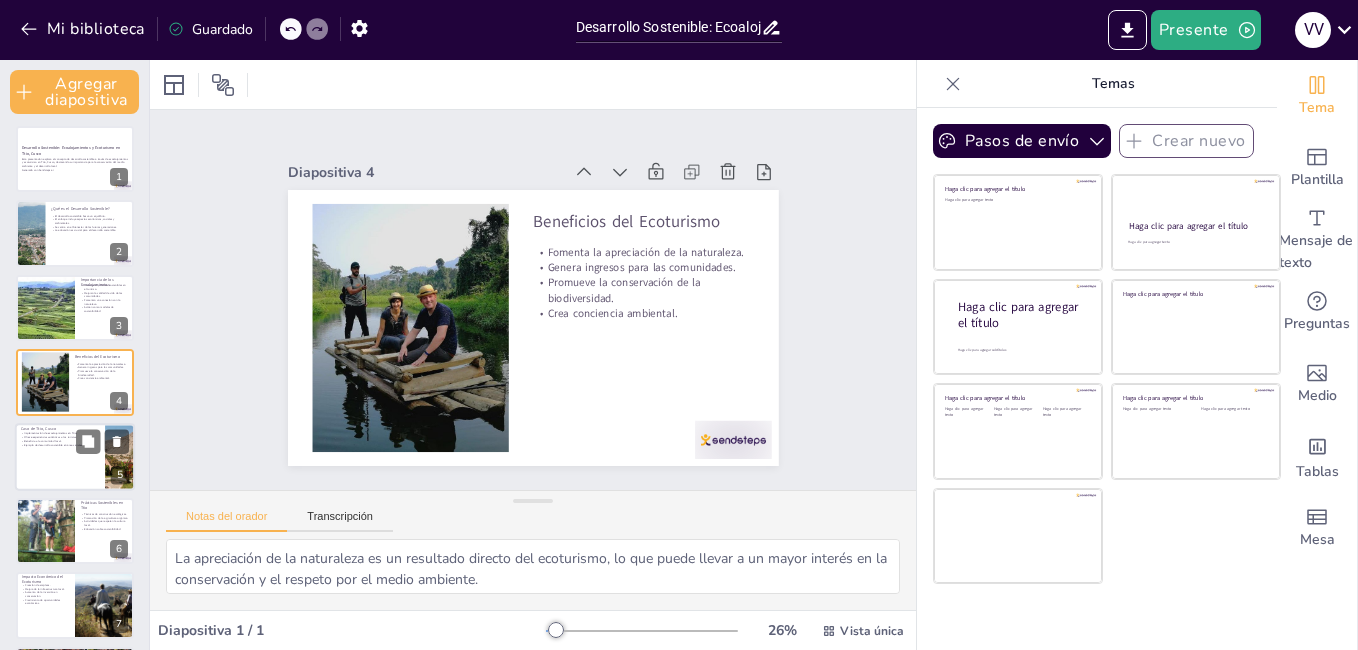 checkbox on "true" 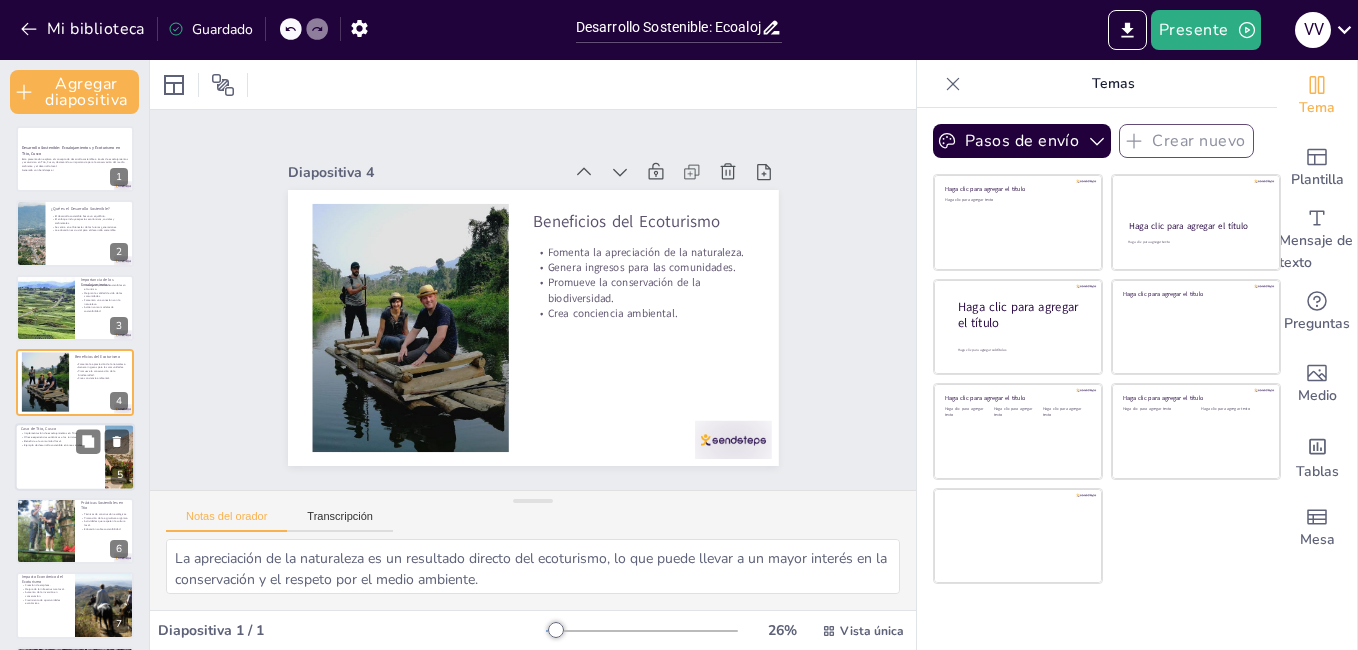 checkbox on "true" 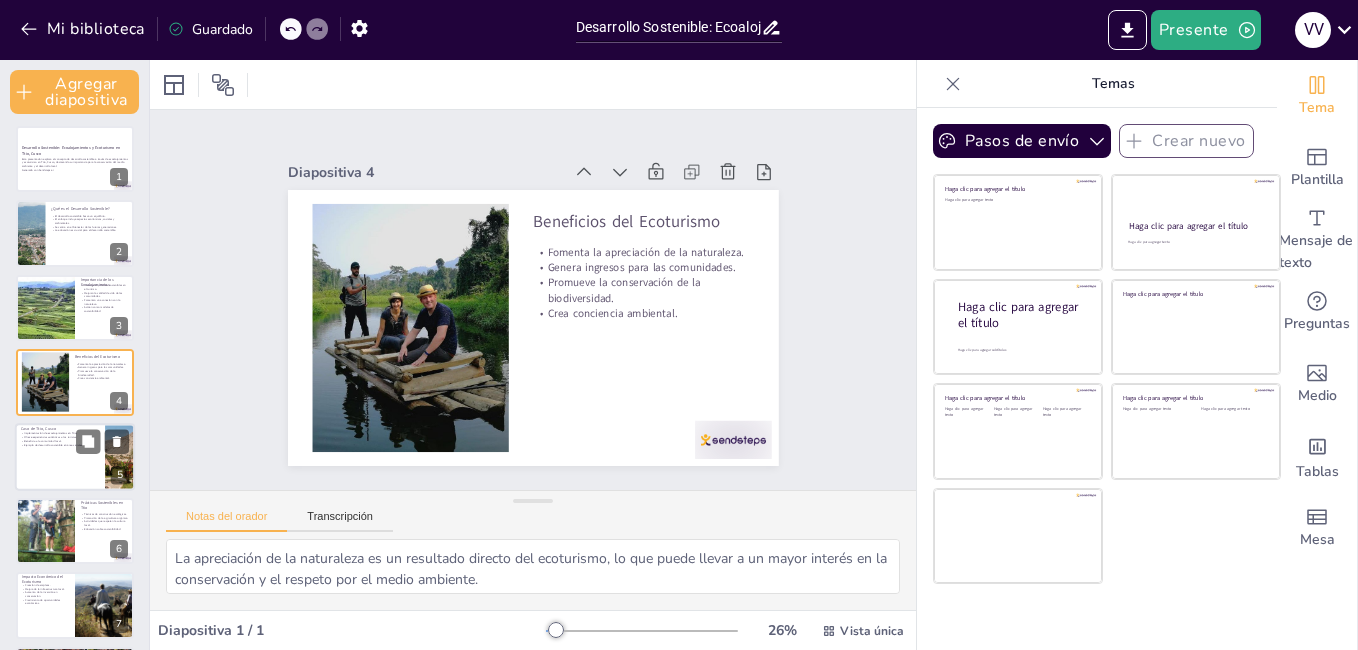 checkbox on "true" 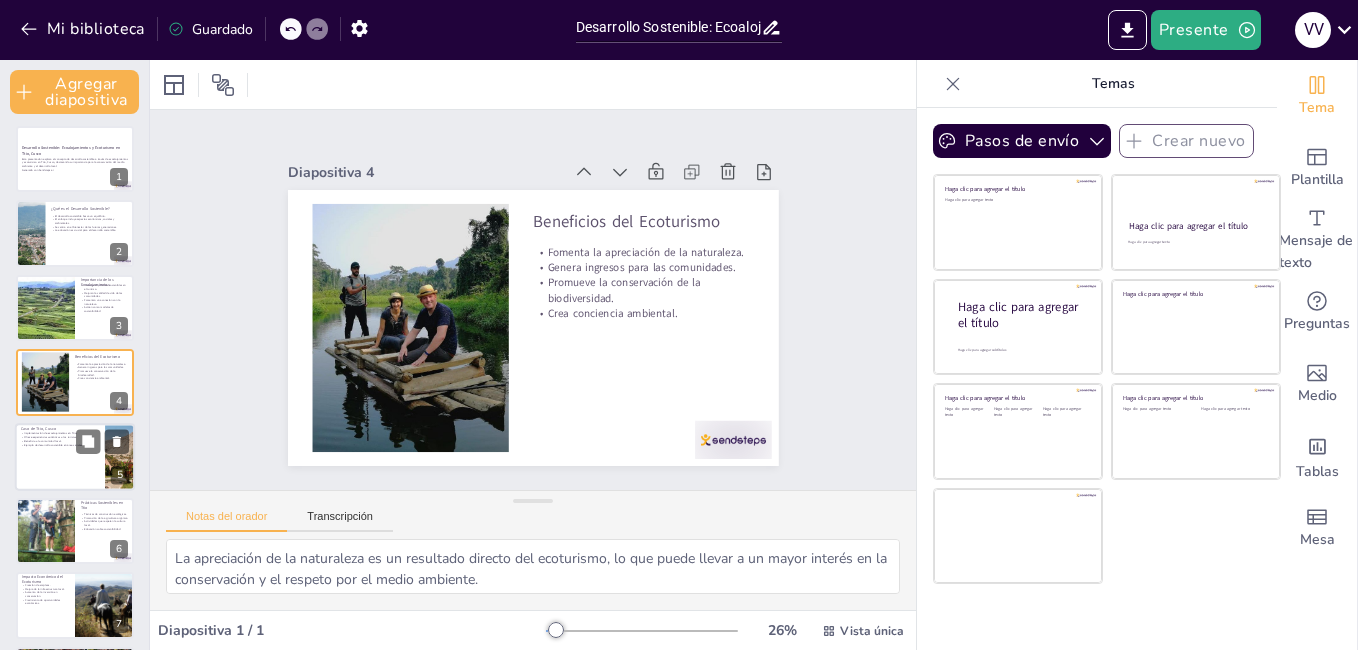 checkbox on "true" 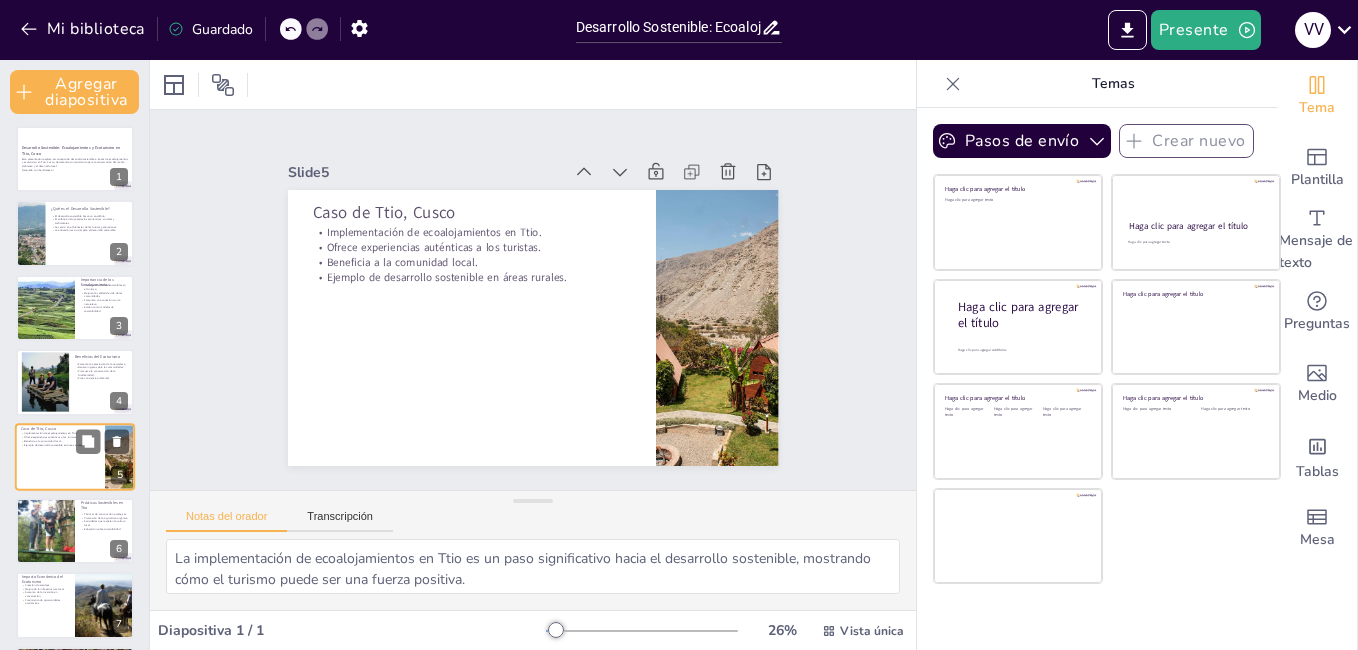 scroll, scrollTop: 79, scrollLeft: 0, axis: vertical 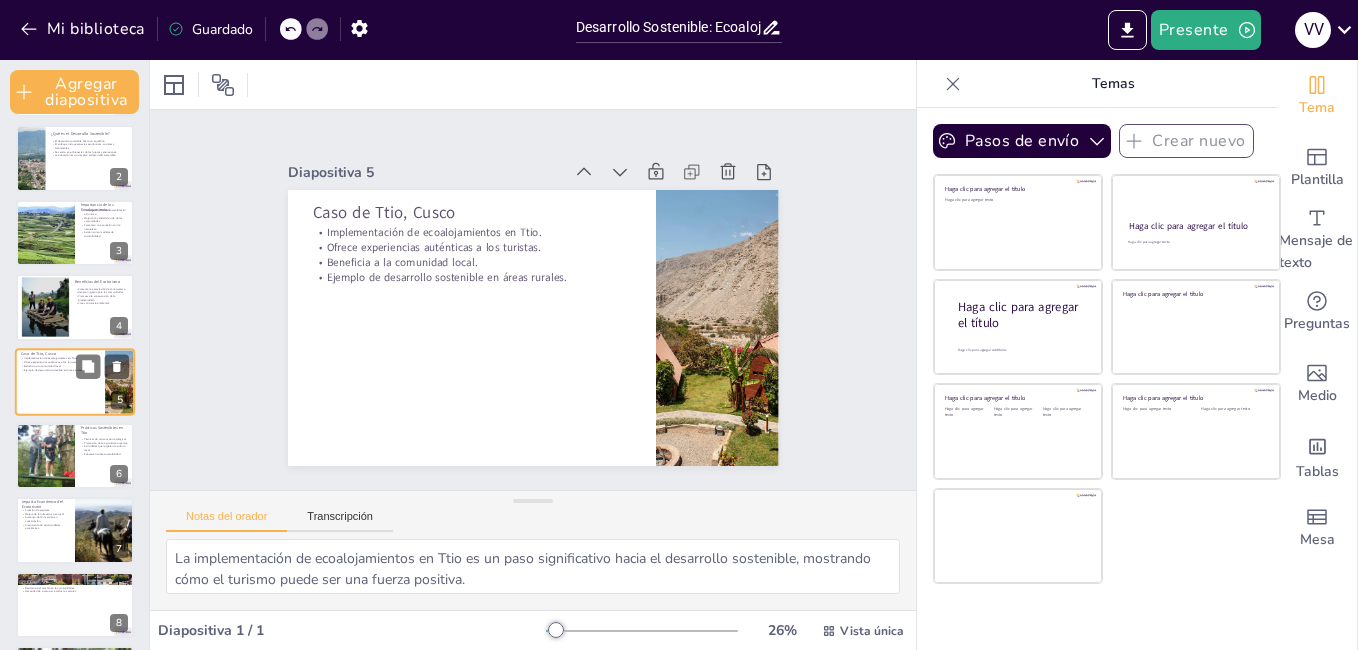 checkbox on "true" 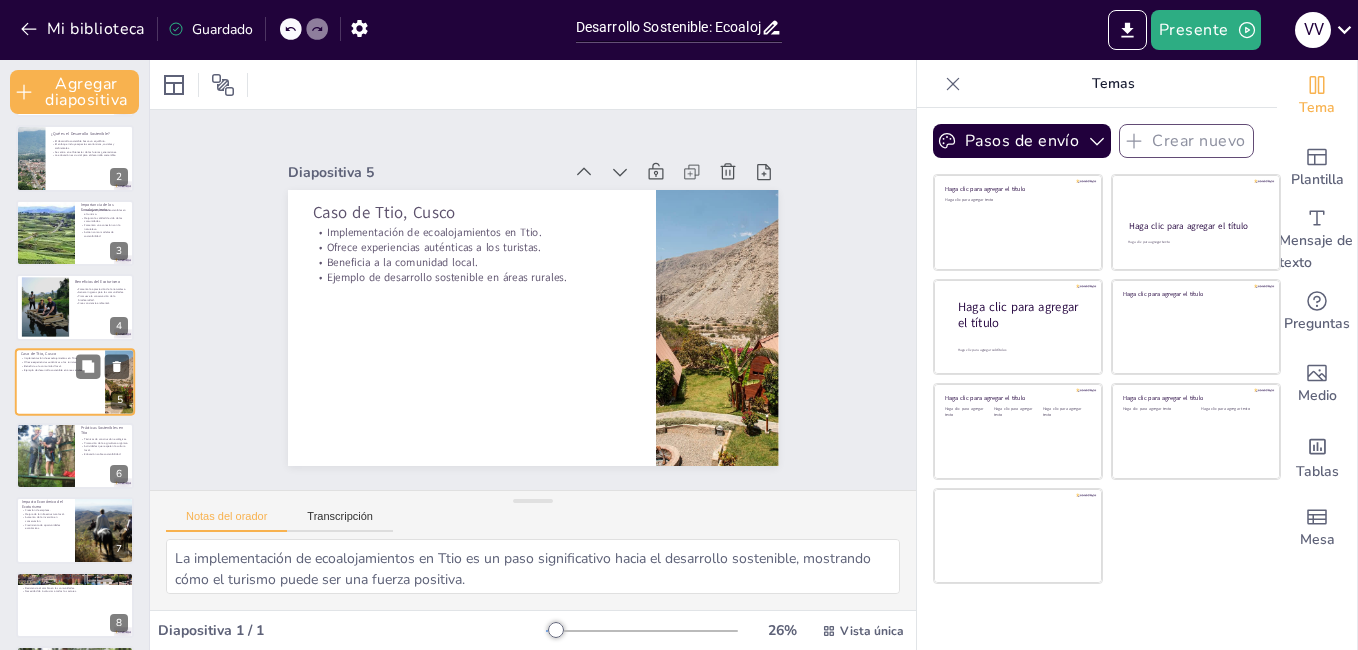 checkbox on "true" 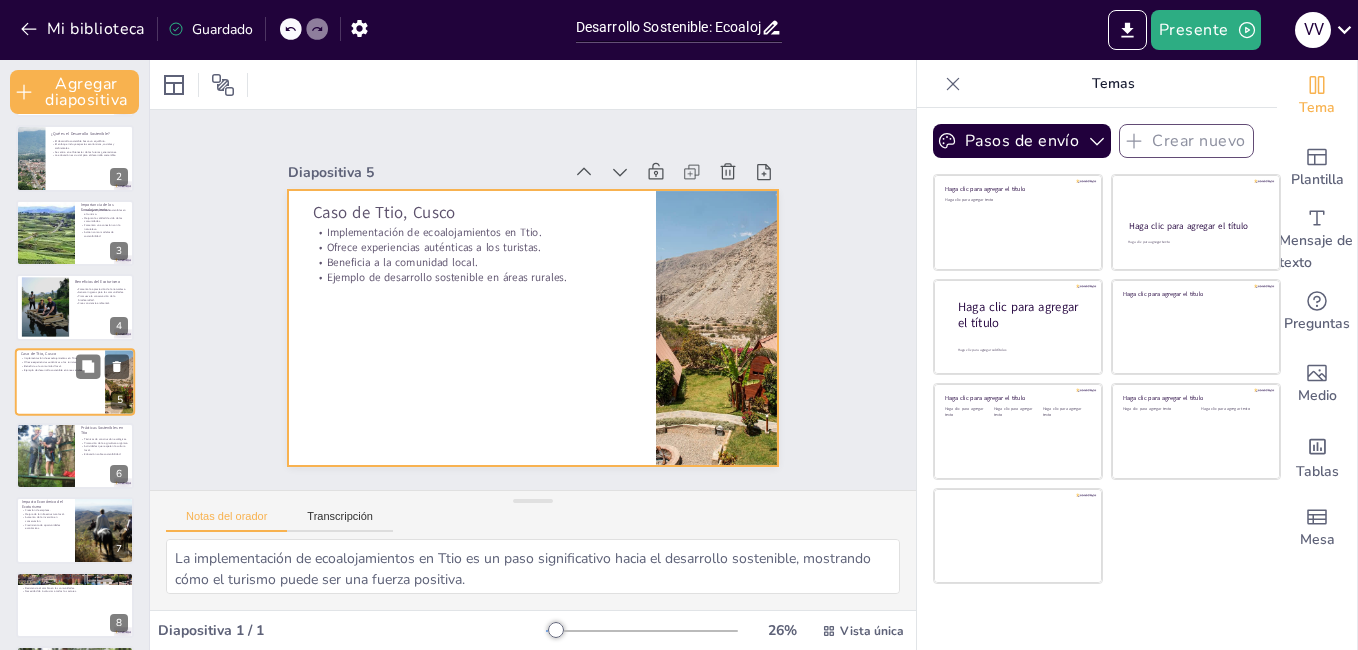 checkbox on "true" 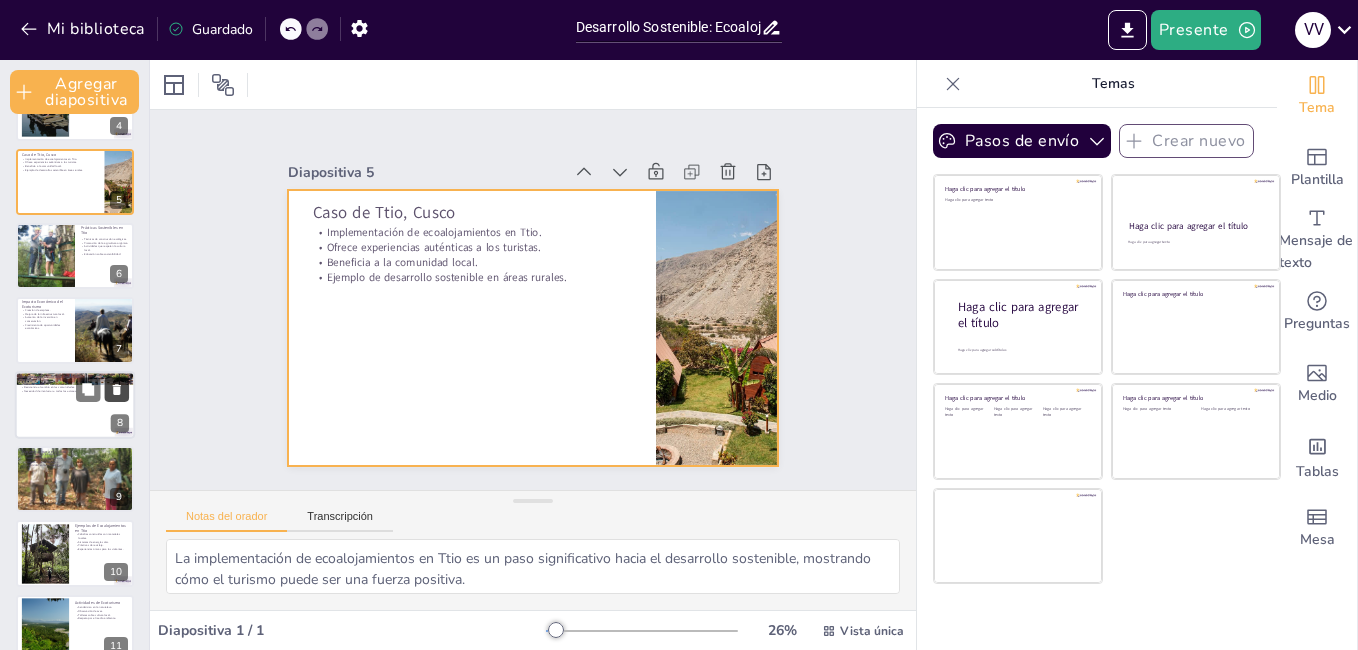 checkbox on "true" 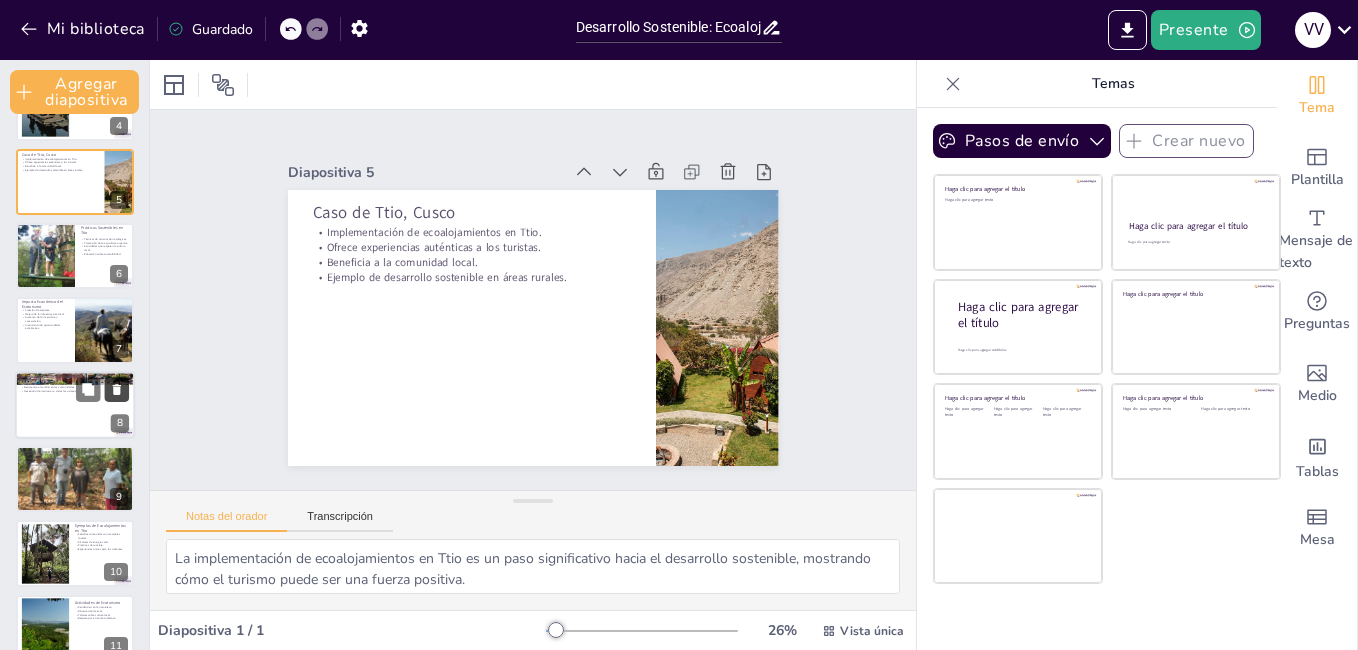 checkbox on "true" 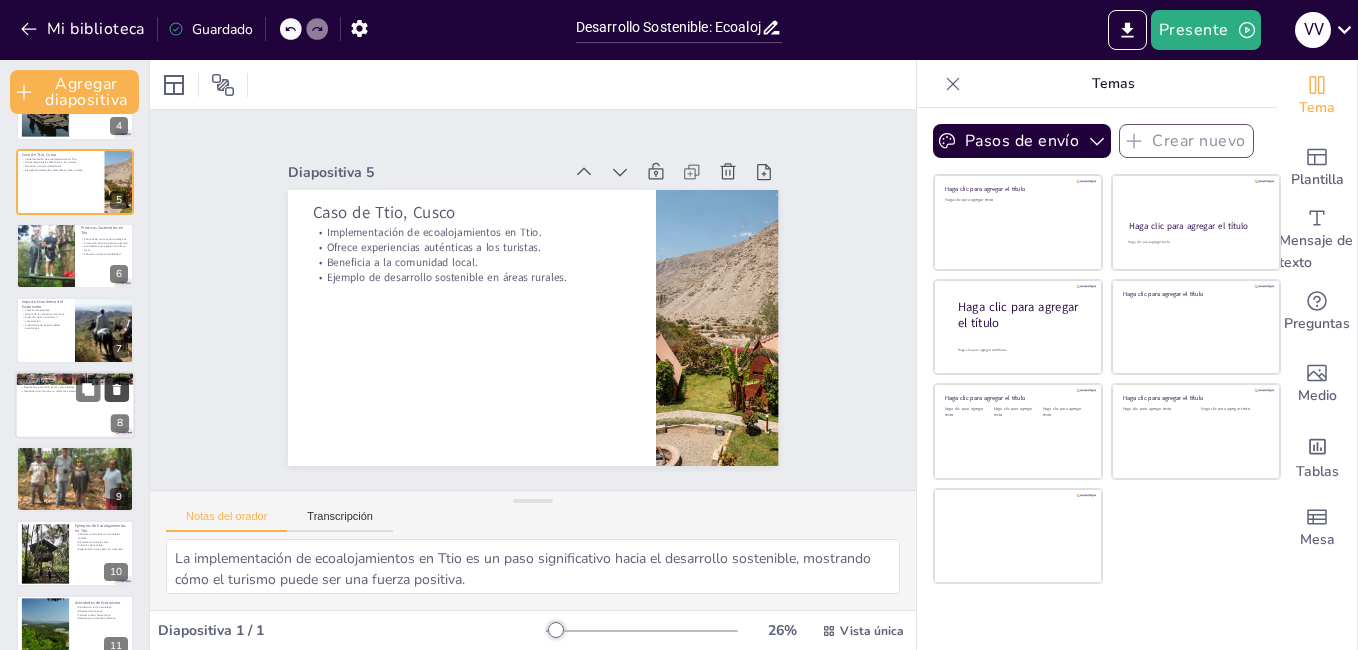 checkbox on "true" 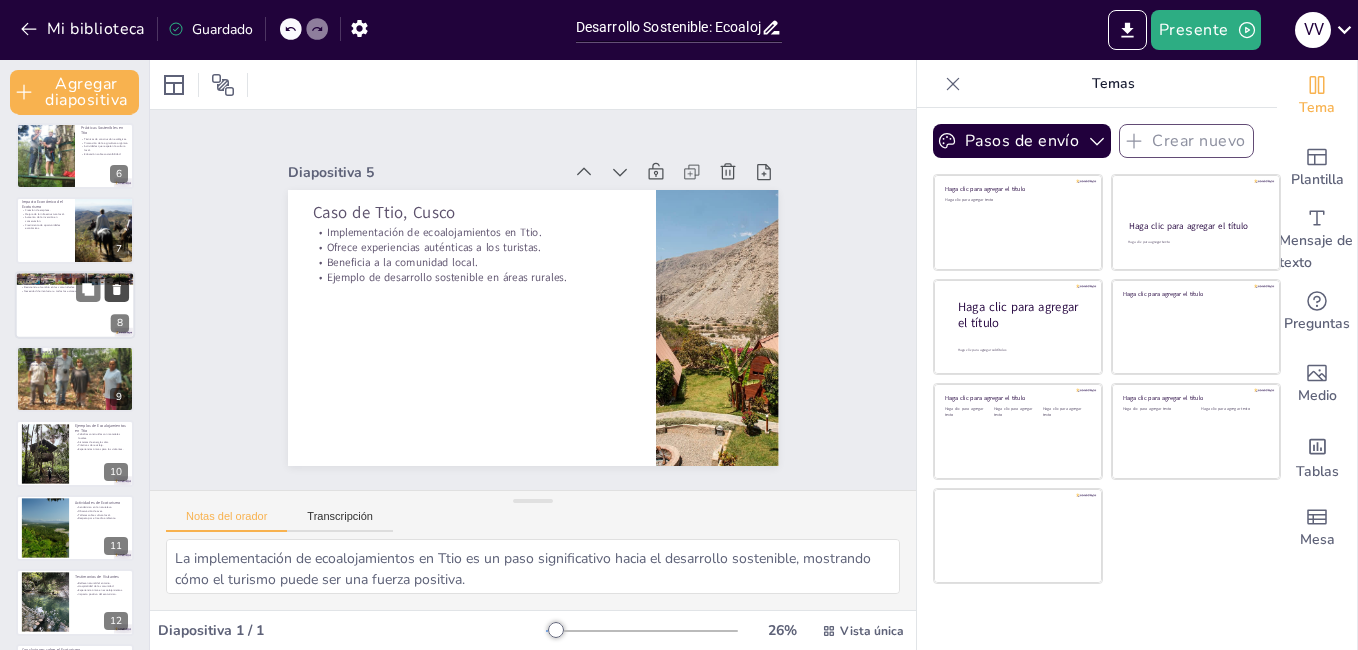 checkbox on "true" 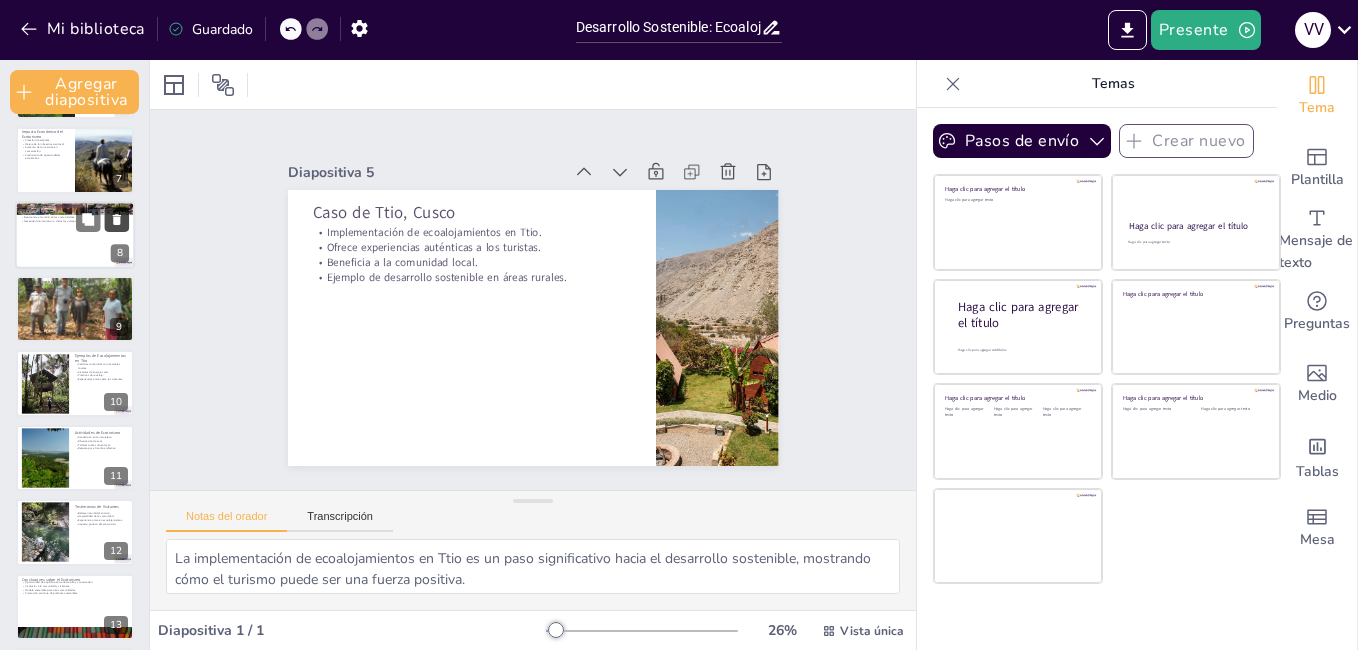 checkbox on "true" 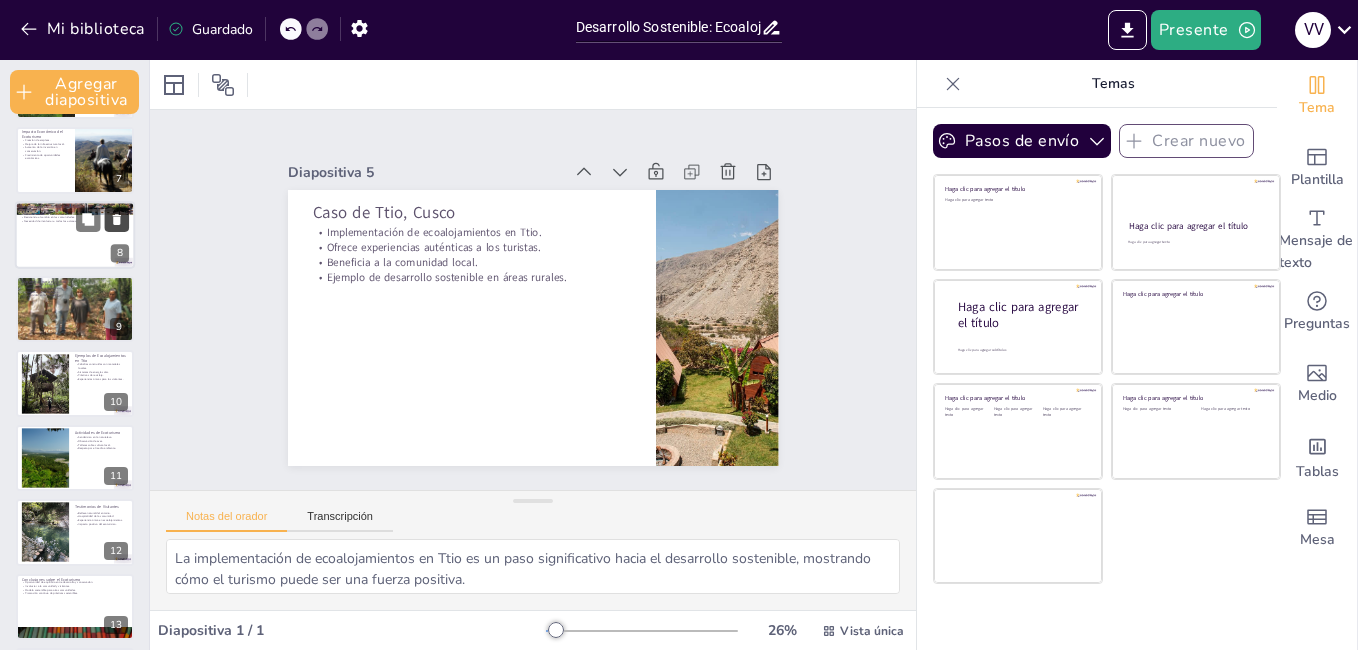 checkbox on "true" 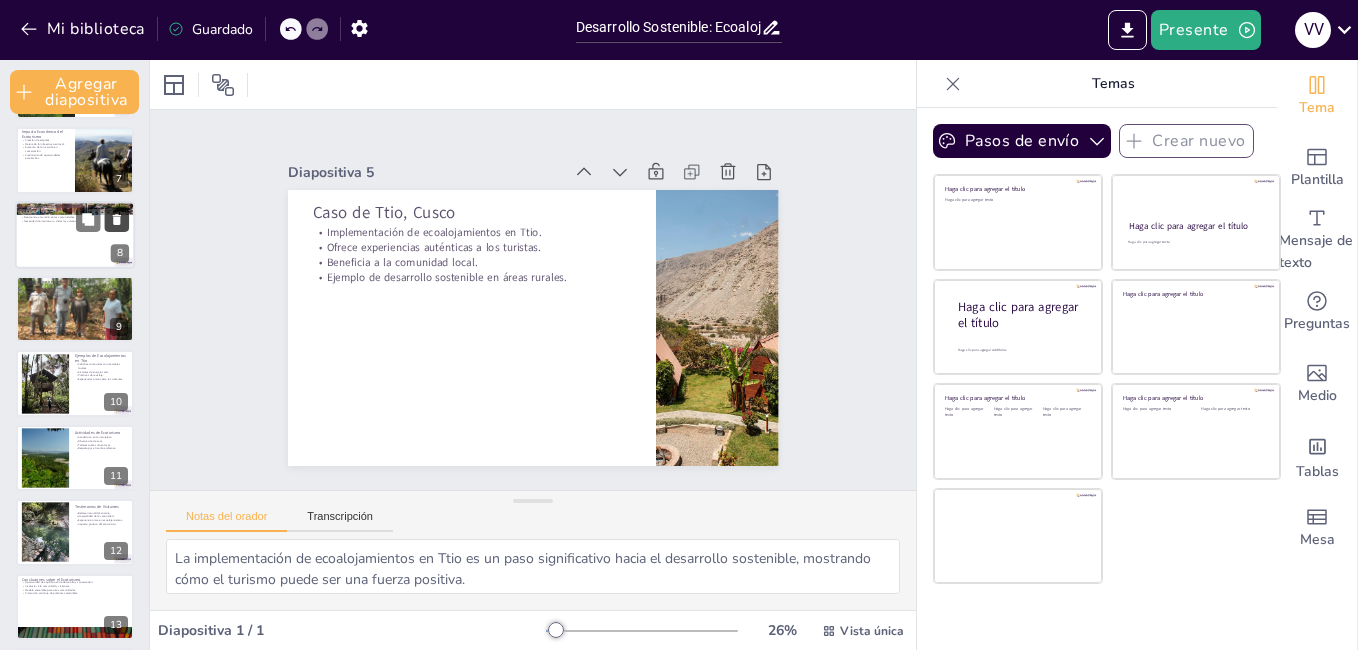 checkbox on "true" 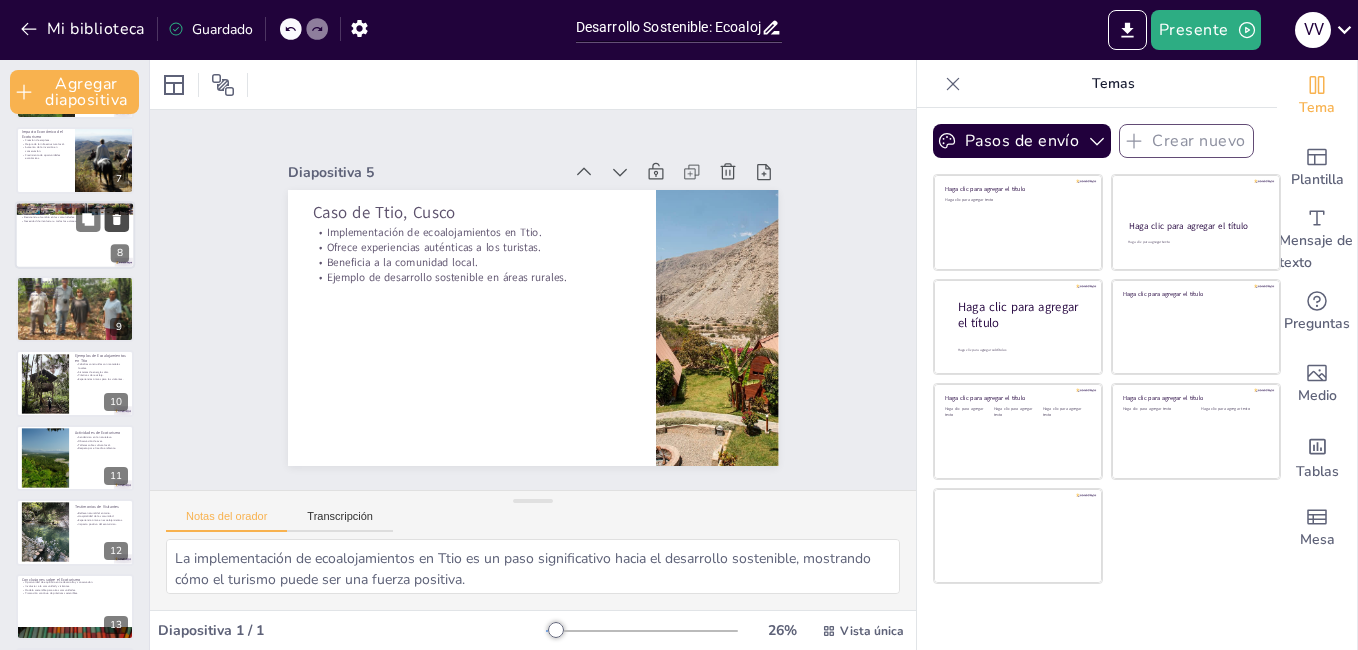 checkbox on "true" 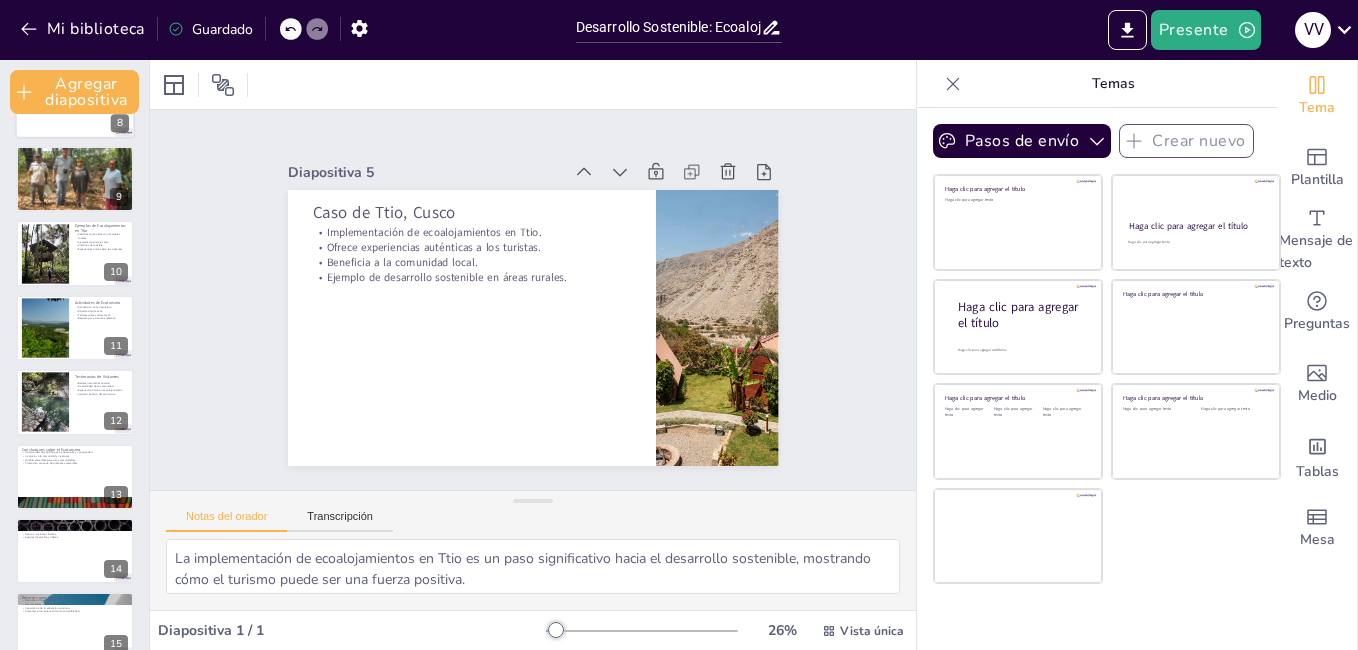 checkbox on "true" 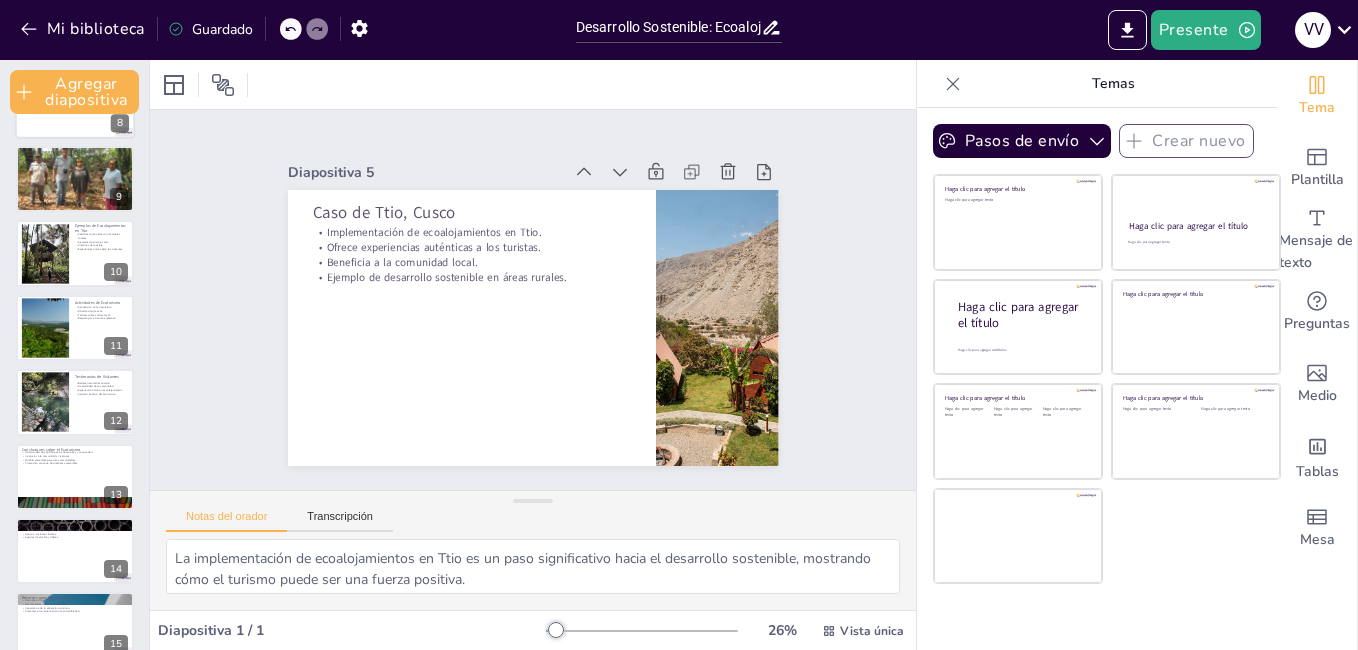checkbox on "true" 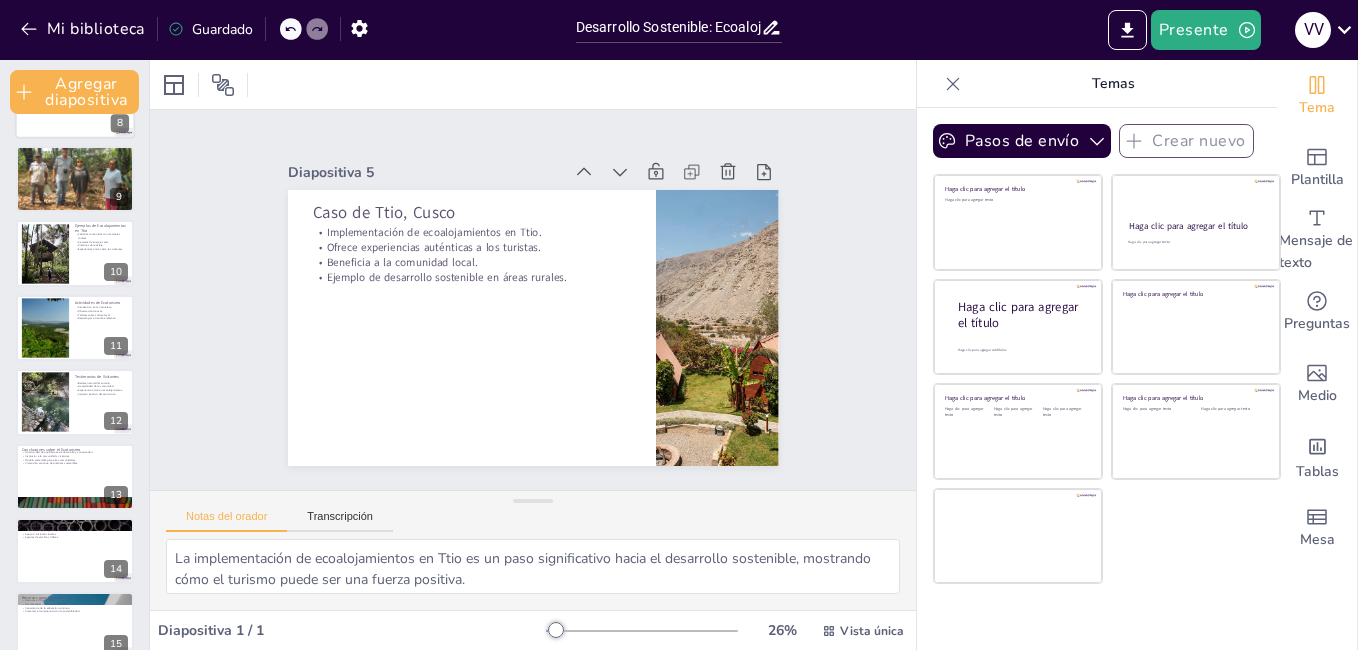 checkbox on "true" 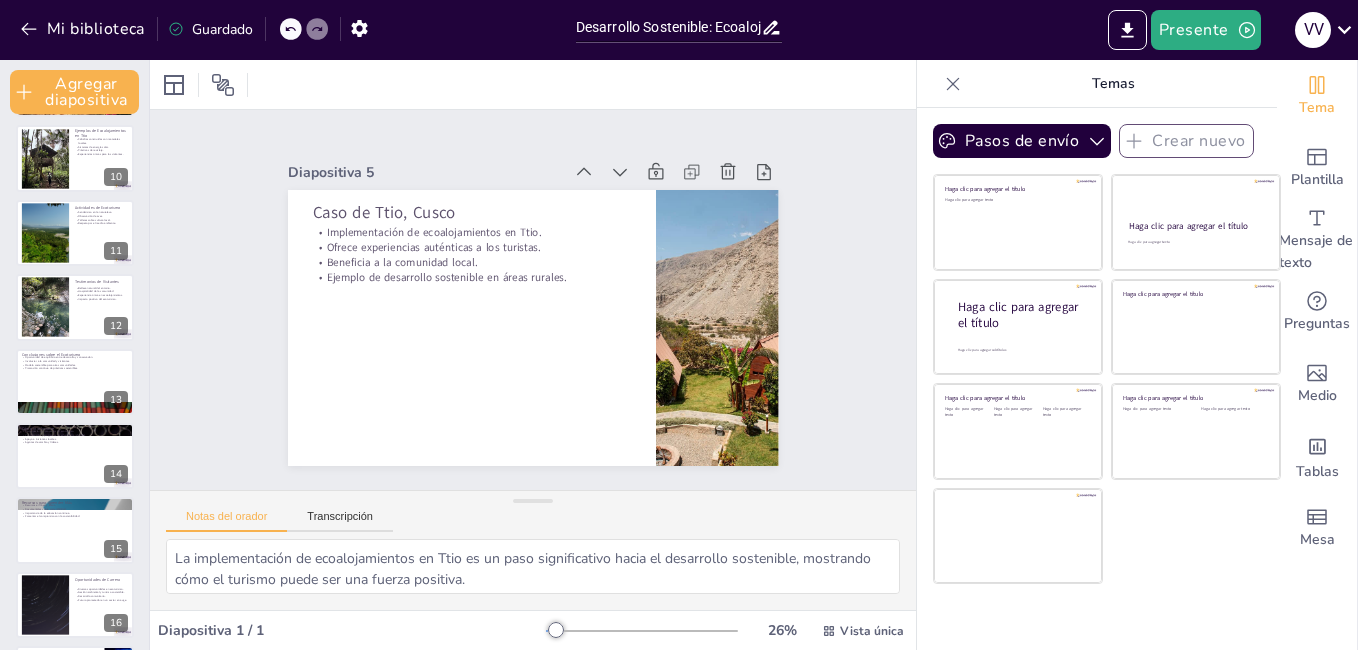 scroll, scrollTop: 779, scrollLeft: 0, axis: vertical 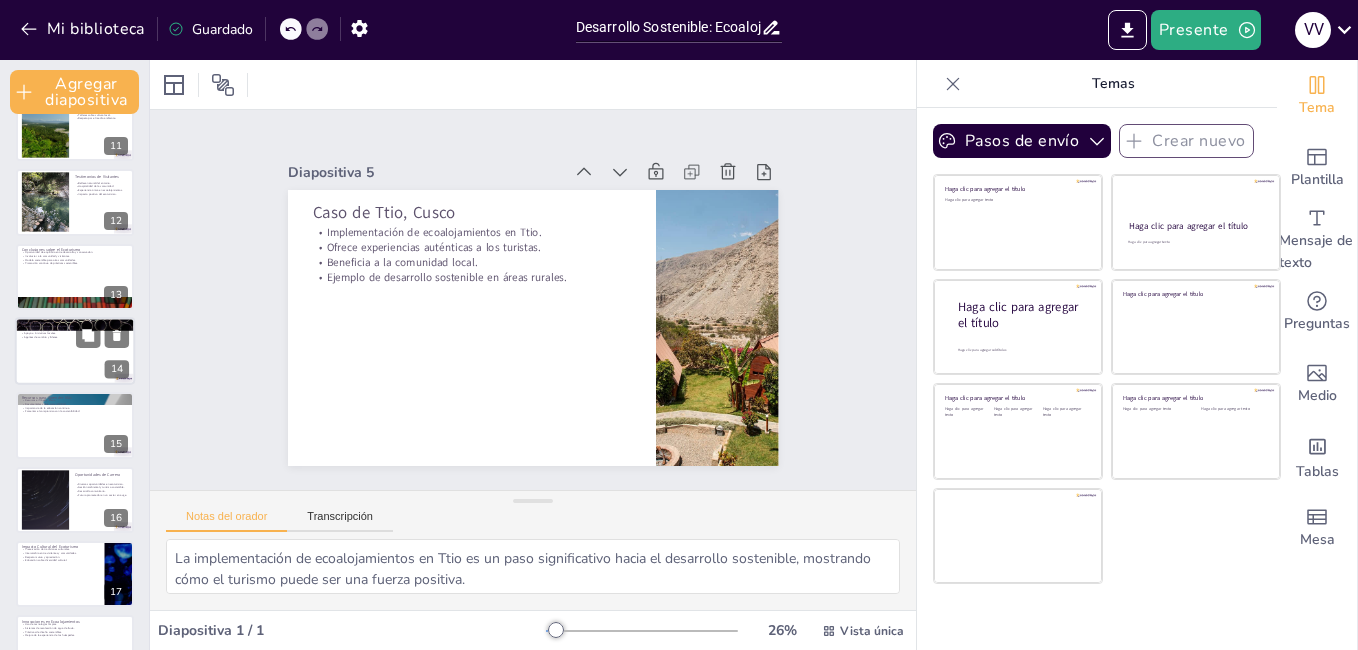 checkbox on "true" 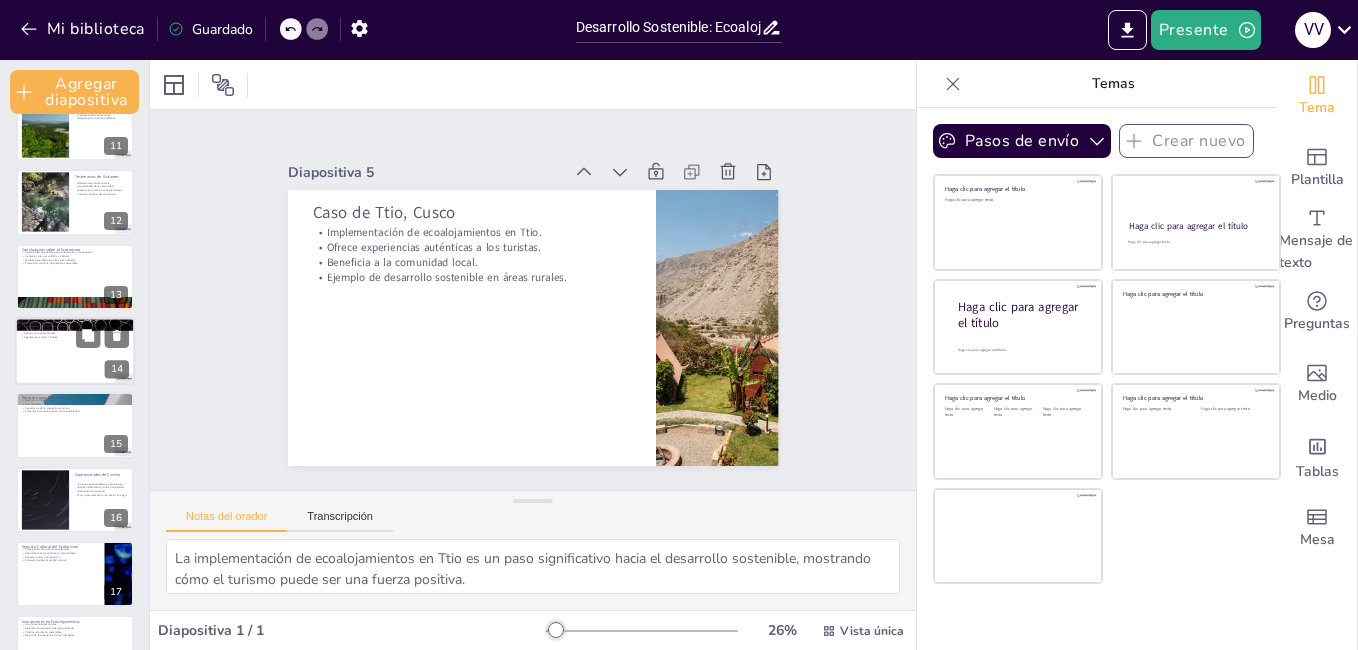 checkbox on "true" 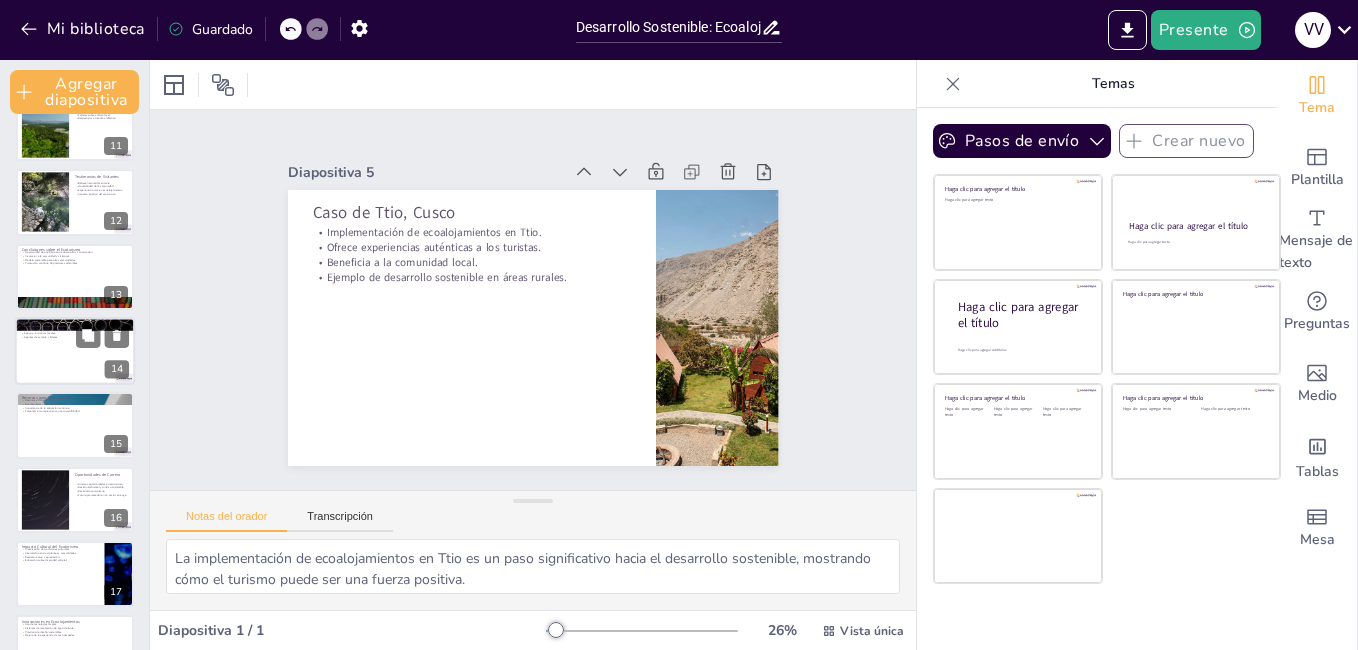 checkbox on "true" 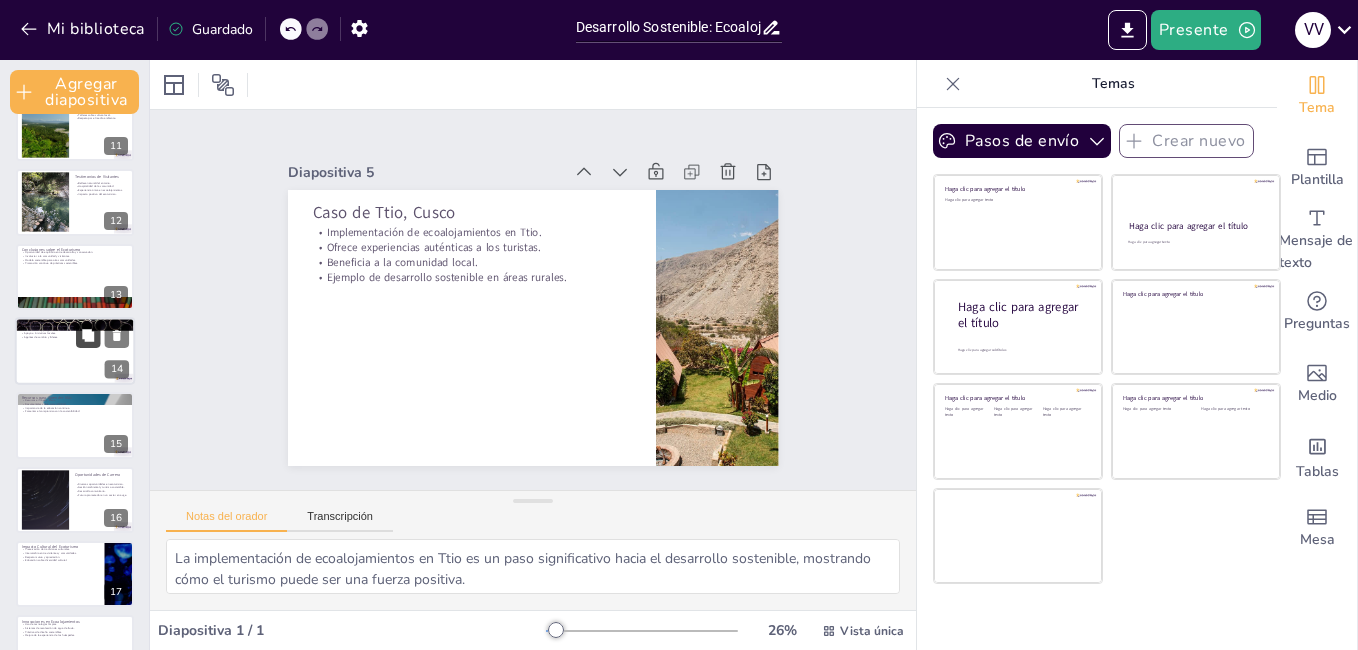 checkbox on "true" 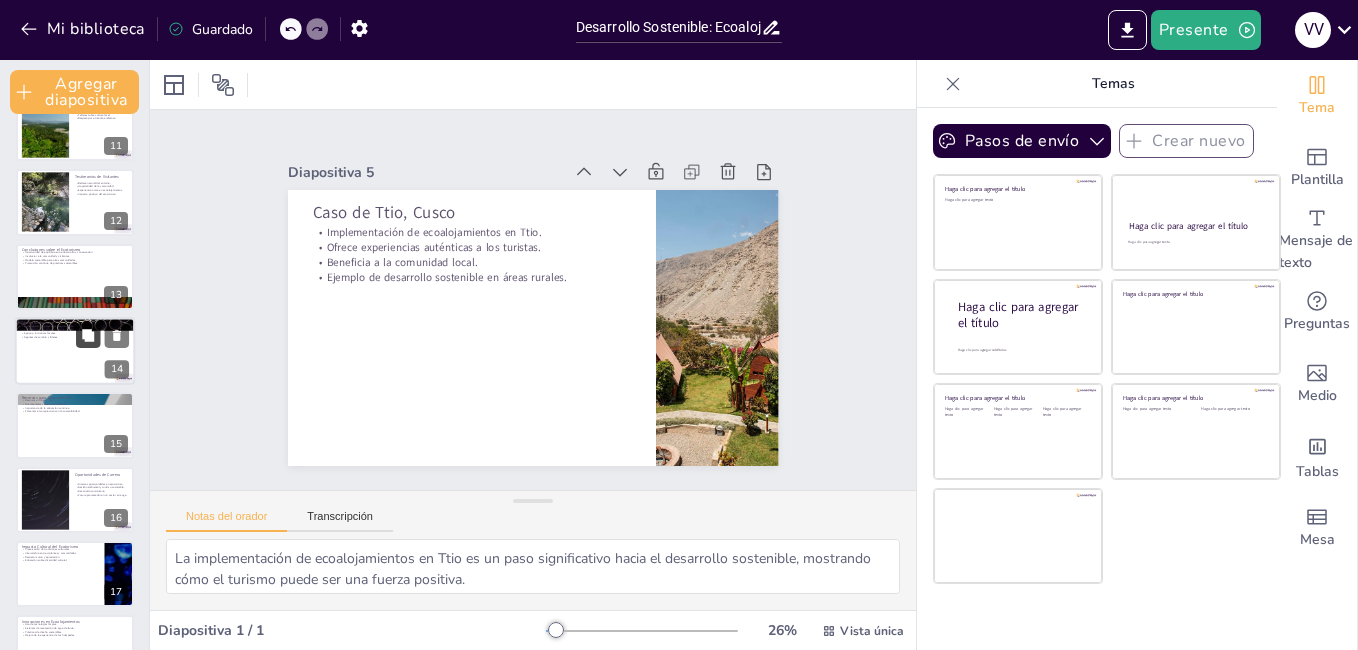 checkbox on "true" 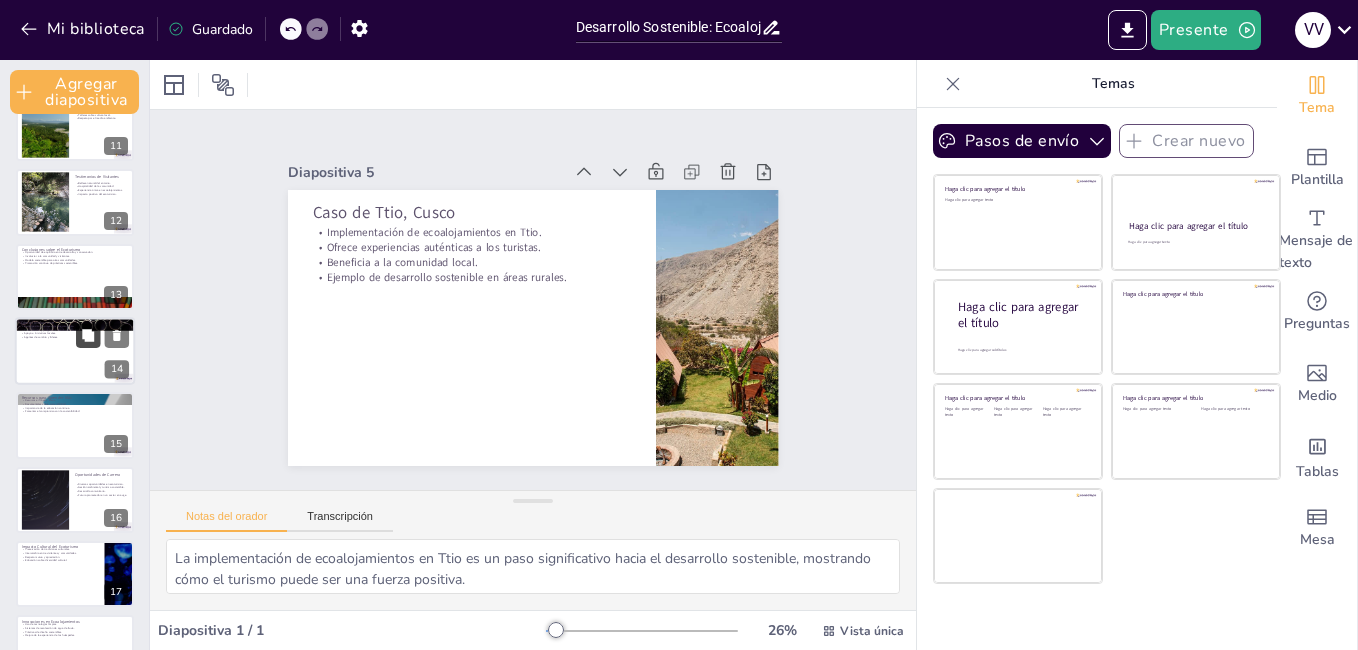 checkbox on "true" 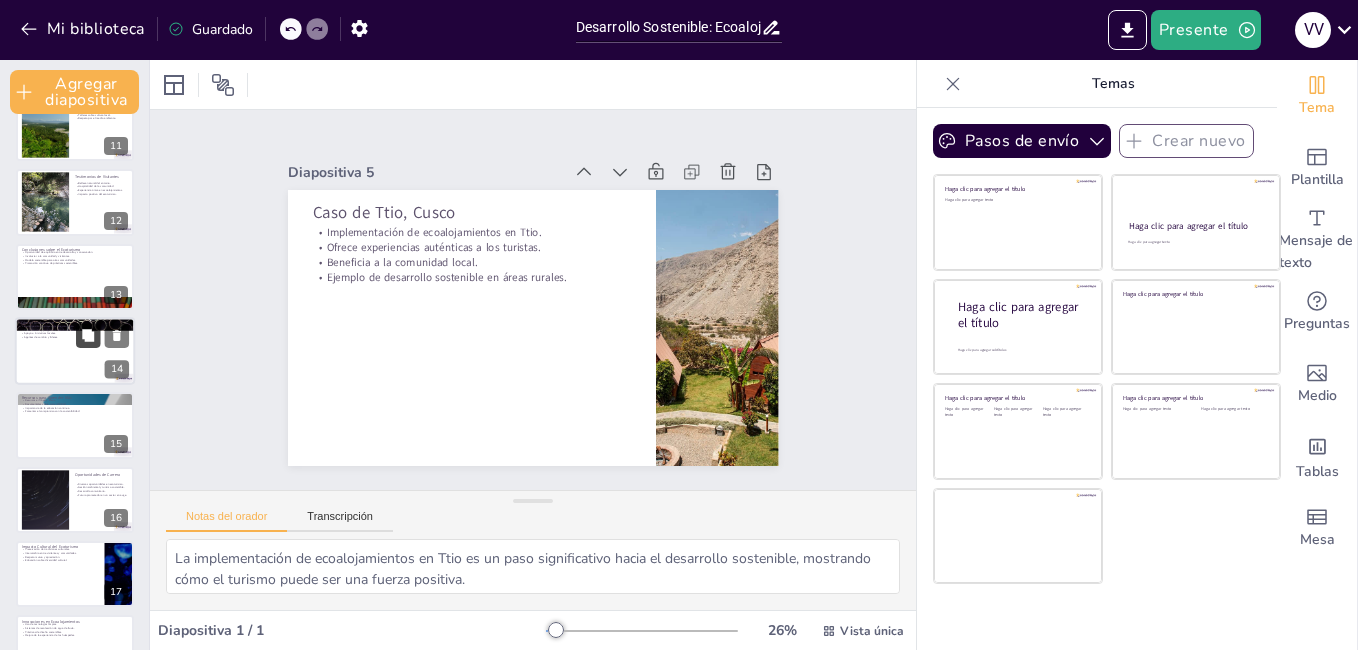 checkbox on "true" 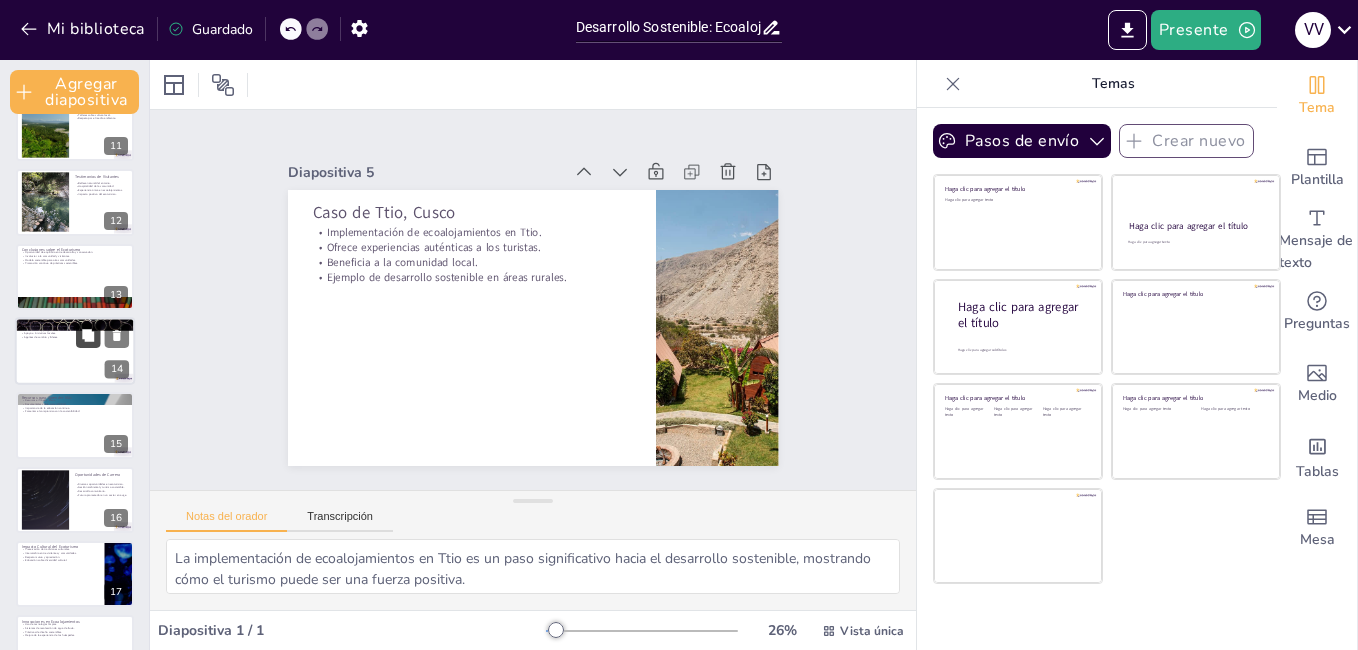 click 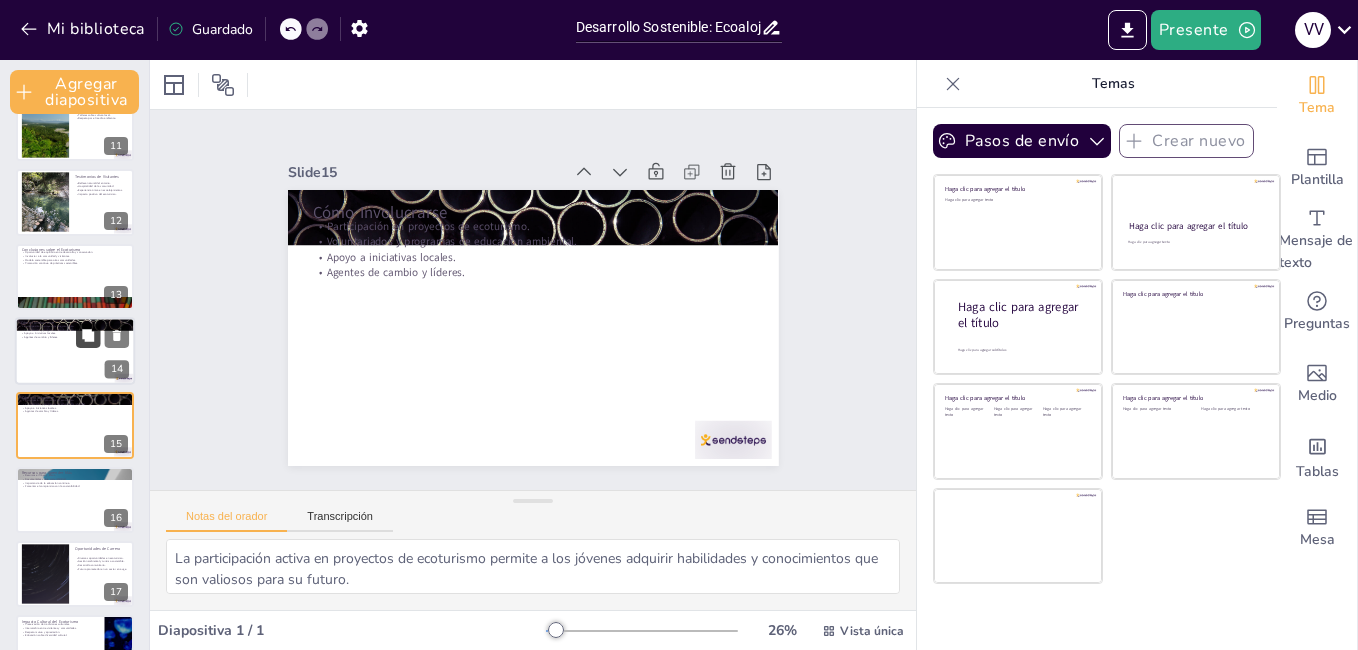 checkbox on "true" 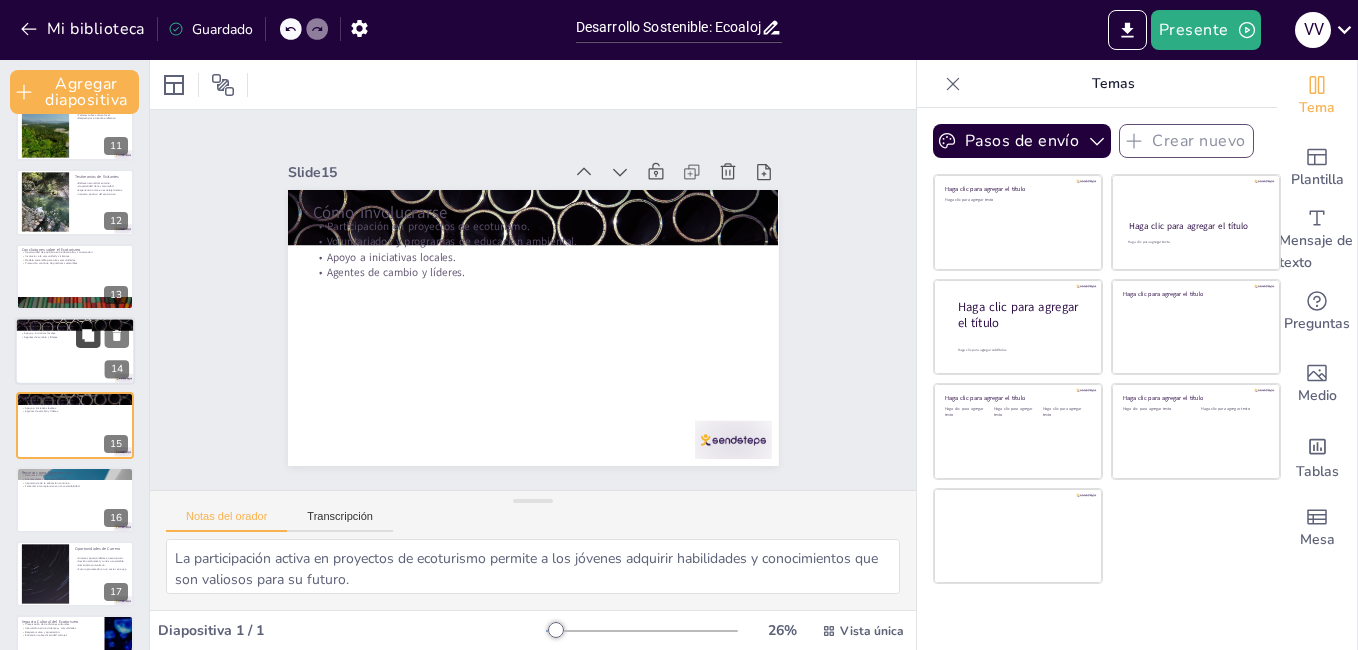 checkbox on "true" 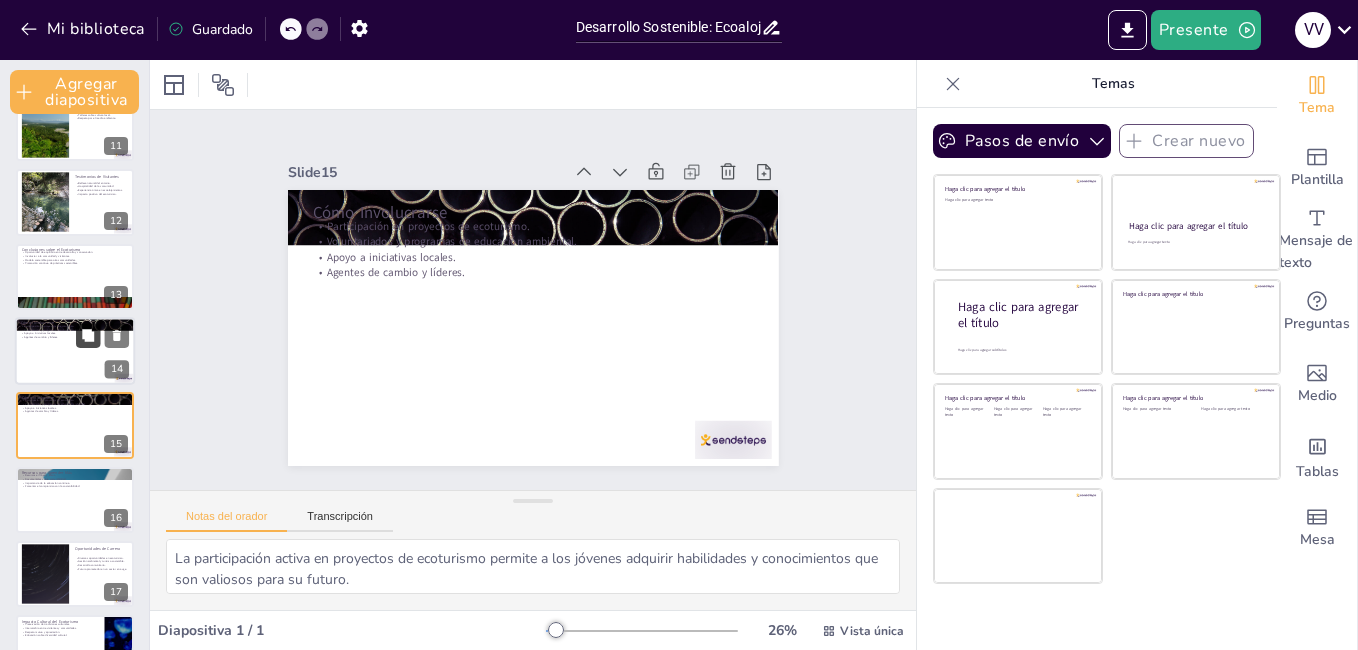 scroll, scrollTop: 822, scrollLeft: 0, axis: vertical 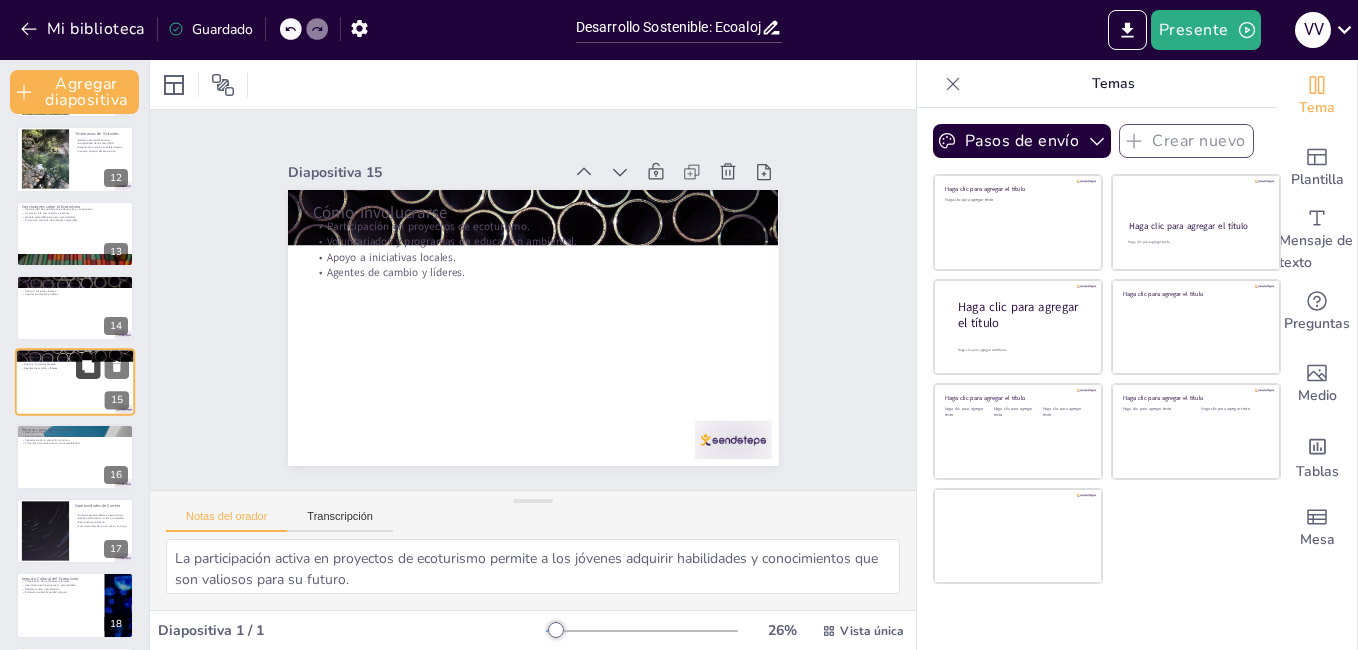checkbox on "true" 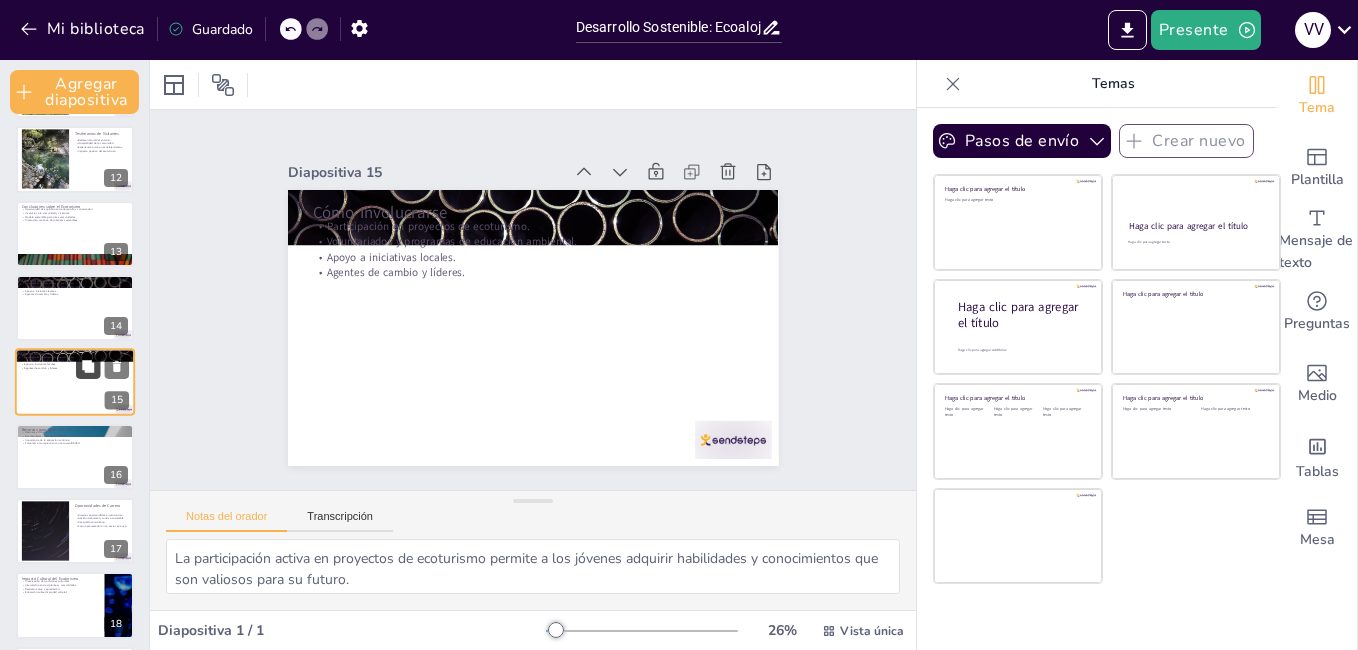 checkbox on "true" 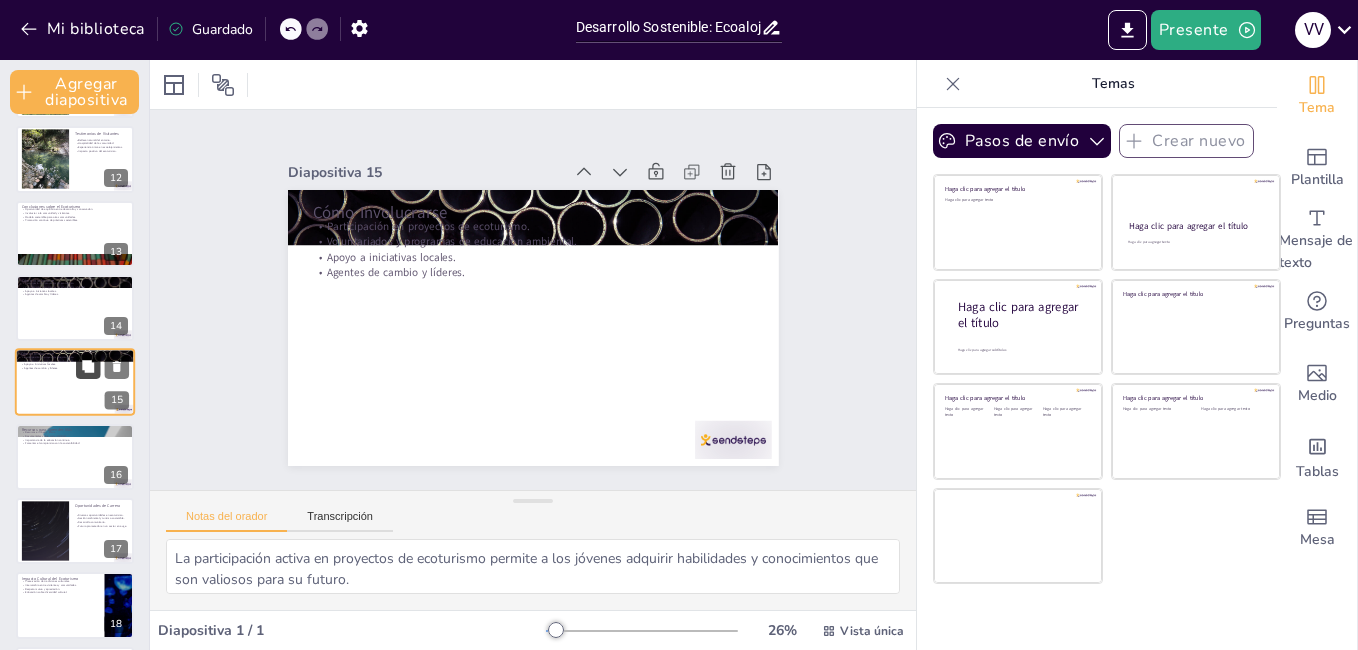 checkbox on "true" 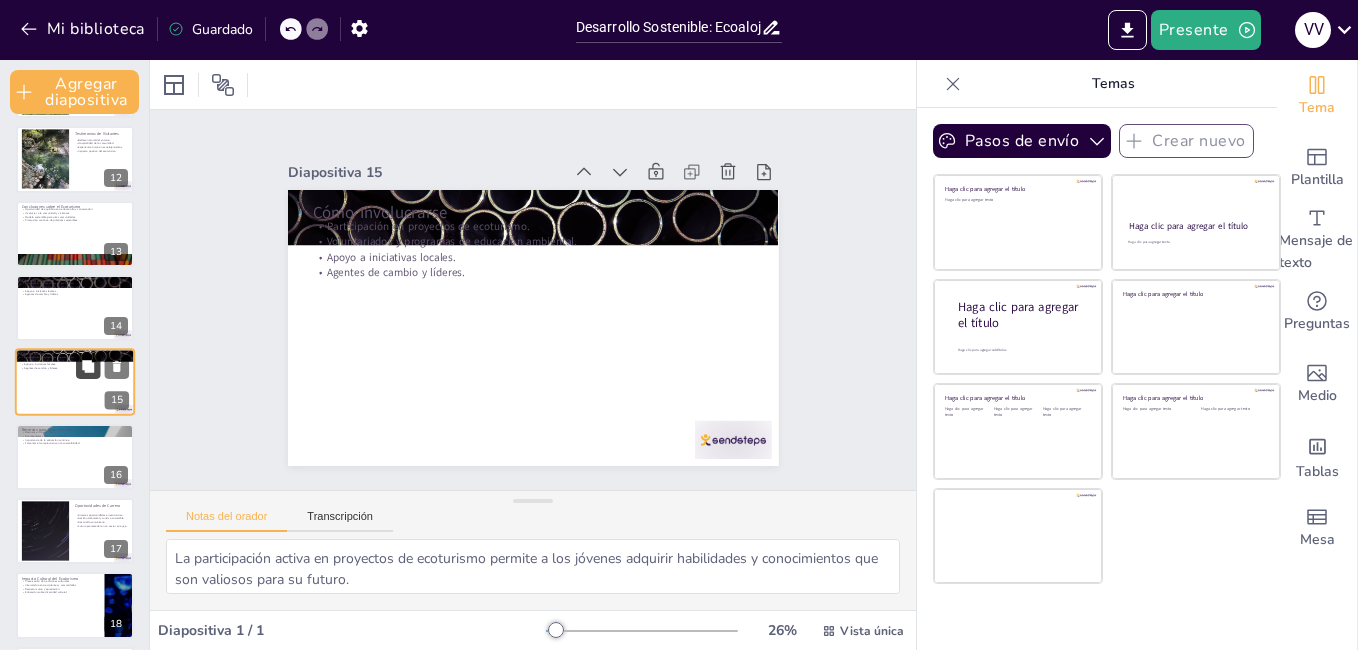 checkbox on "true" 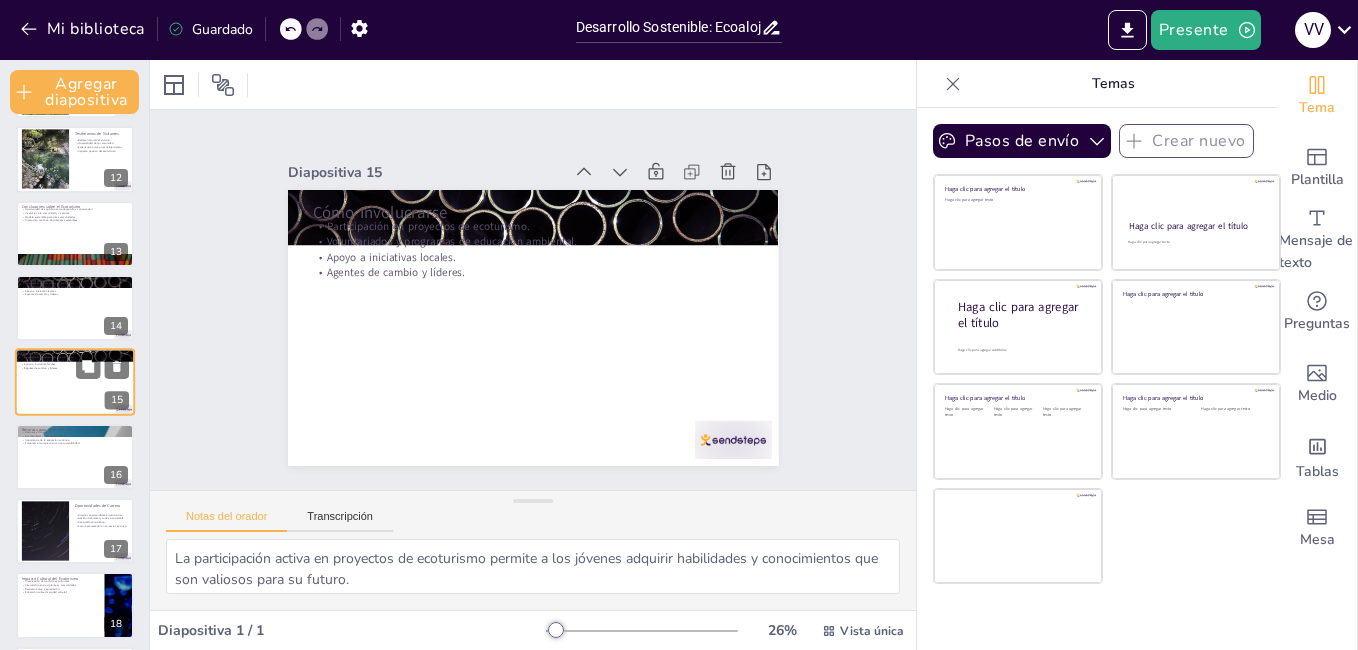 checkbox on "true" 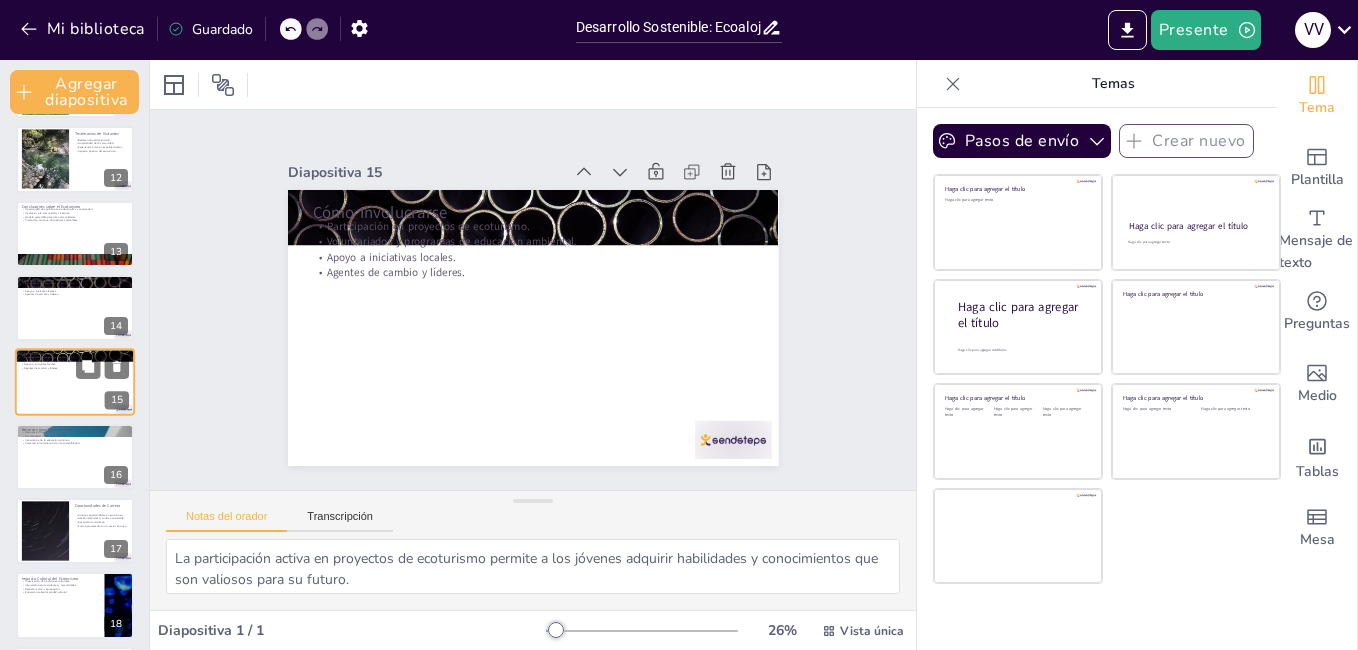 checkbox on "true" 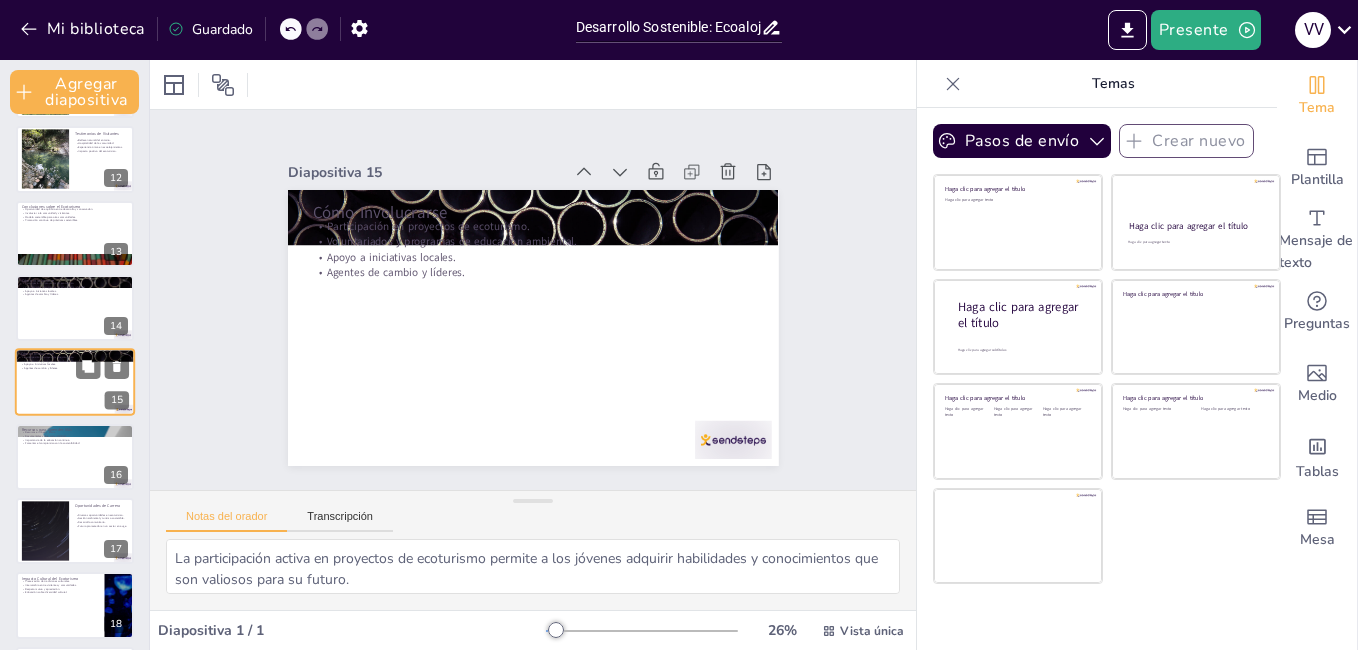 checkbox on "true" 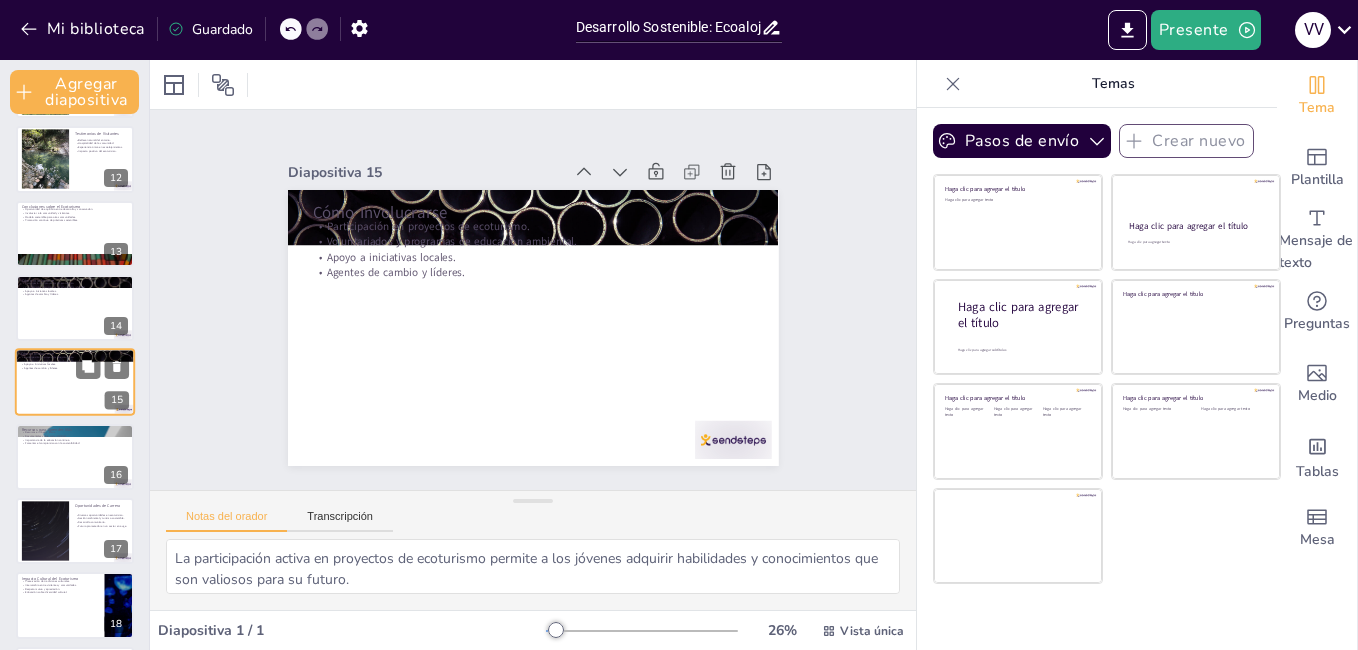 checkbox on "true" 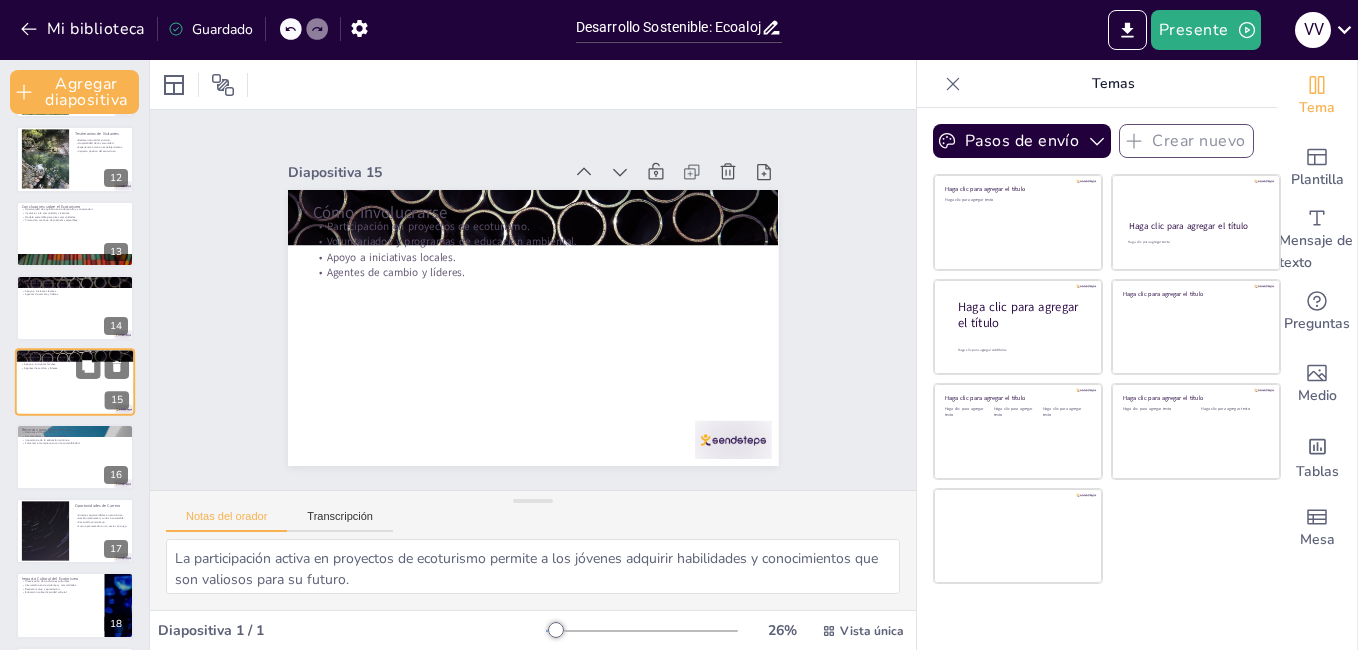 checkbox on "true" 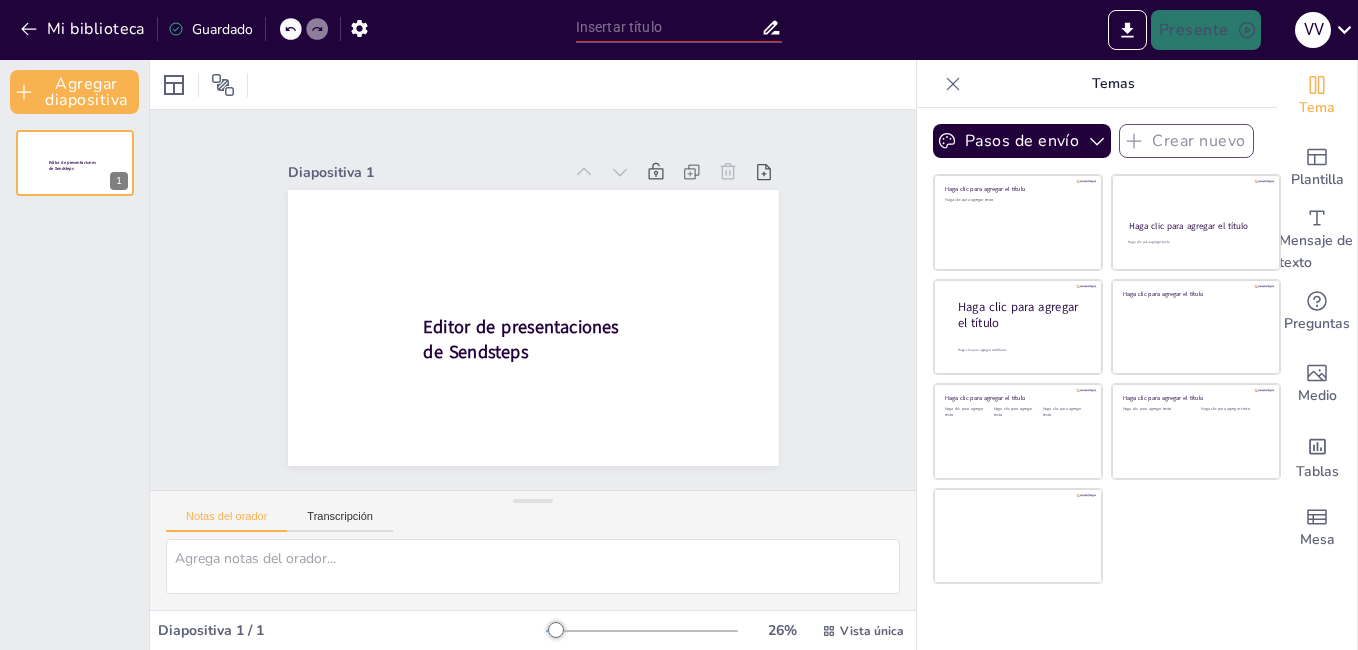 click on "Editor de presentaciones de Sendsteps 1" at bounding box center [74, 382] 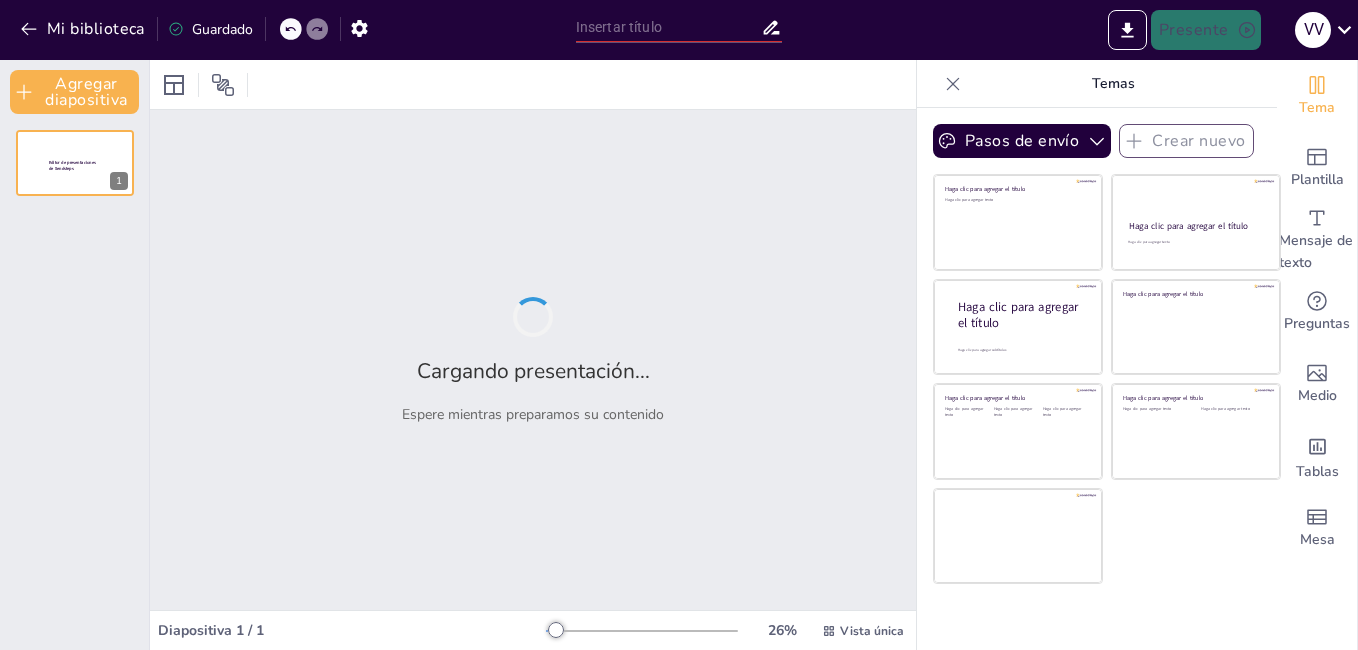 type on "Desarrollo Sostenible: Ecoalojamientos y Ecoturismo en Ttio, Cusco" 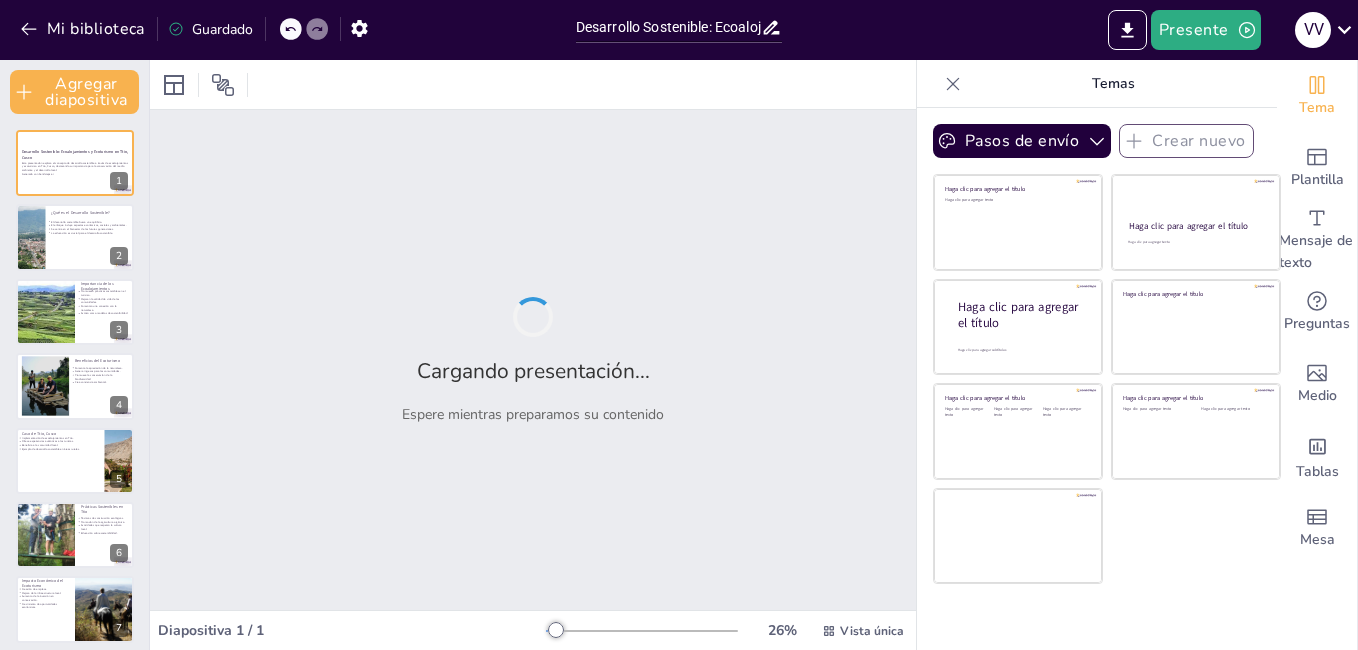 checkbox on "true" 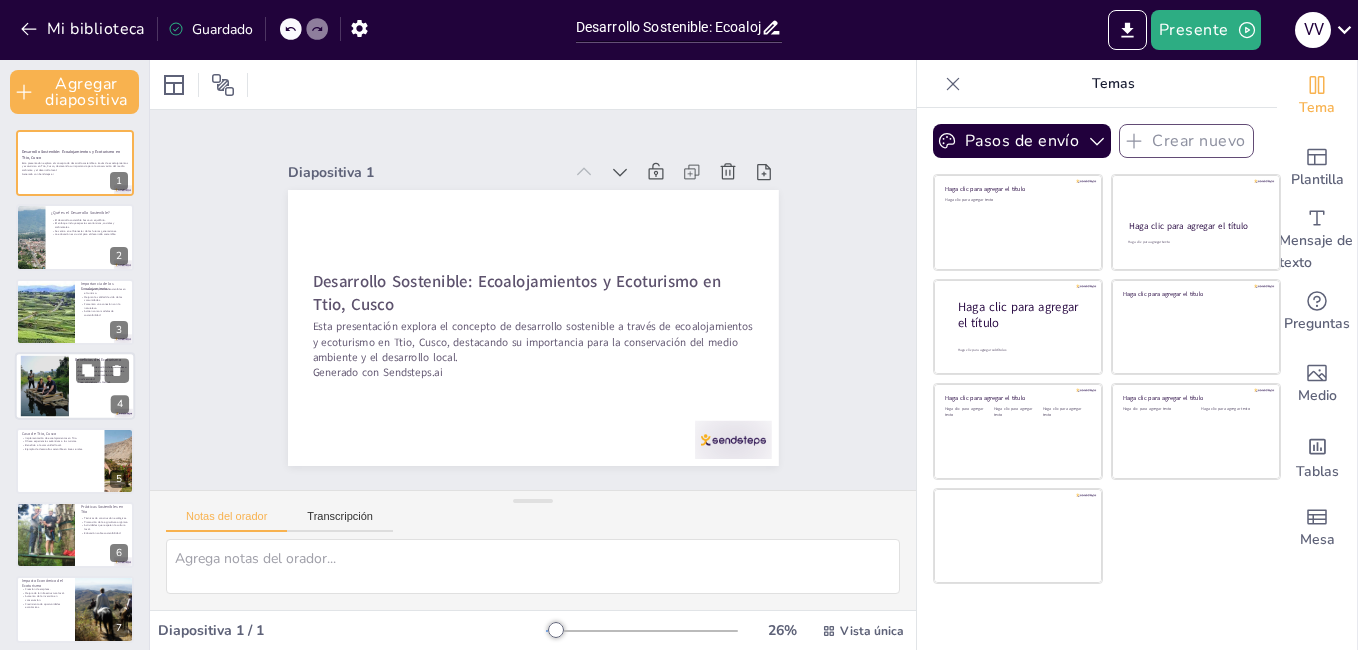 checkbox on "true" 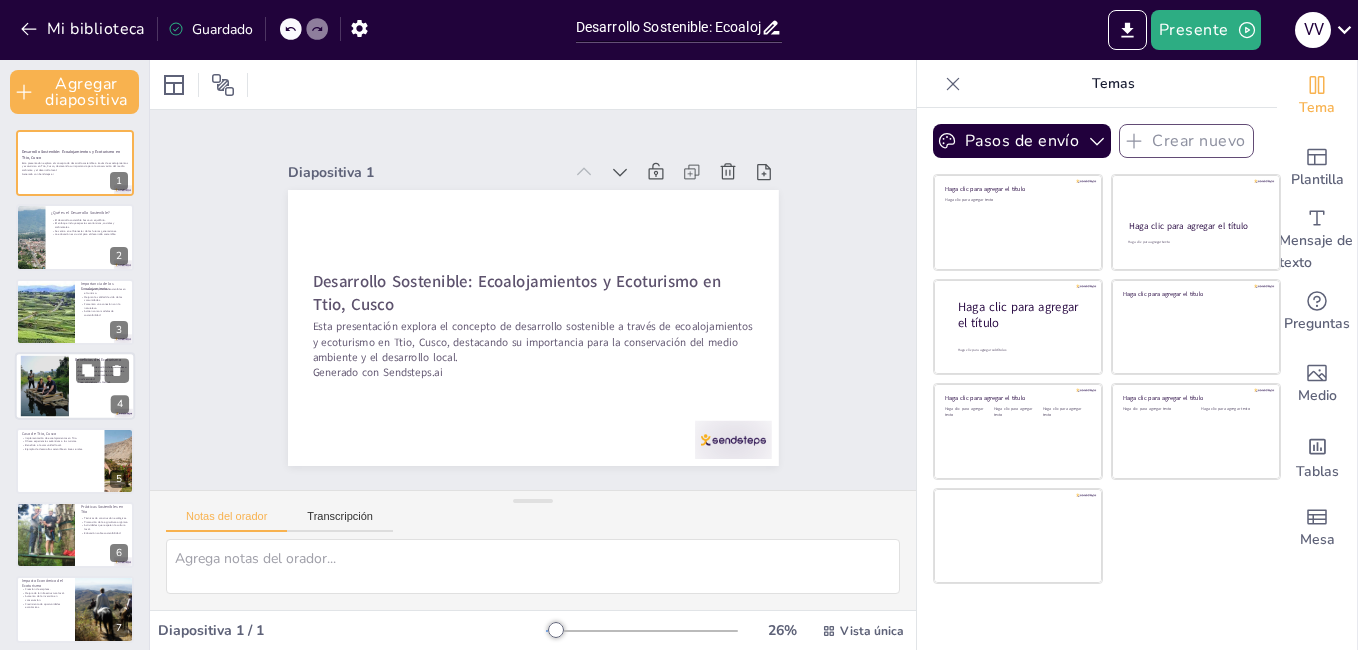 checkbox on "true" 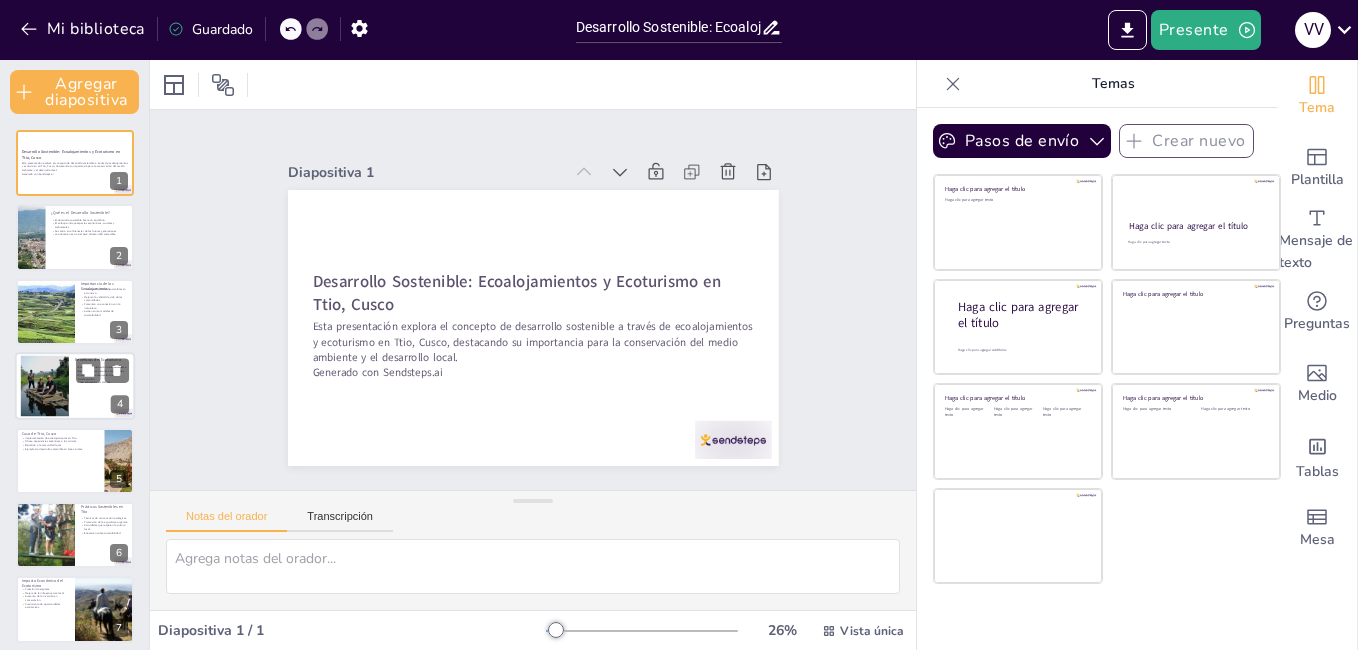 checkbox on "true" 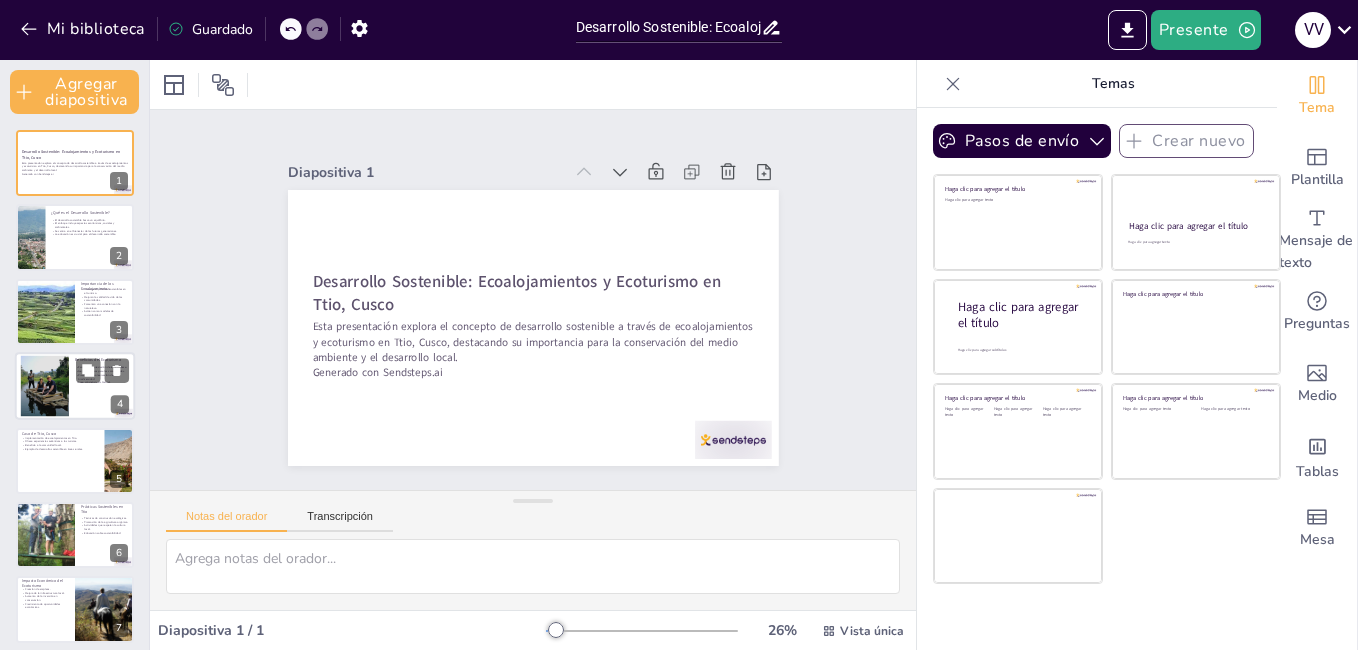 checkbox on "true" 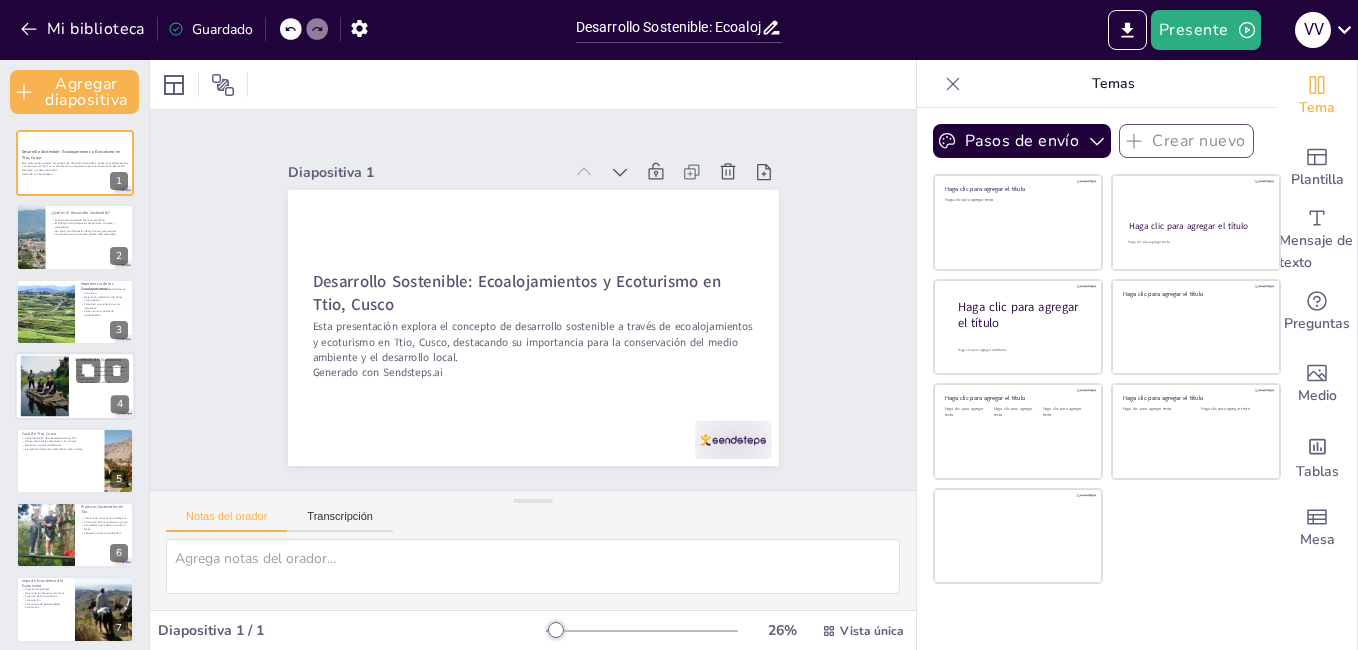 checkbox on "true" 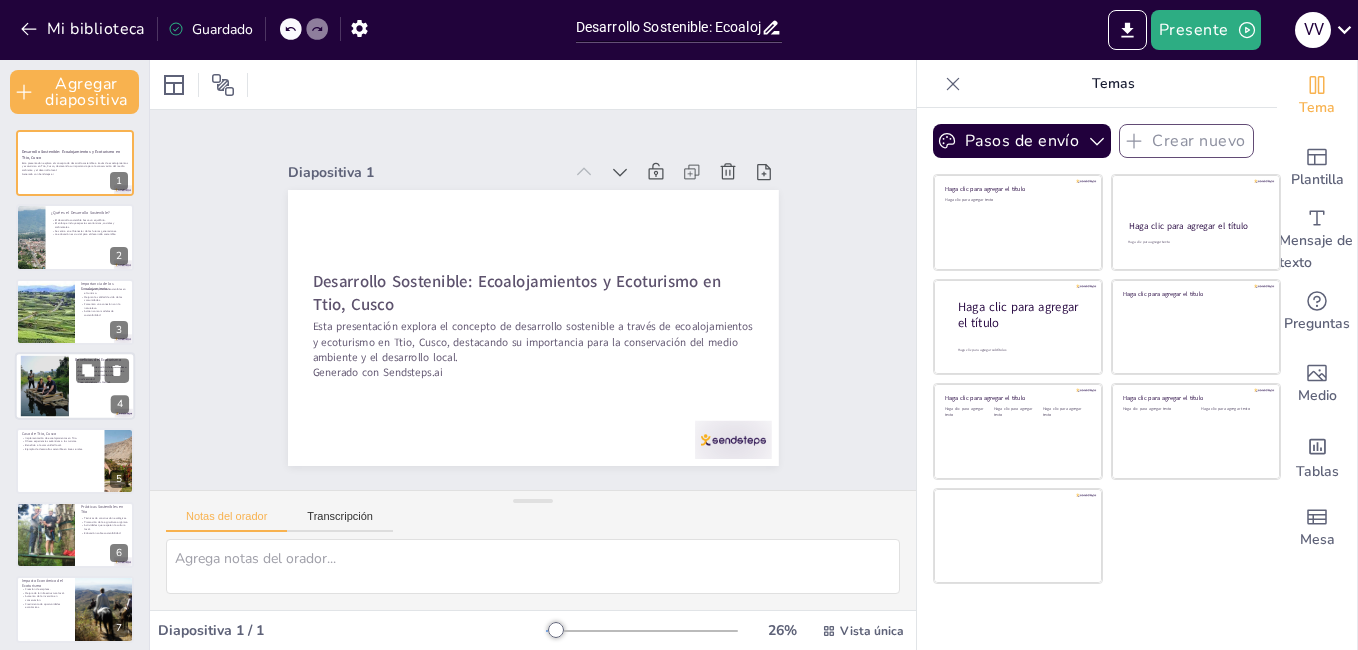 checkbox on "true" 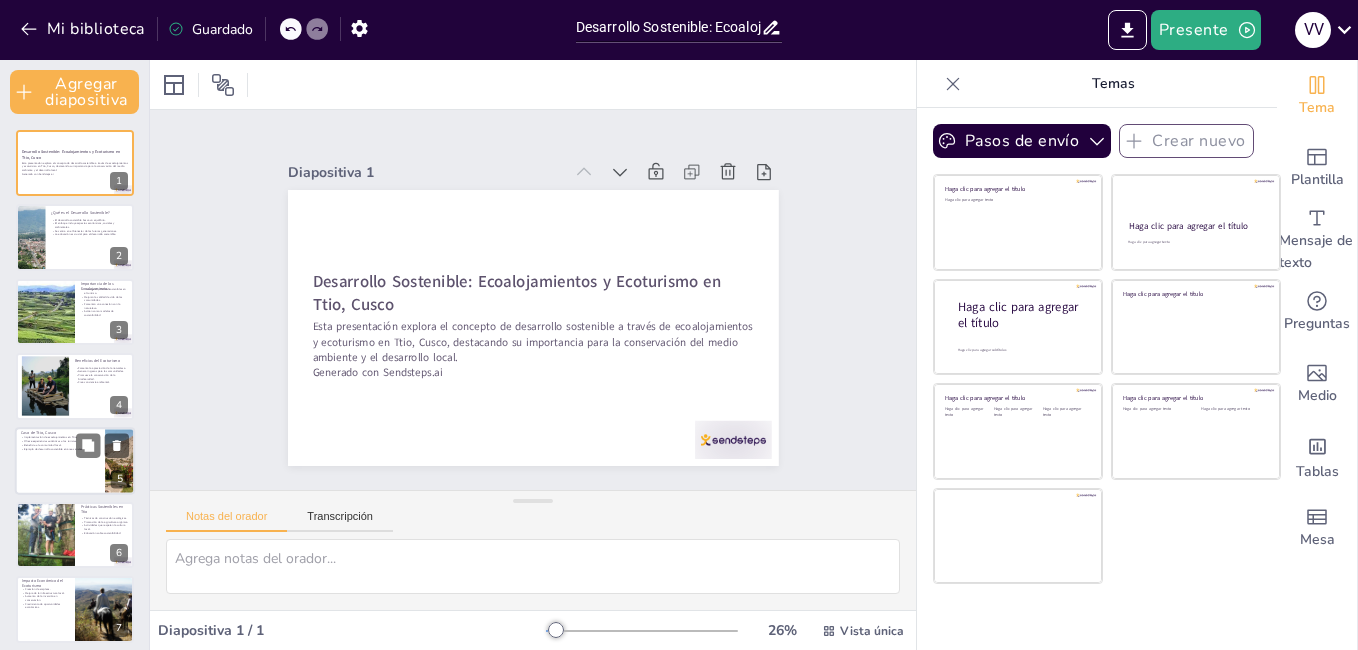 checkbox on "true" 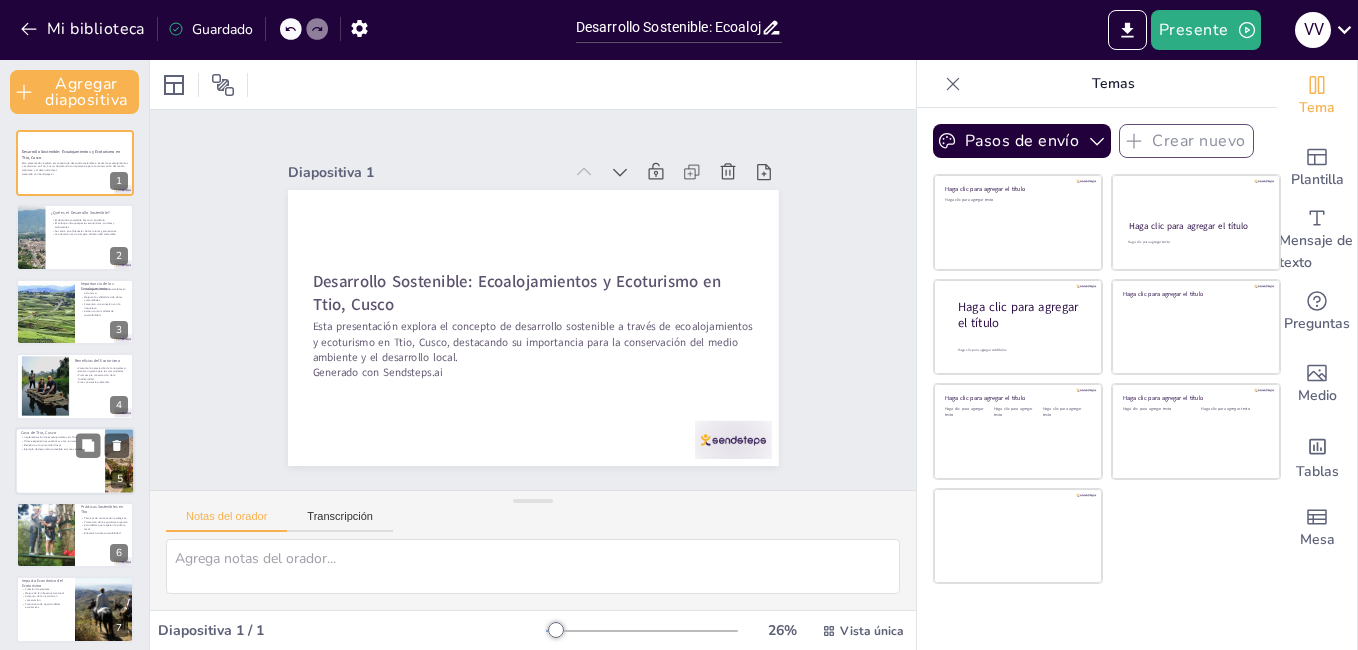 checkbox on "true" 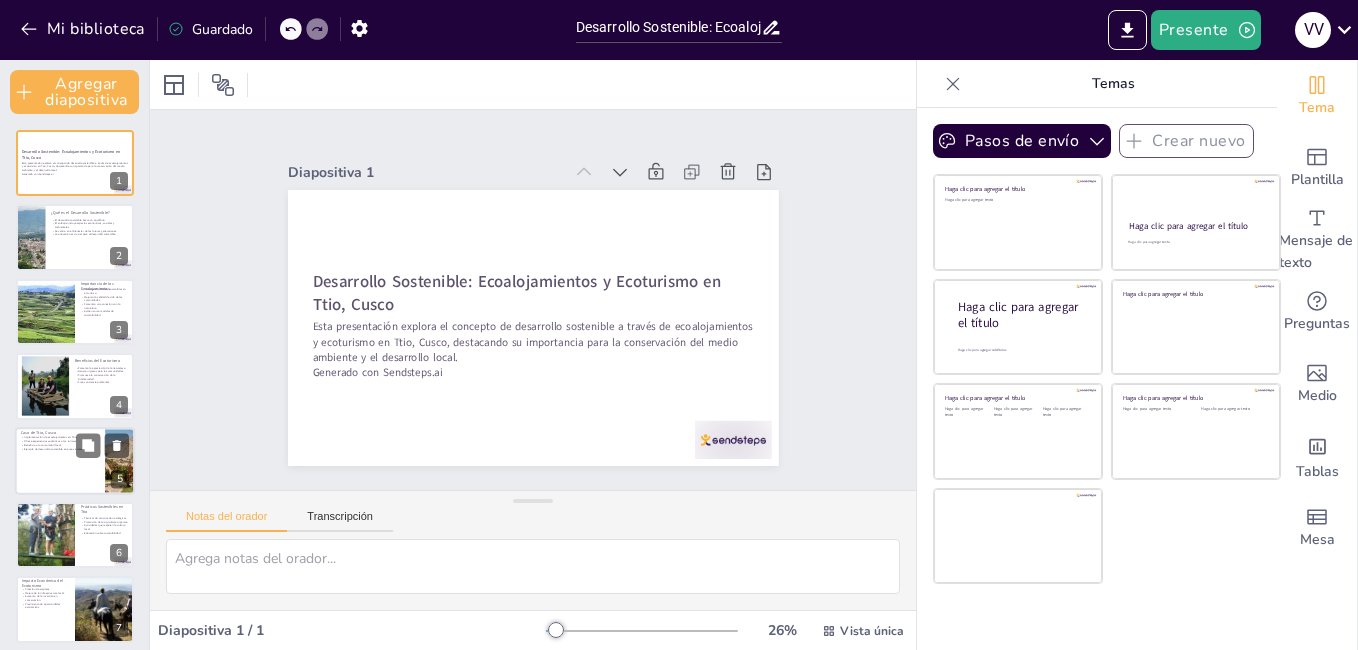 checkbox on "true" 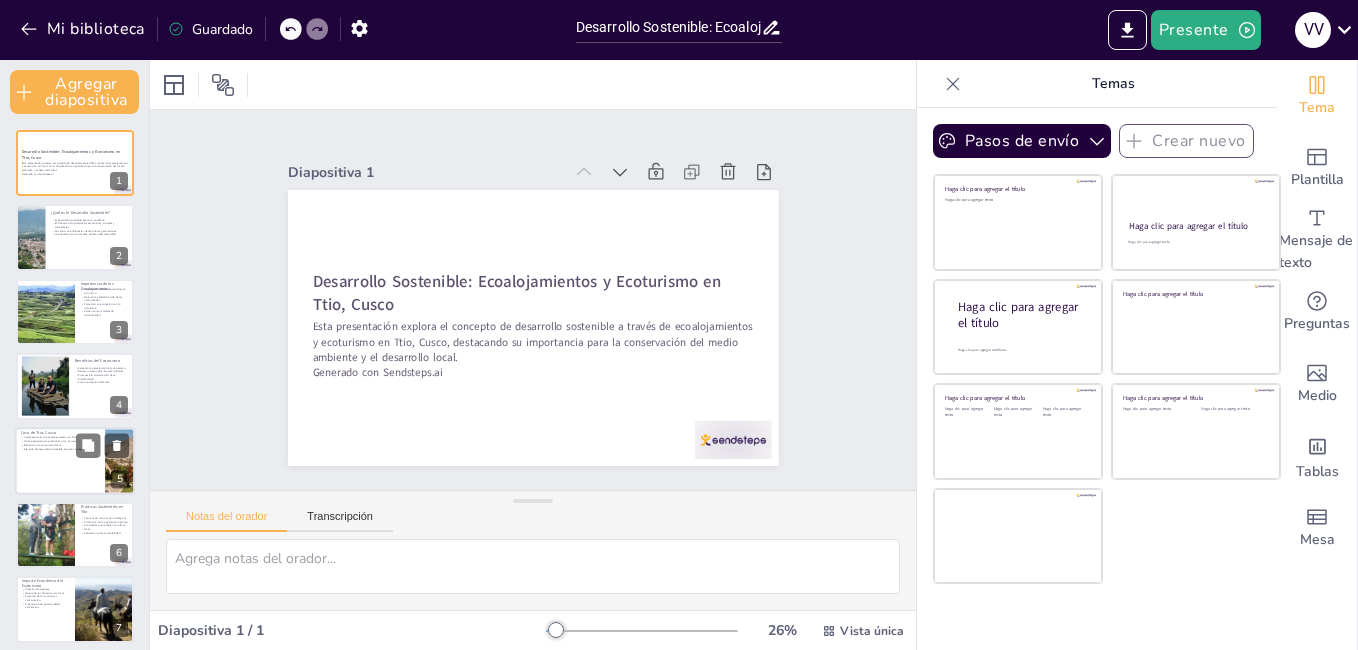 checkbox on "true" 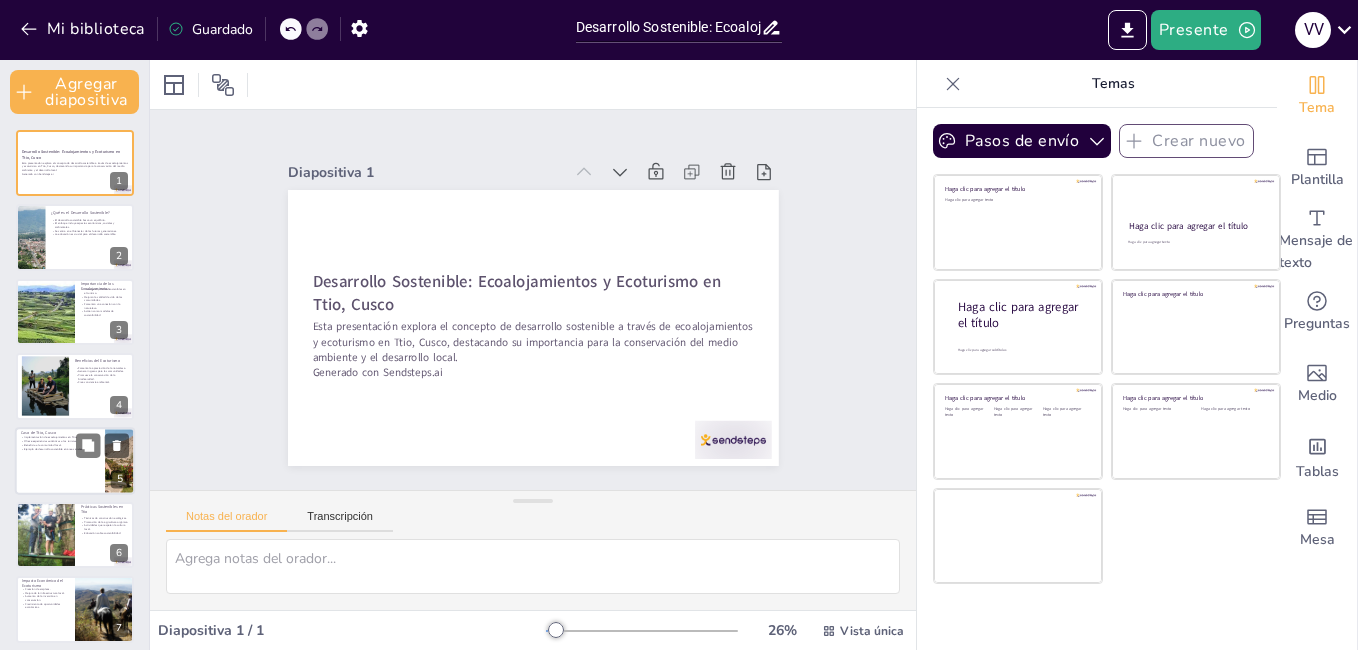 checkbox on "true" 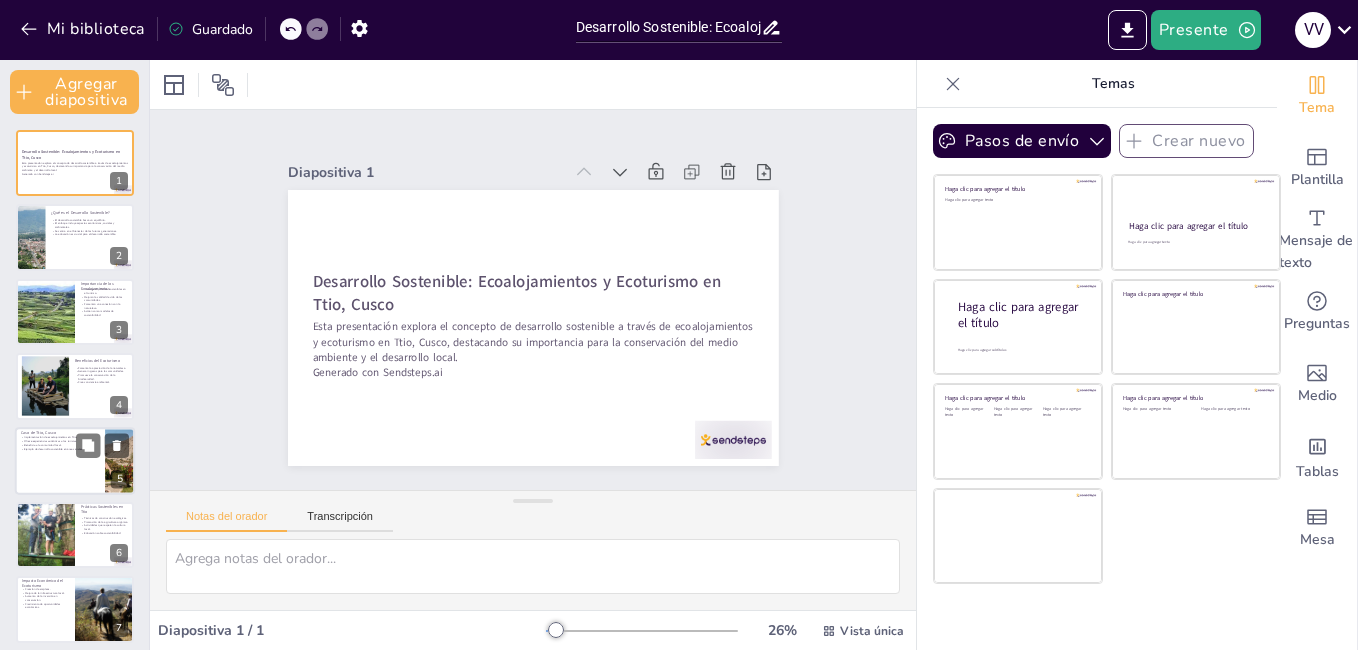 checkbox on "true" 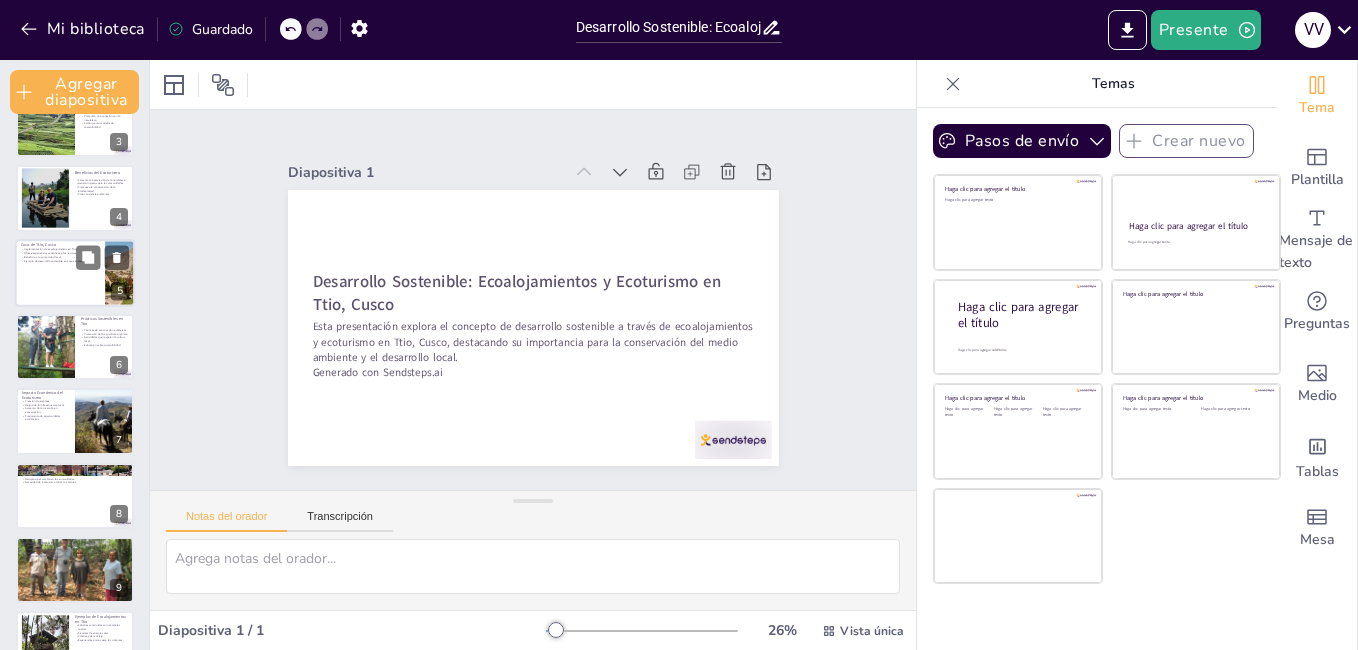 checkbox on "true" 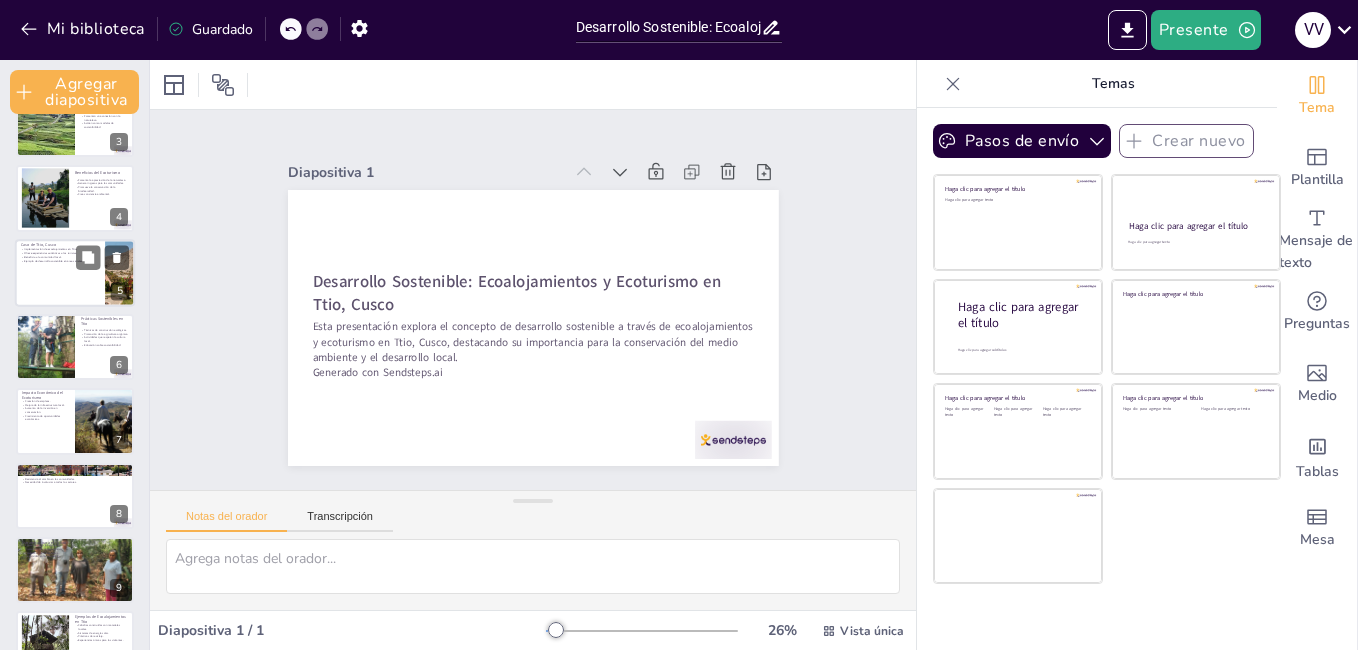 checkbox on "true" 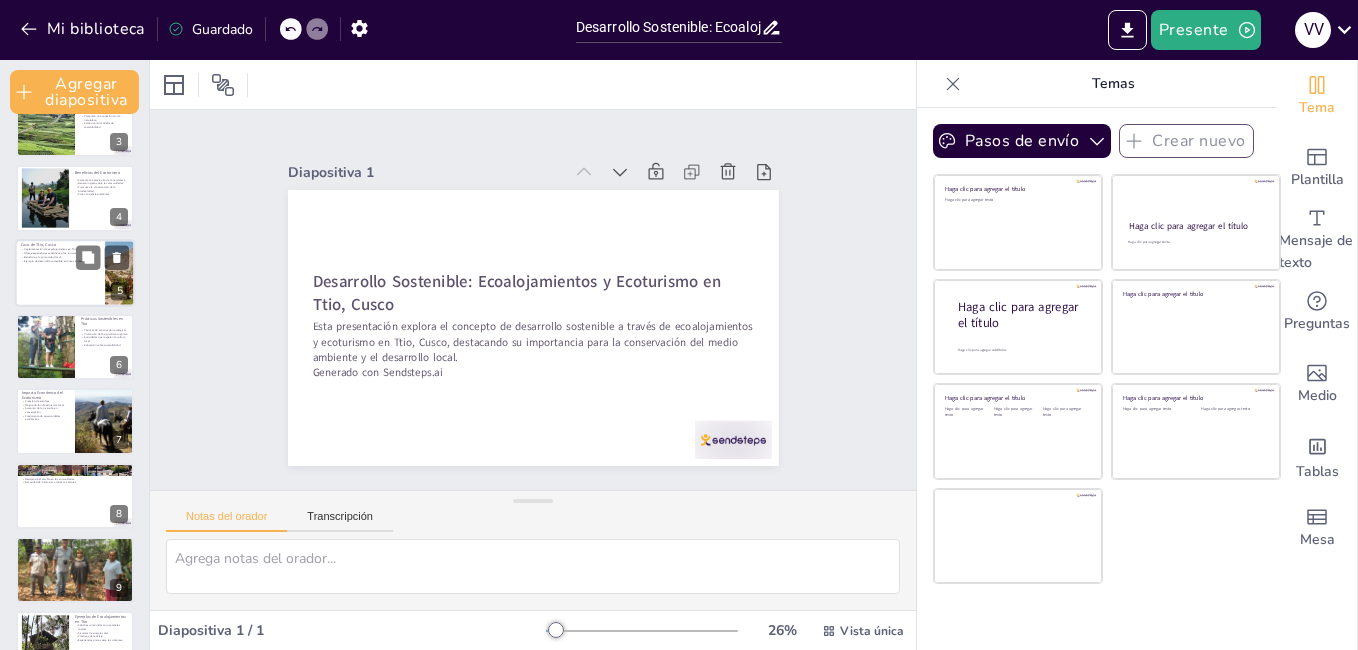 checkbox on "true" 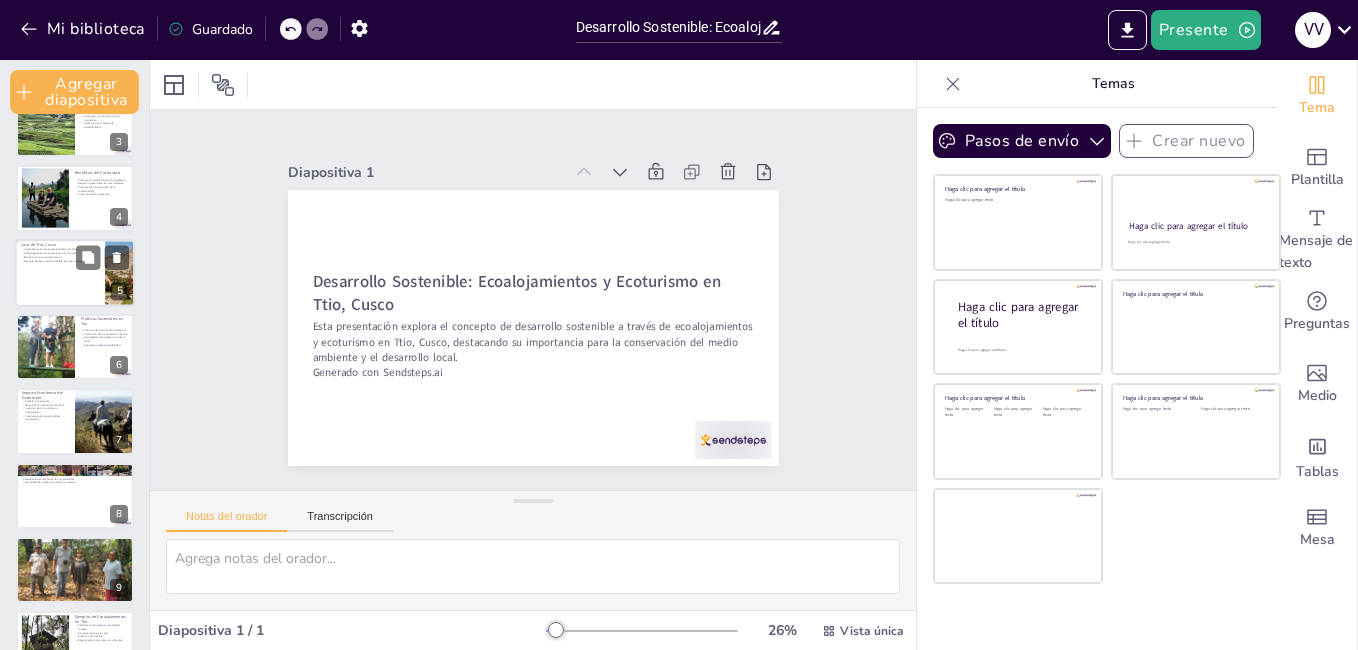 checkbox on "true" 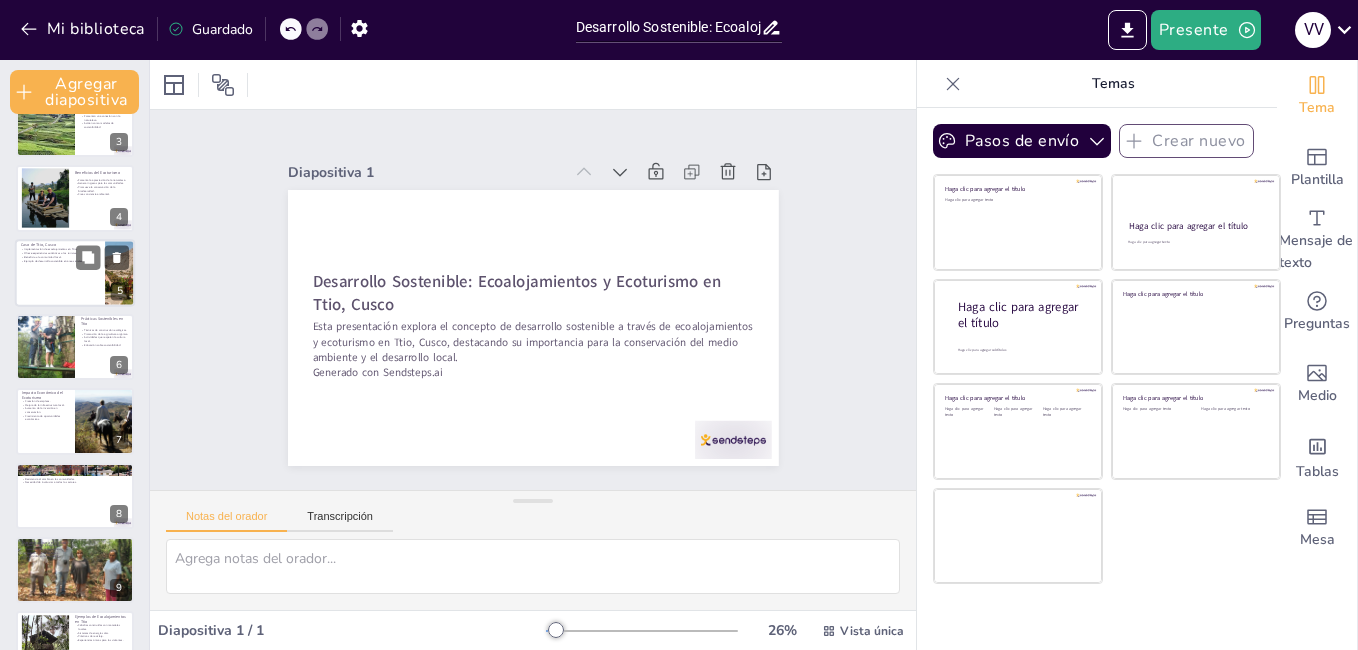 checkbox on "true" 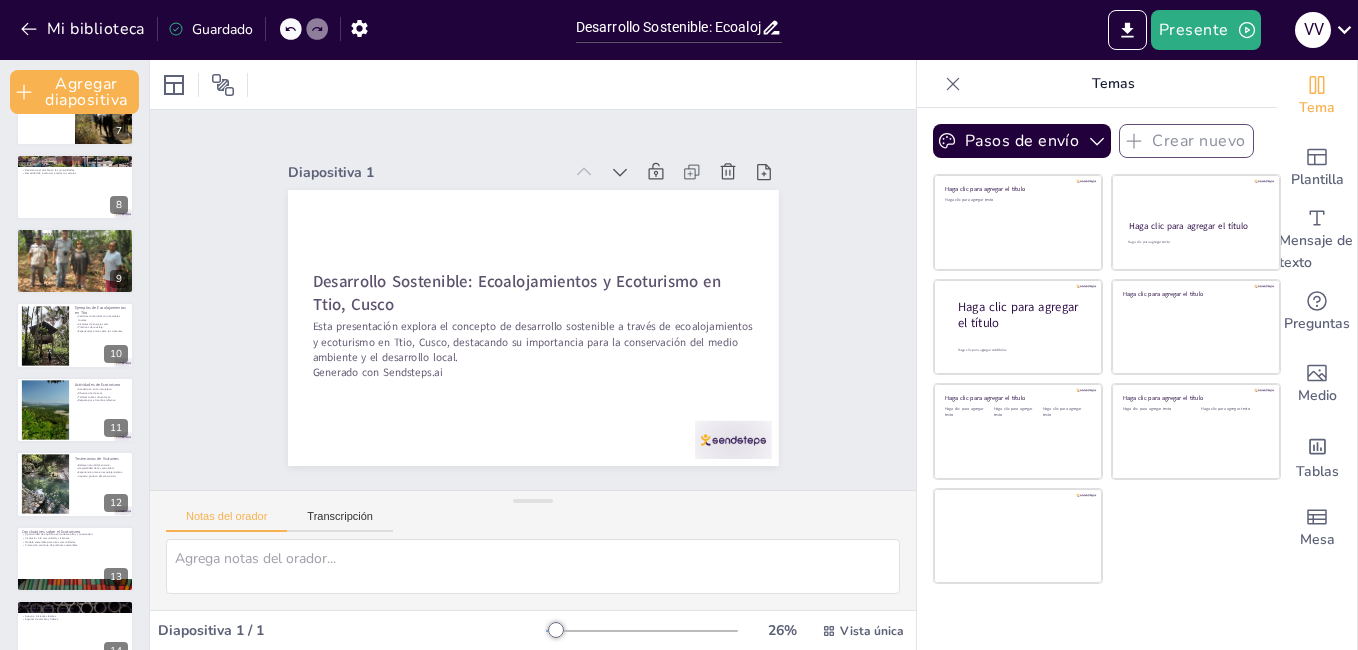 checkbox on "true" 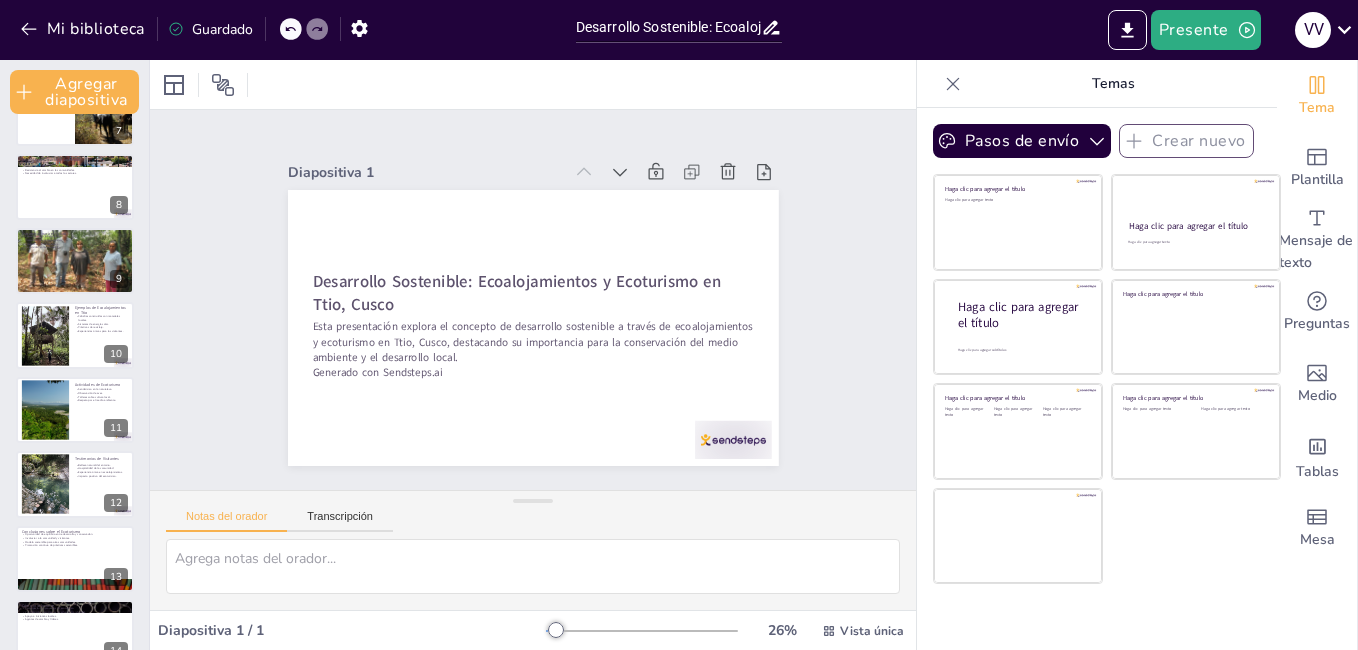 checkbox on "true" 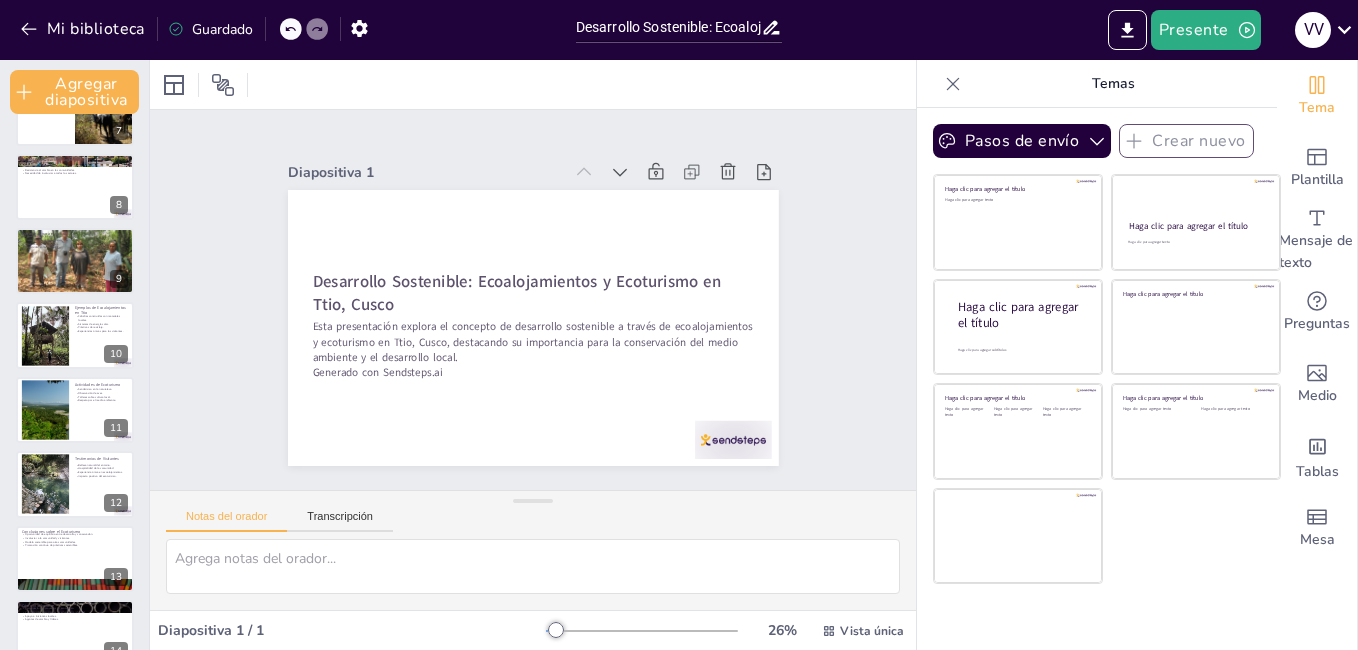 type 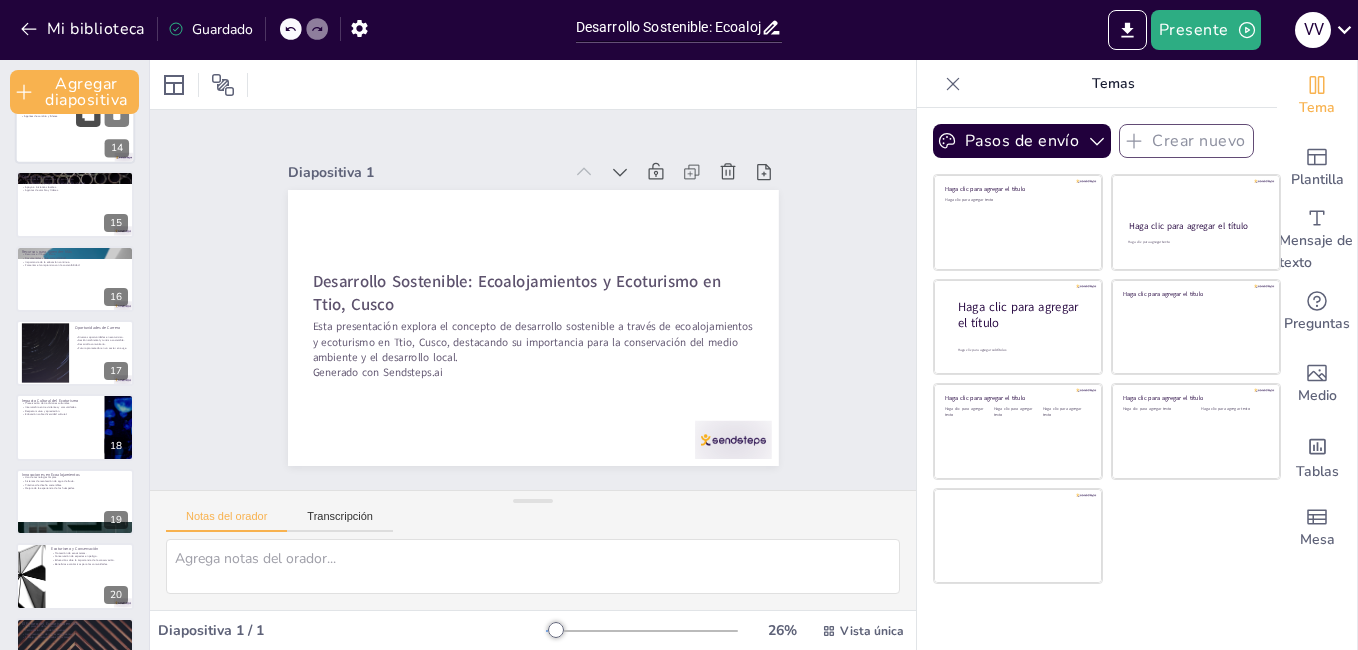 scroll, scrollTop: 1100, scrollLeft: 0, axis: vertical 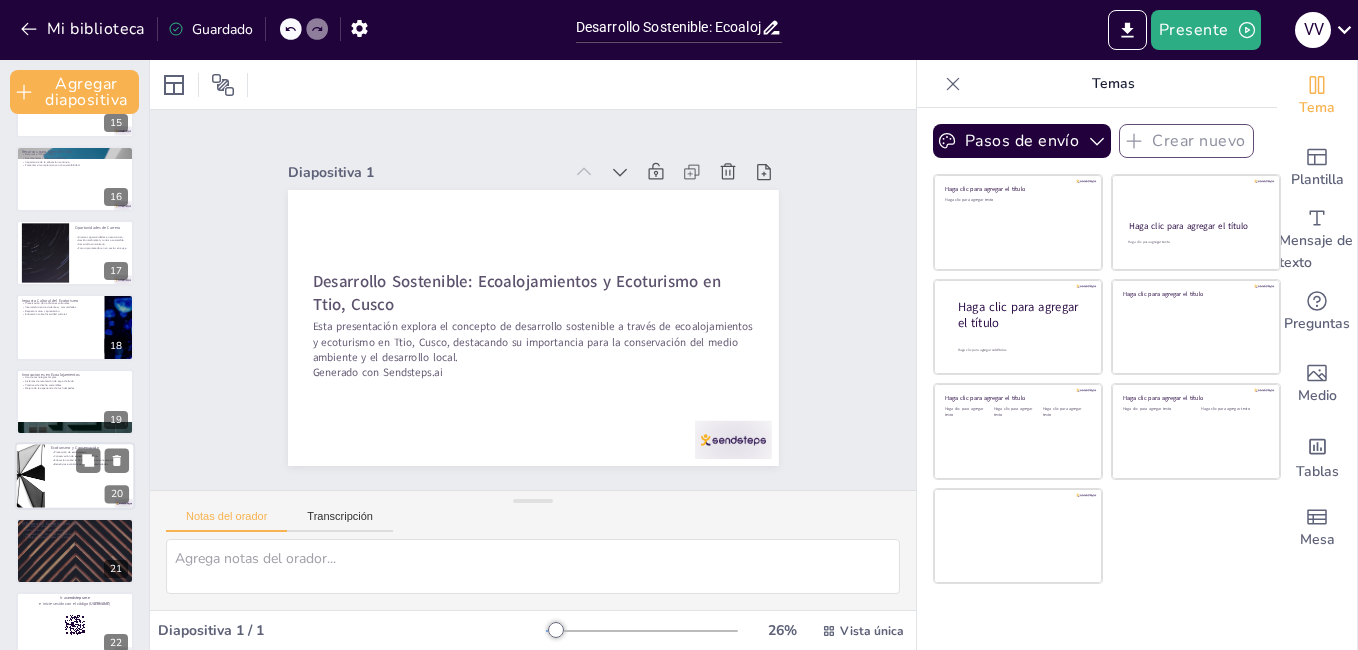 click on "Educación sobre la importancia de la conservación." at bounding box center [90, 460] 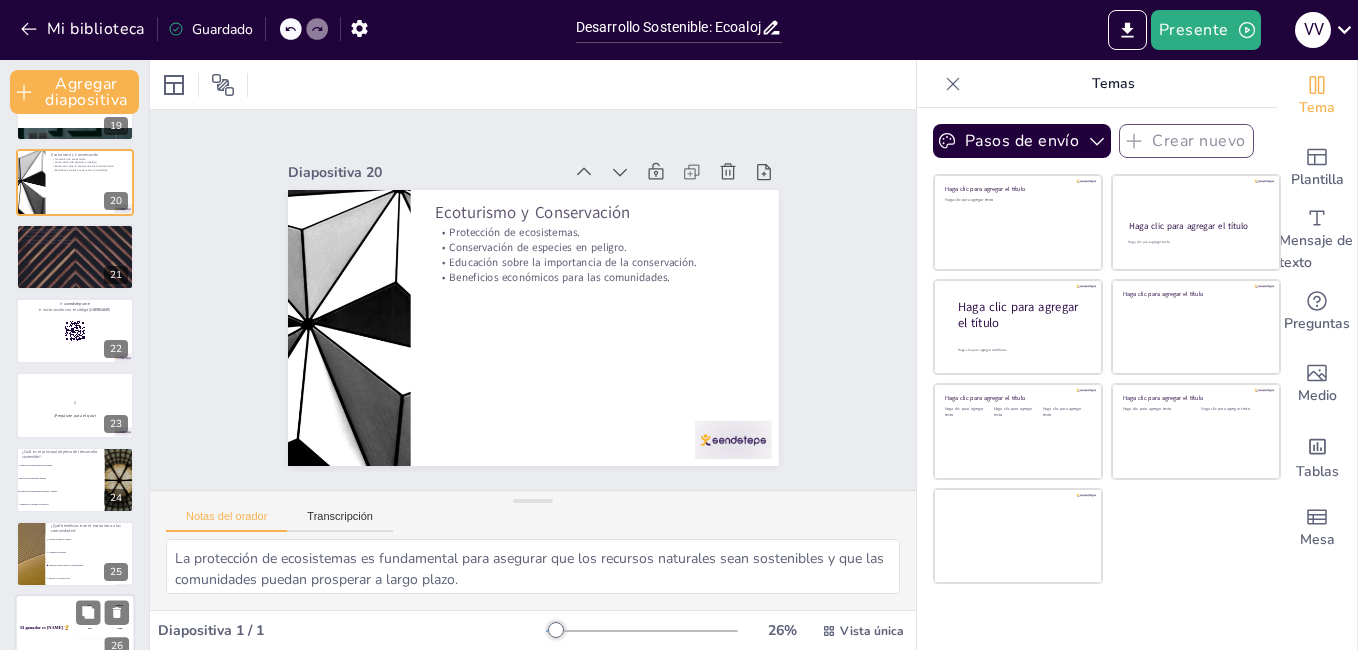 scroll, scrollTop: 1694, scrollLeft: 0, axis: vertical 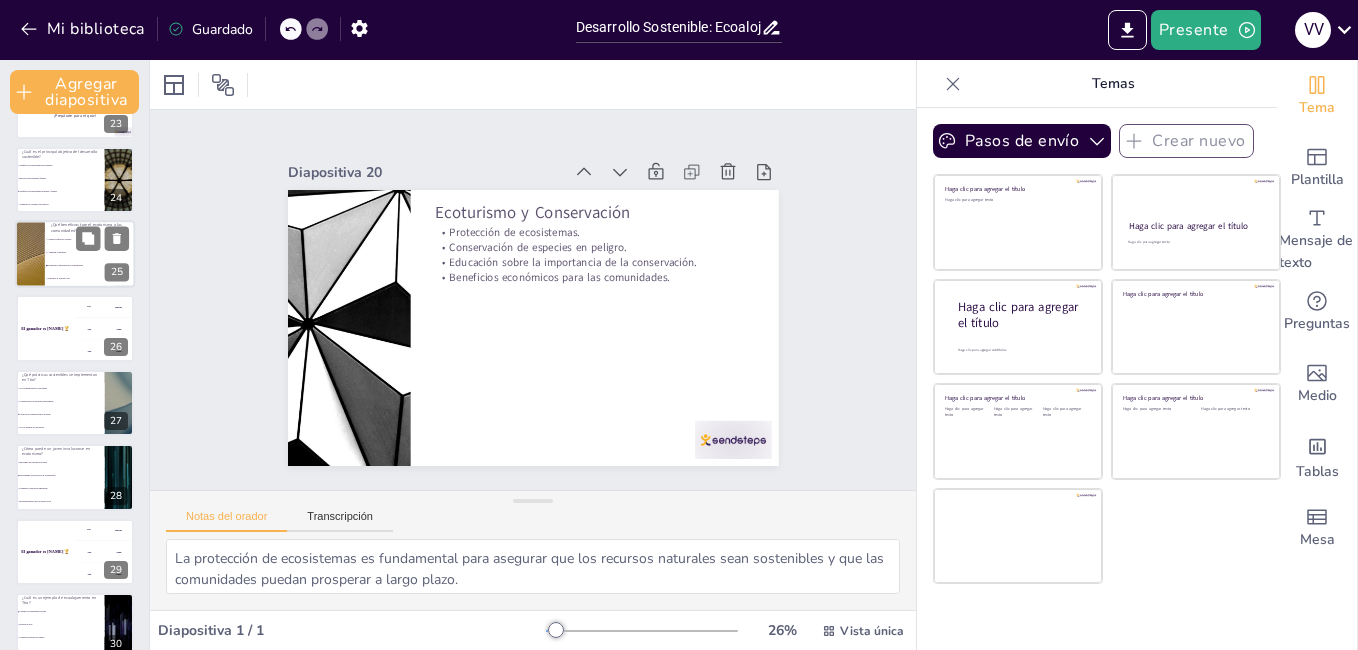 click on "Fomenta la apreciación de la naturaleza" at bounding box center [90, 265] 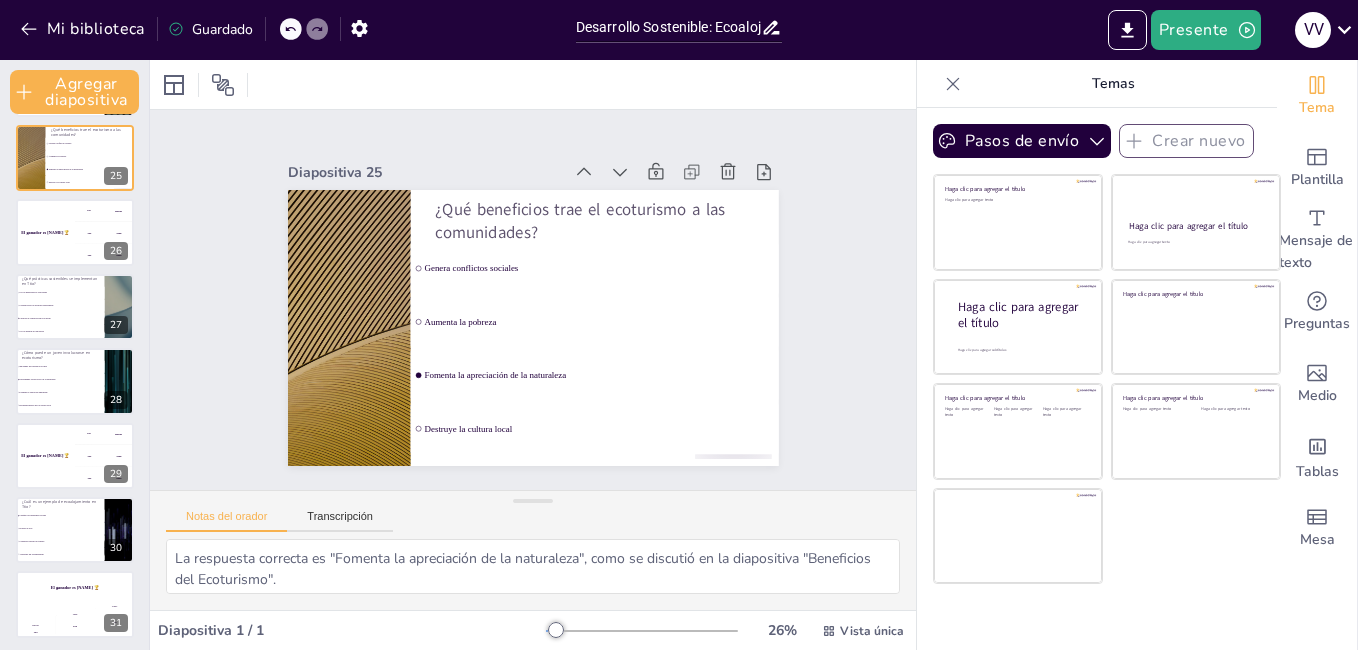 scroll, scrollTop: 1794, scrollLeft: 0, axis: vertical 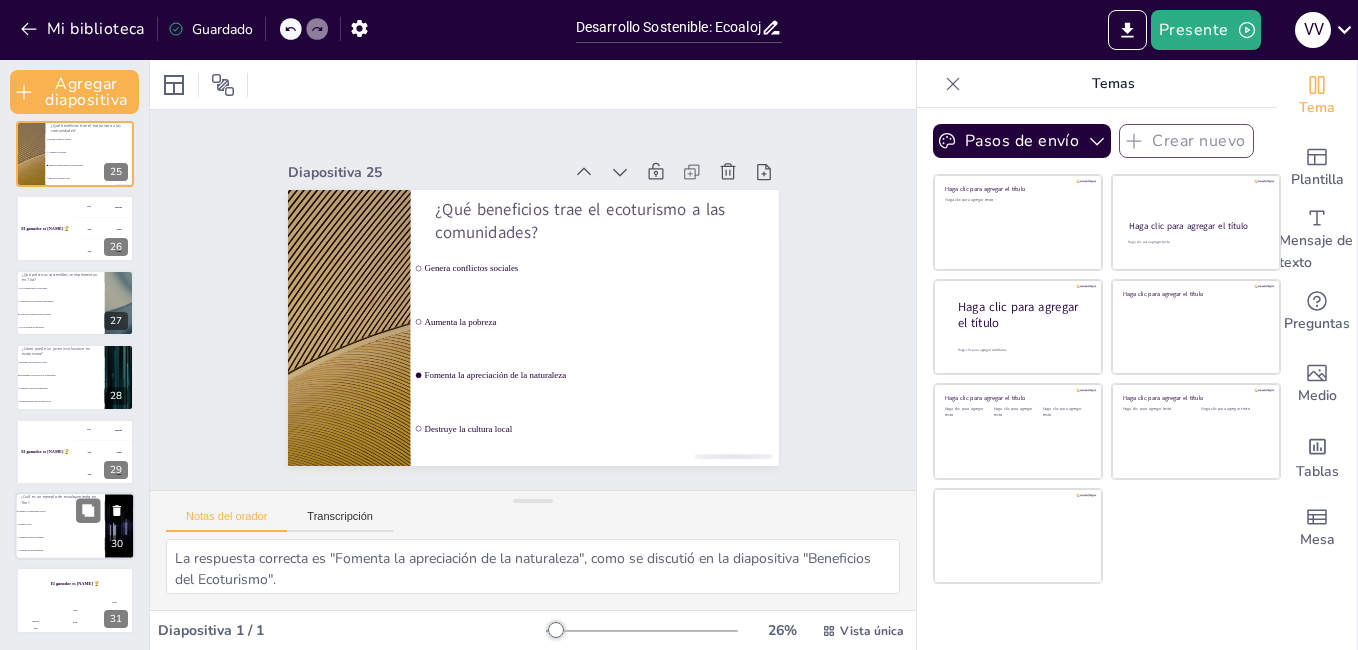 click on "Hoteles de lujo" at bounding box center (60, 524) 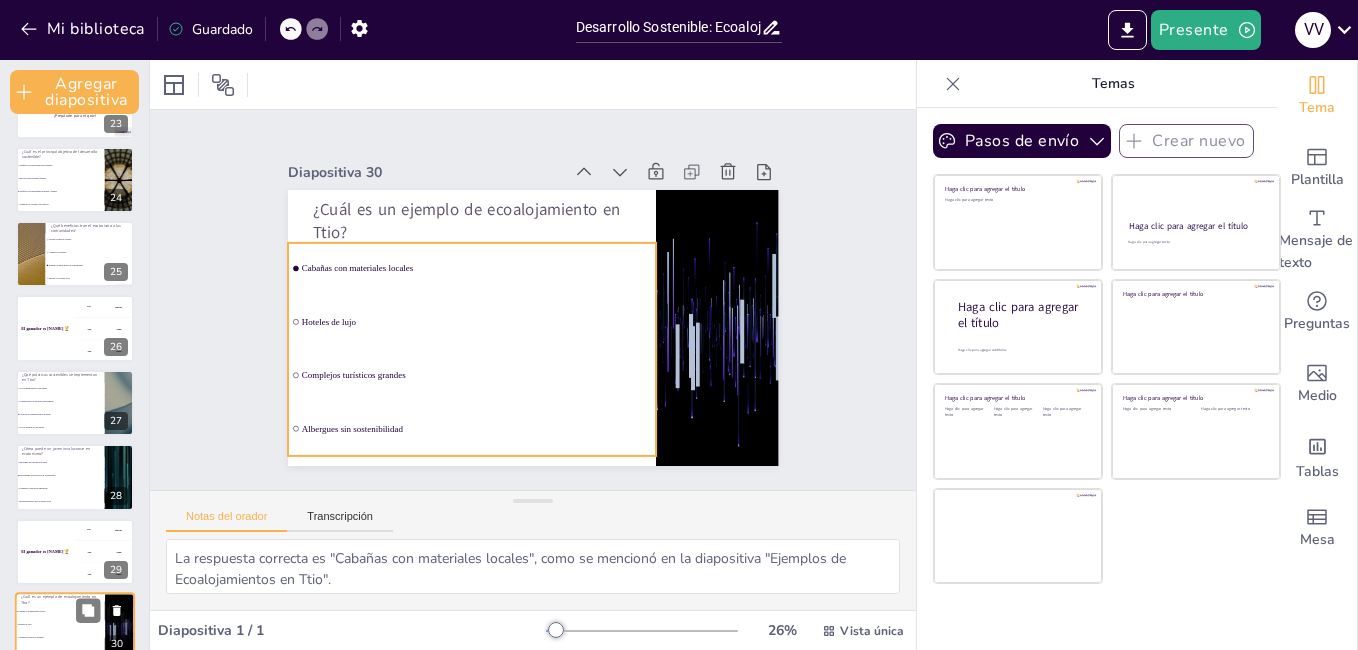 scroll, scrollTop: 1794, scrollLeft: 0, axis: vertical 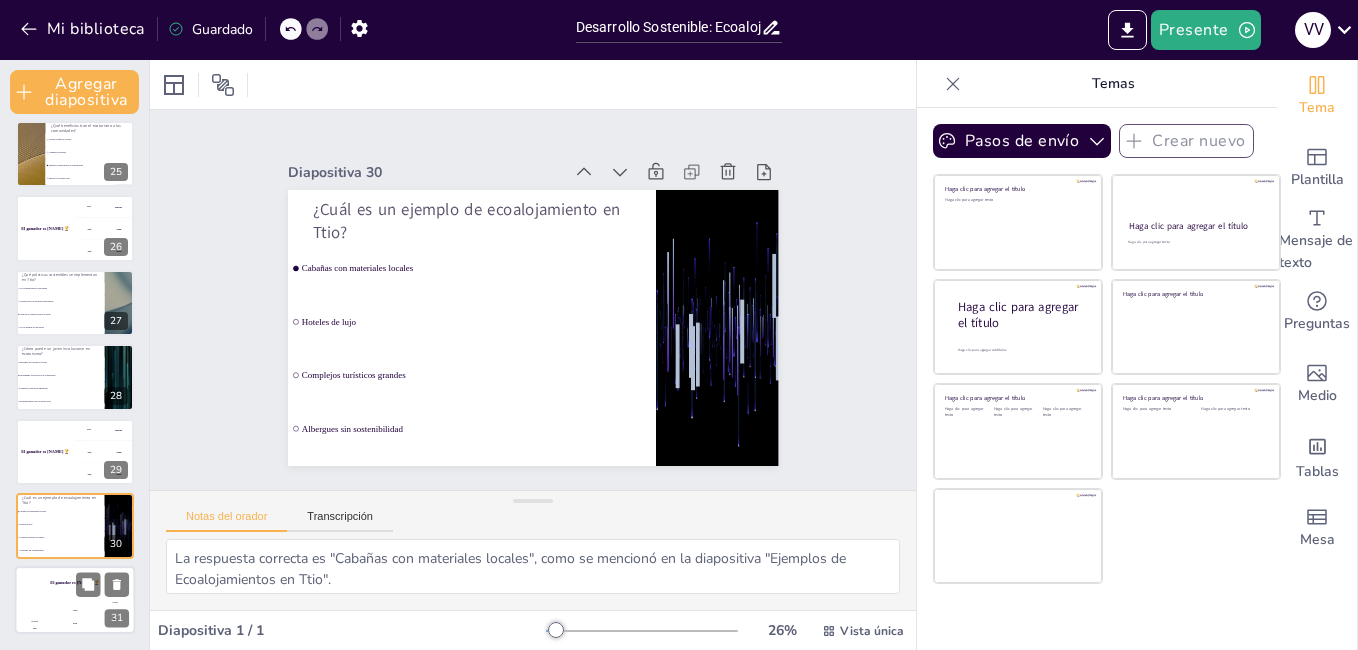 click on "El ganador es [NAME] 🏆" at bounding box center (75, 584) 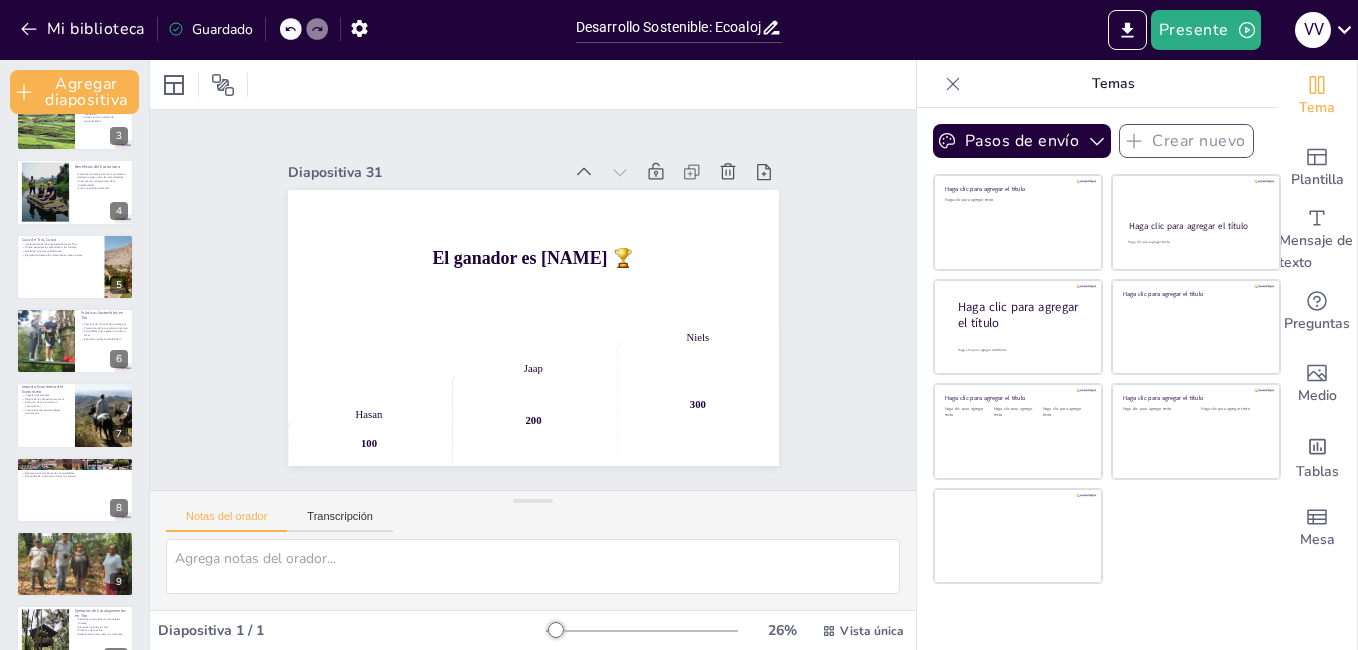 scroll, scrollTop: 0, scrollLeft: 0, axis: both 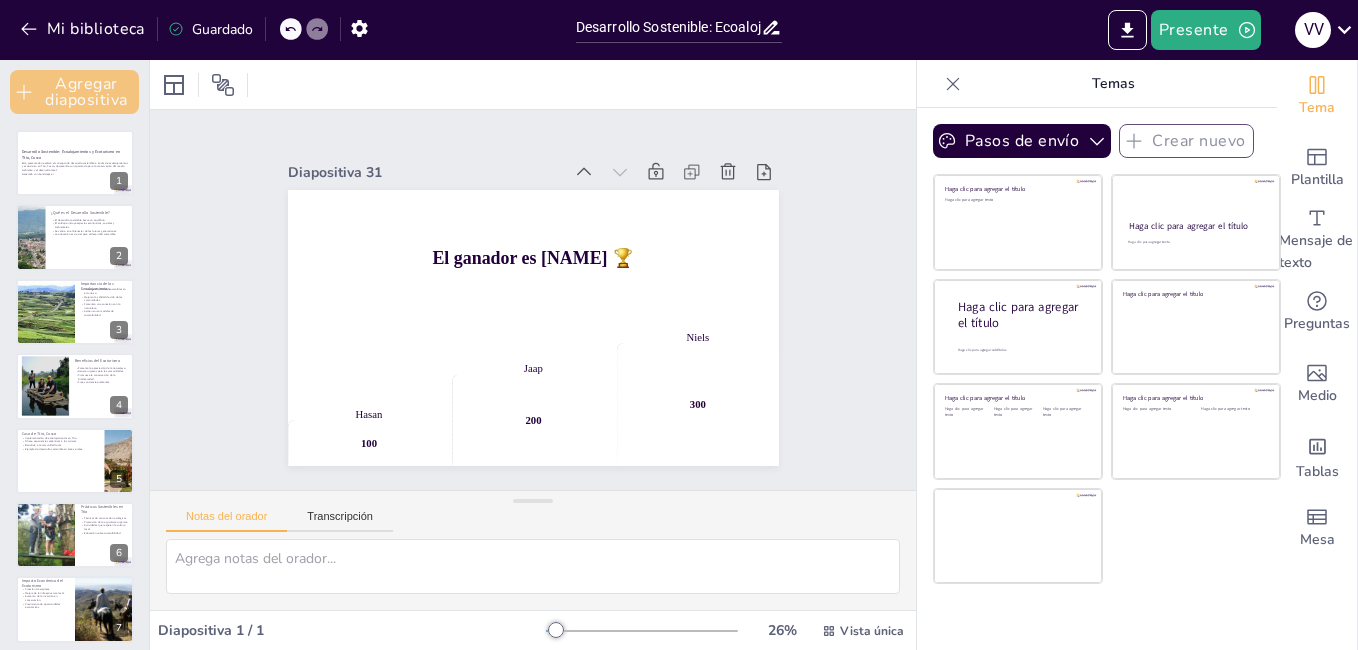 click on "Agregar diapositiva" at bounding box center [86, 92] 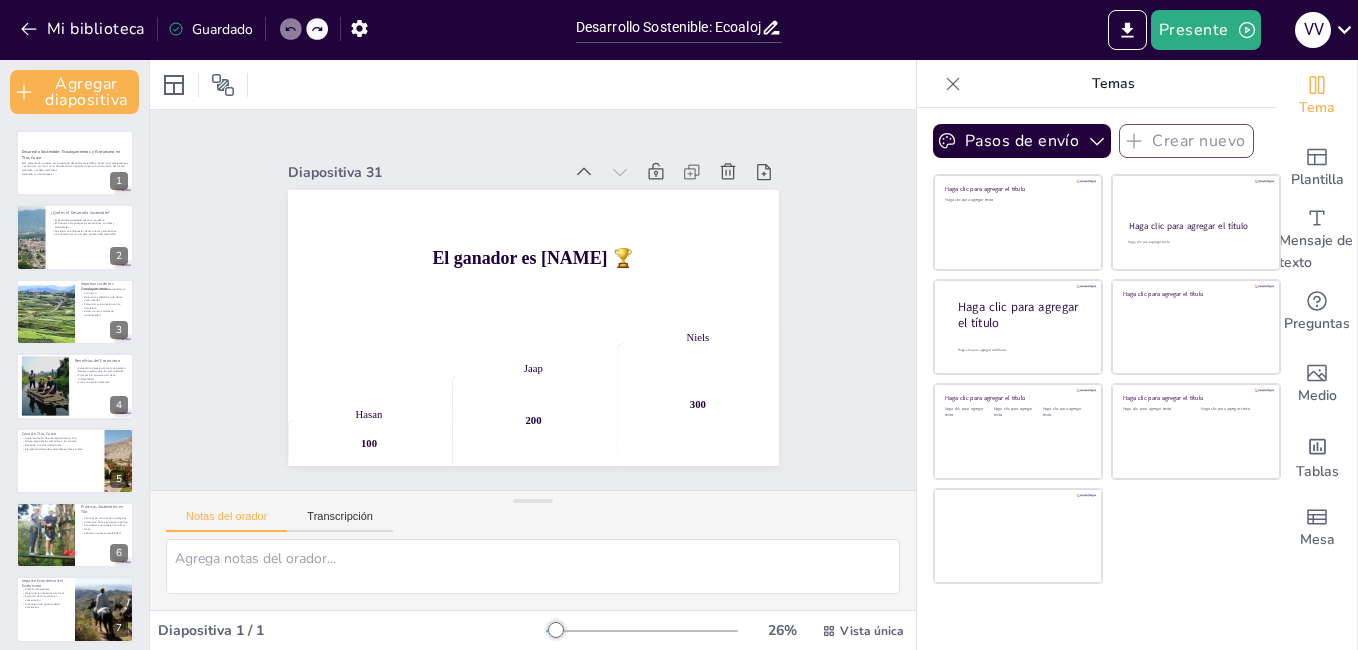 scroll, scrollTop: 0, scrollLeft: 0, axis: both 